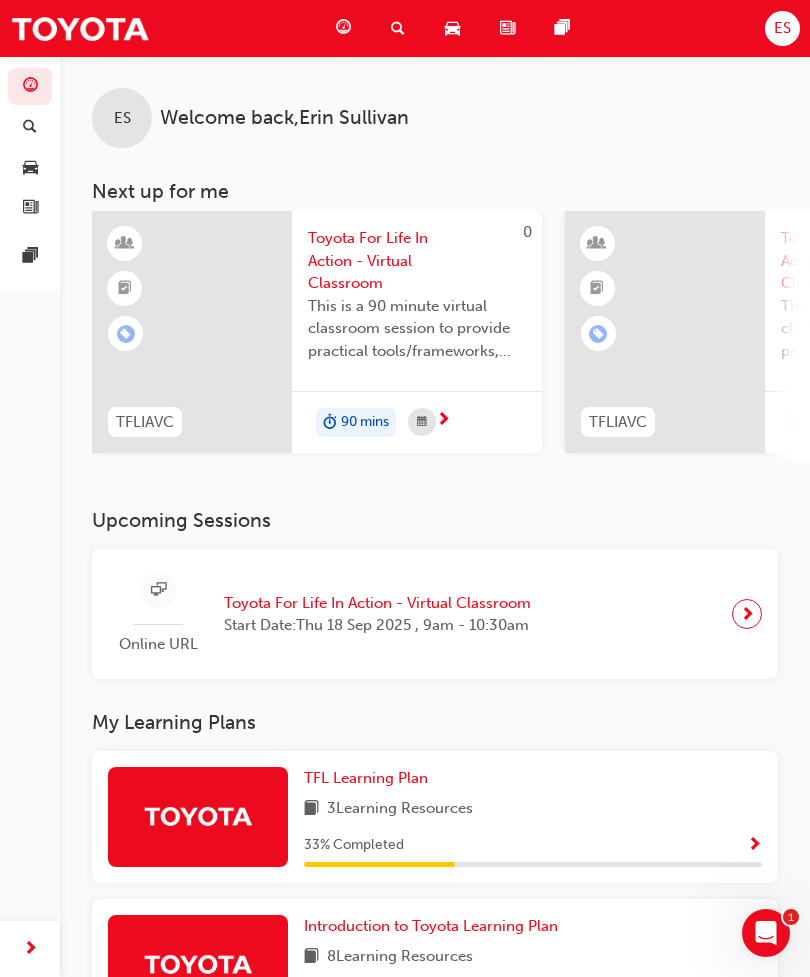 scroll, scrollTop: 0, scrollLeft: 0, axis: both 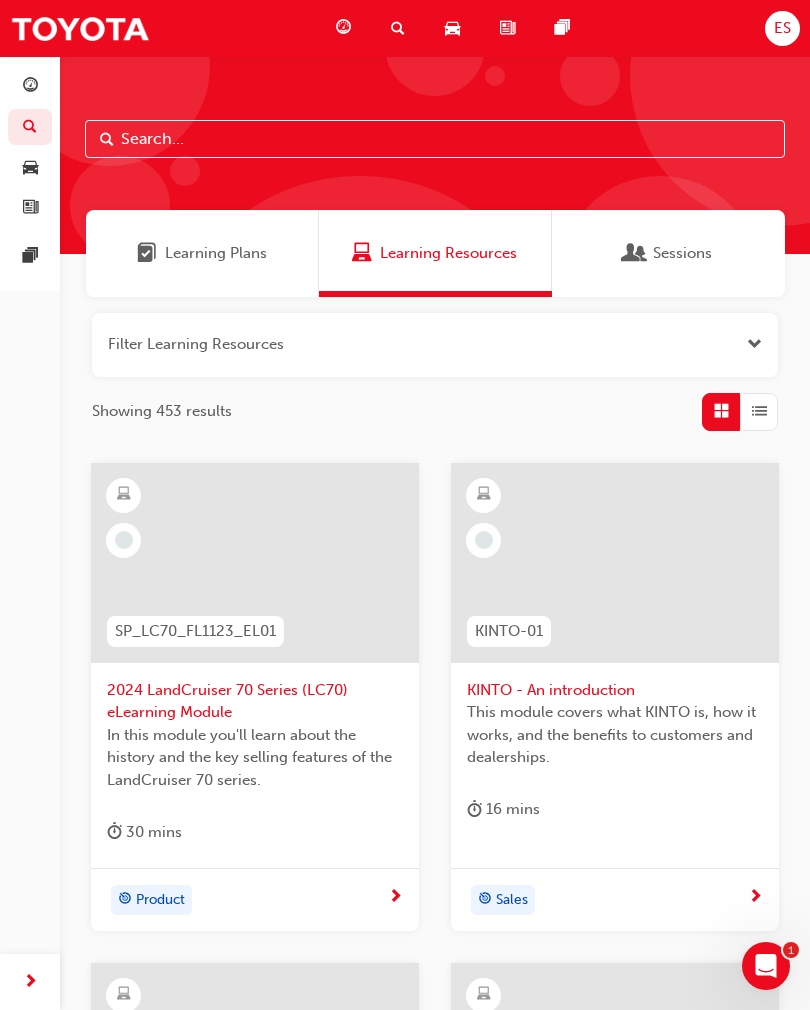 click at bounding box center (435, 139) 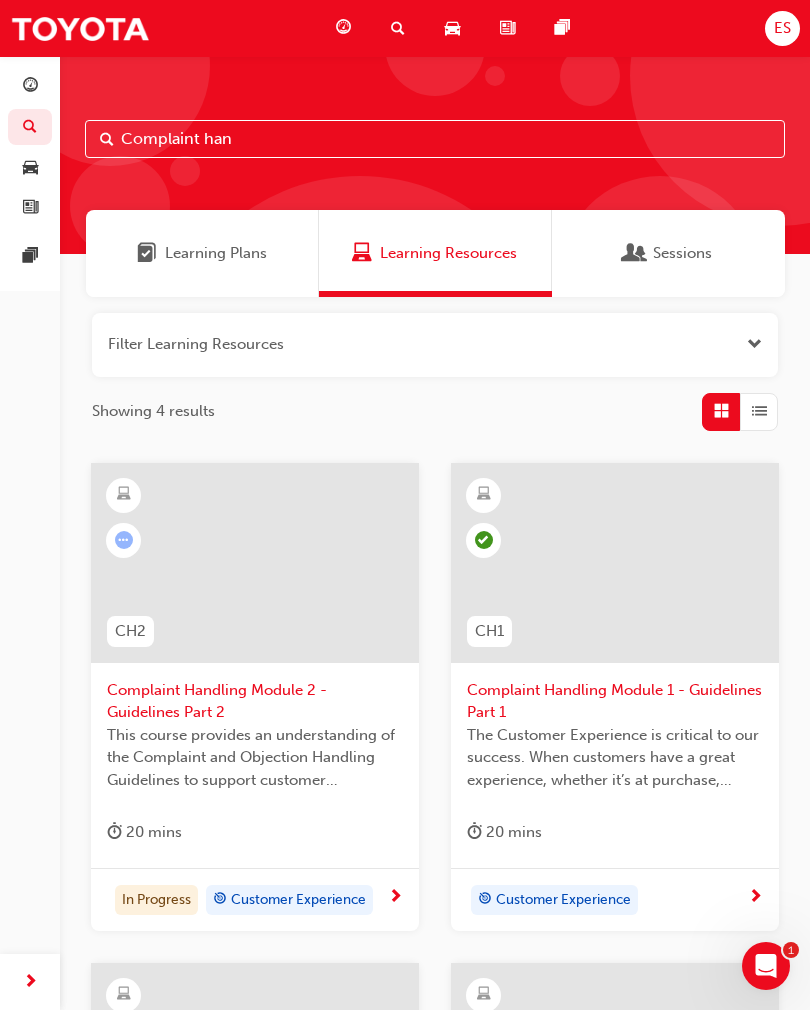 type on "Complaint Han" 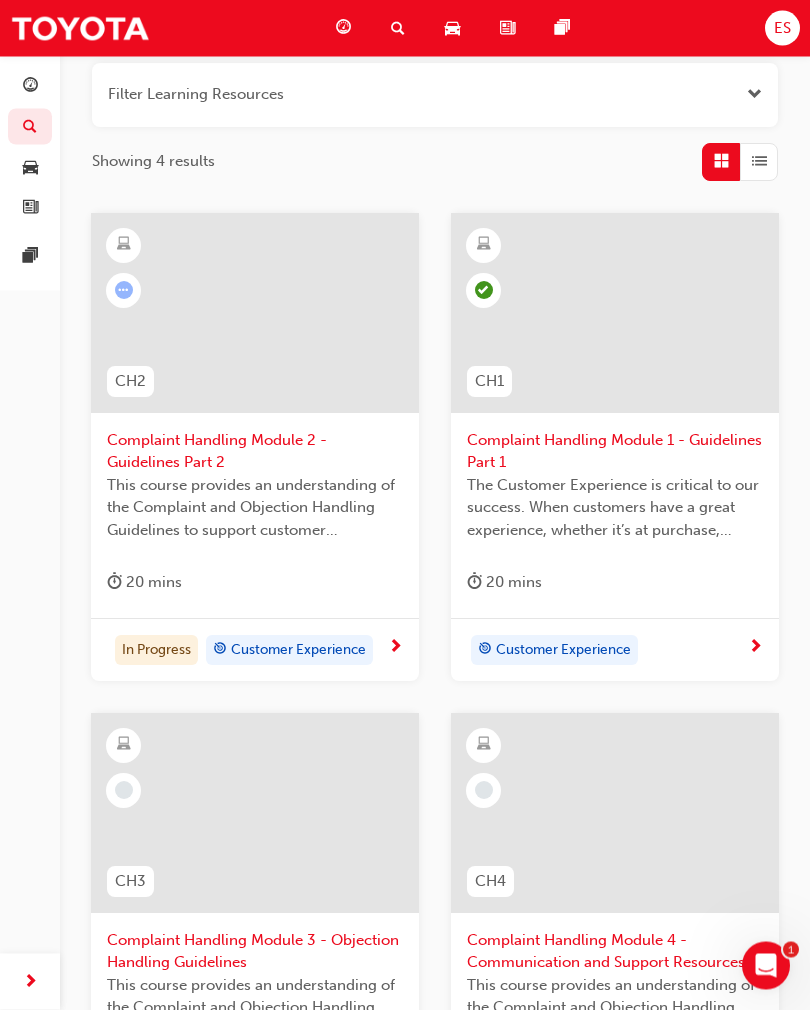 scroll, scrollTop: 251, scrollLeft: 0, axis: vertical 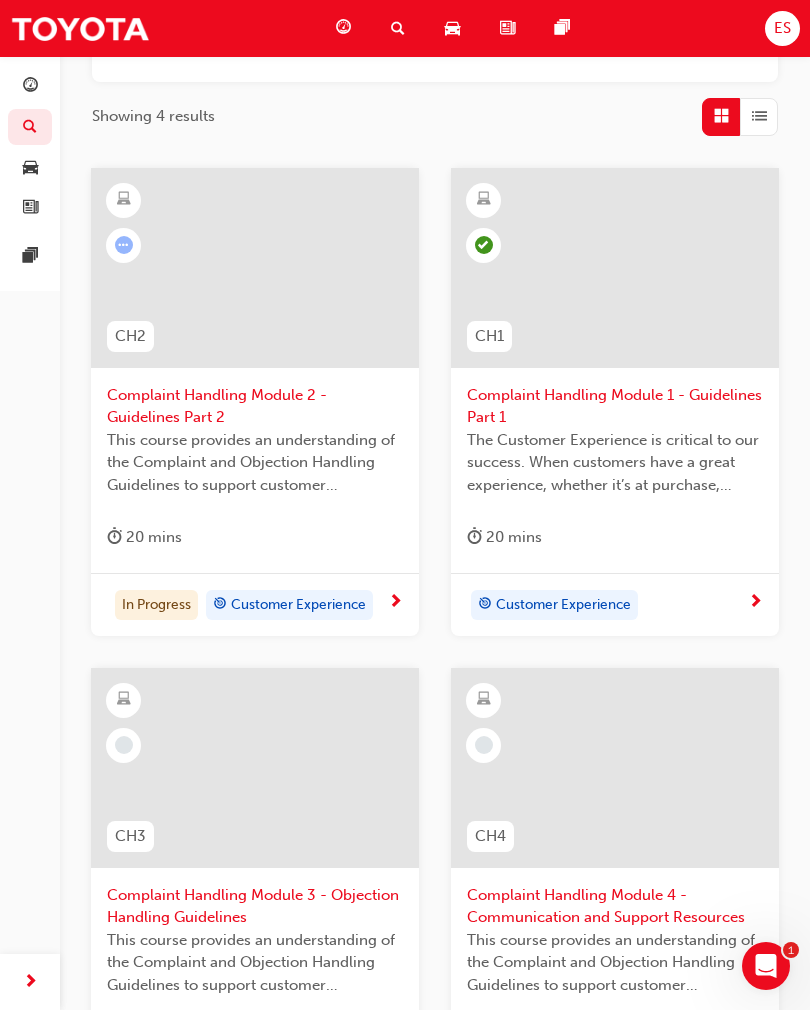 click on "Customer Experience" at bounding box center [298, 605] 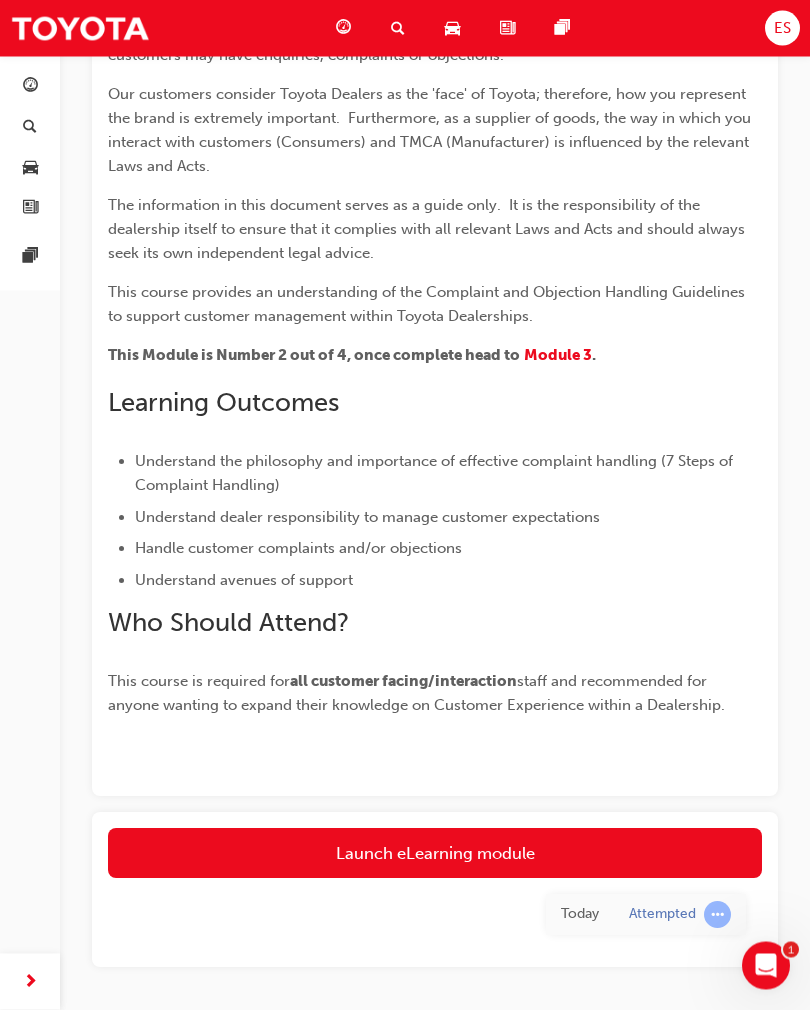 scroll, scrollTop: 397, scrollLeft: 0, axis: vertical 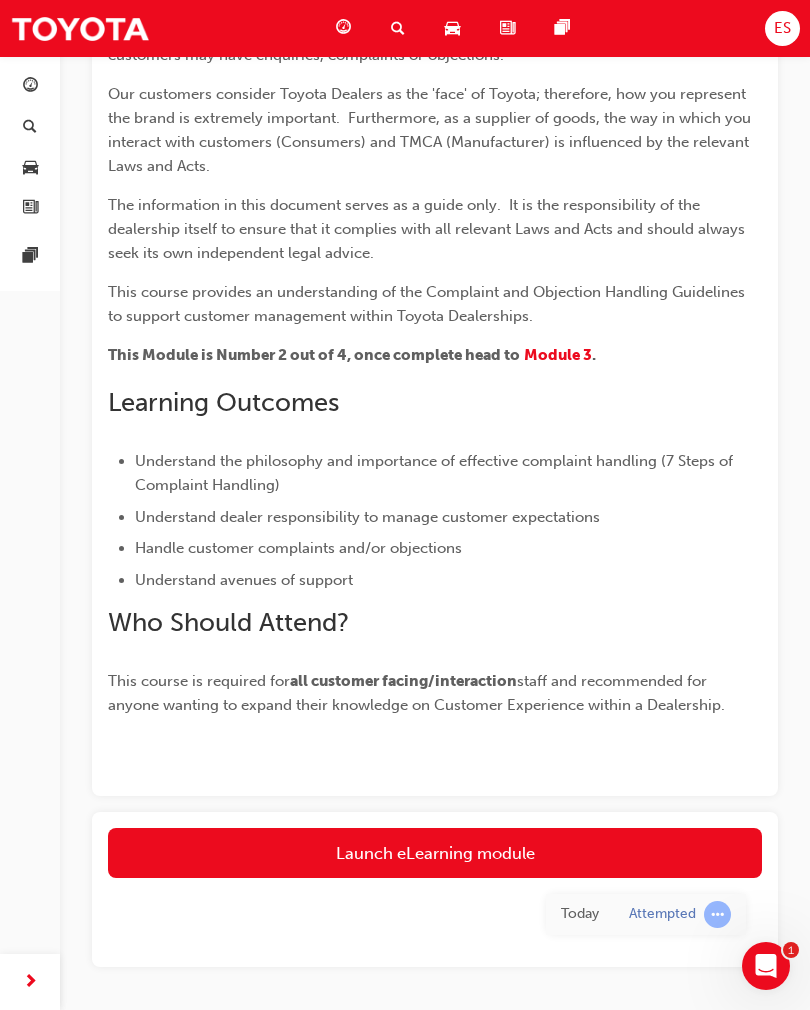 click on "Launch eLearning module" at bounding box center [435, 853] 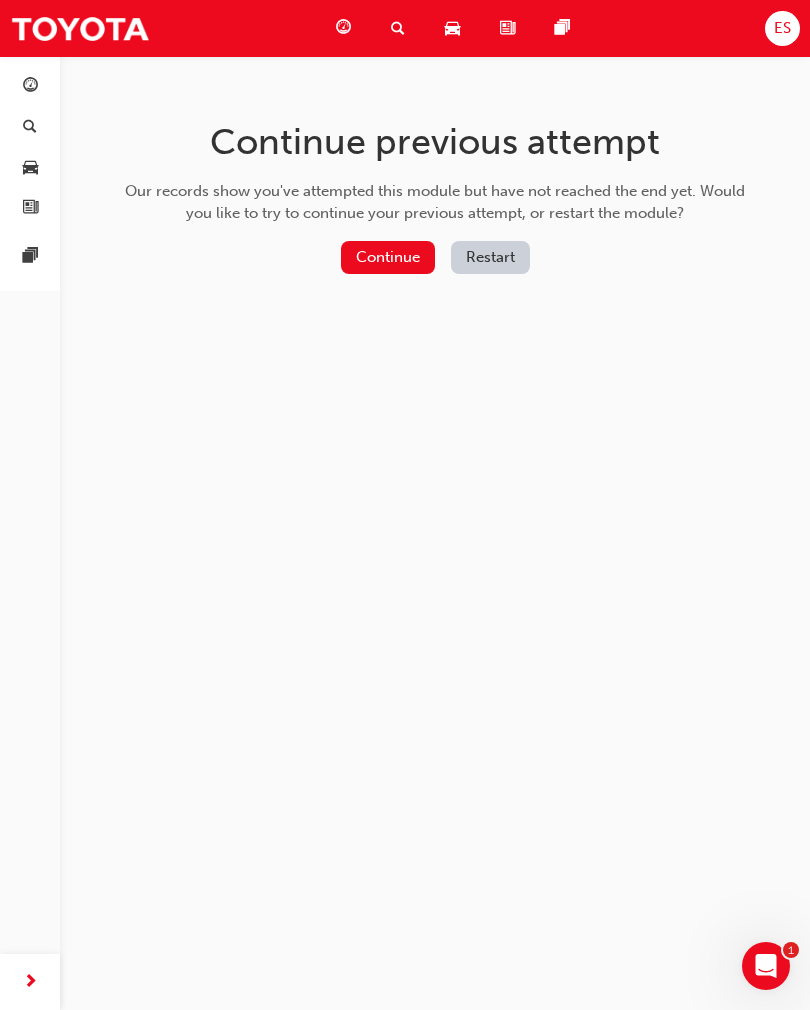 click on "Continue" at bounding box center (388, 257) 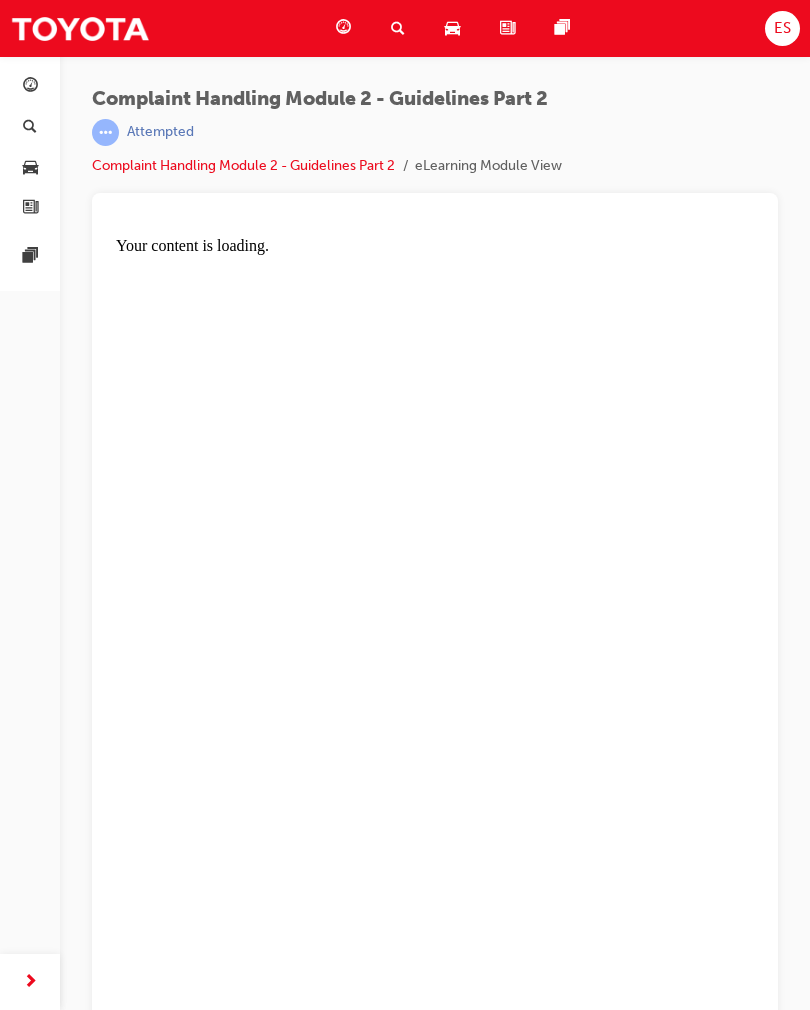 scroll, scrollTop: 0, scrollLeft: 0, axis: both 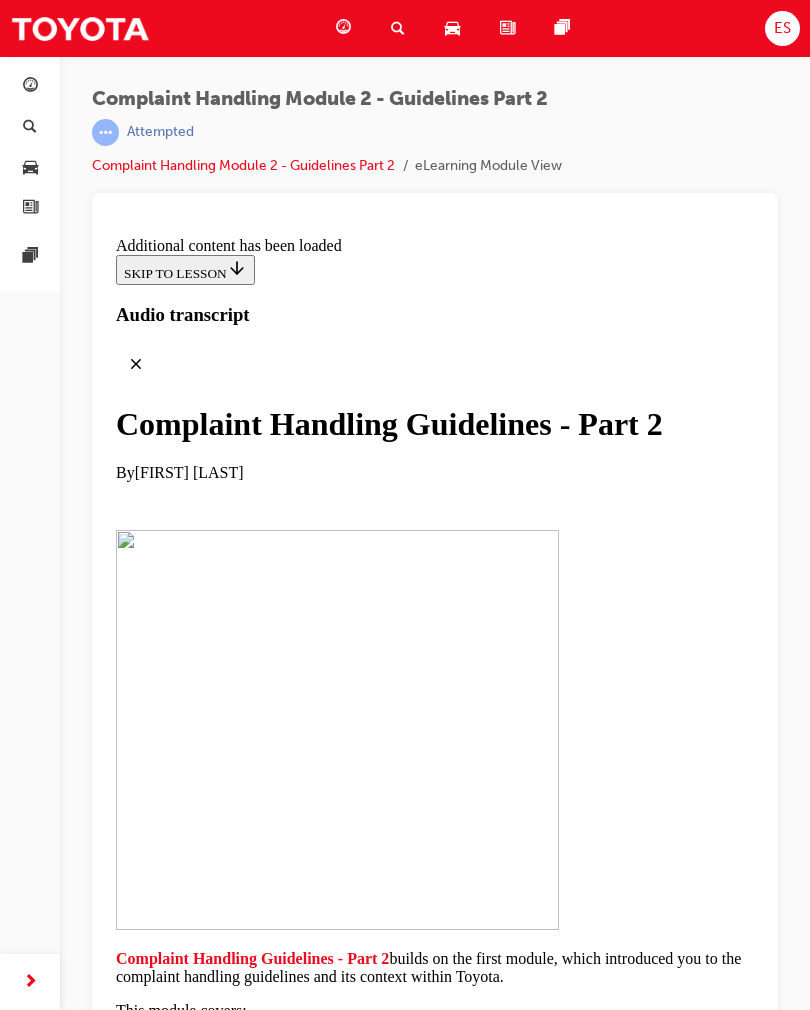 click on "Reiterate Original Concern" at bounding box center [203, 13290] 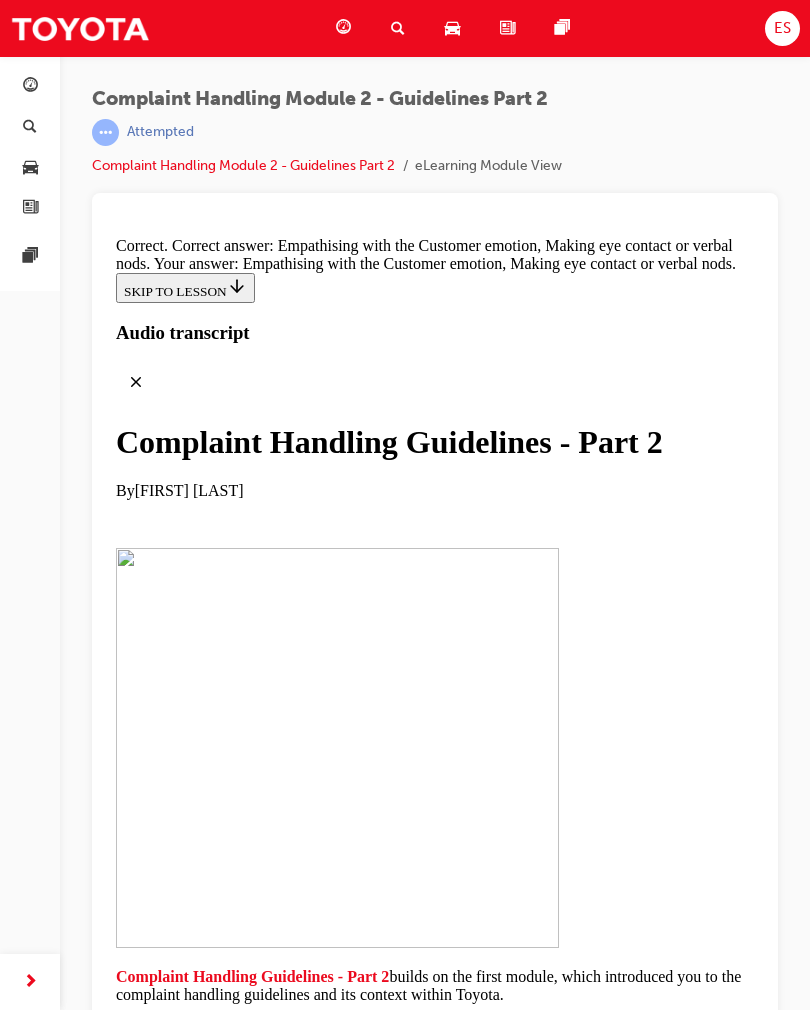 scroll, scrollTop: 16173, scrollLeft: 0, axis: vertical 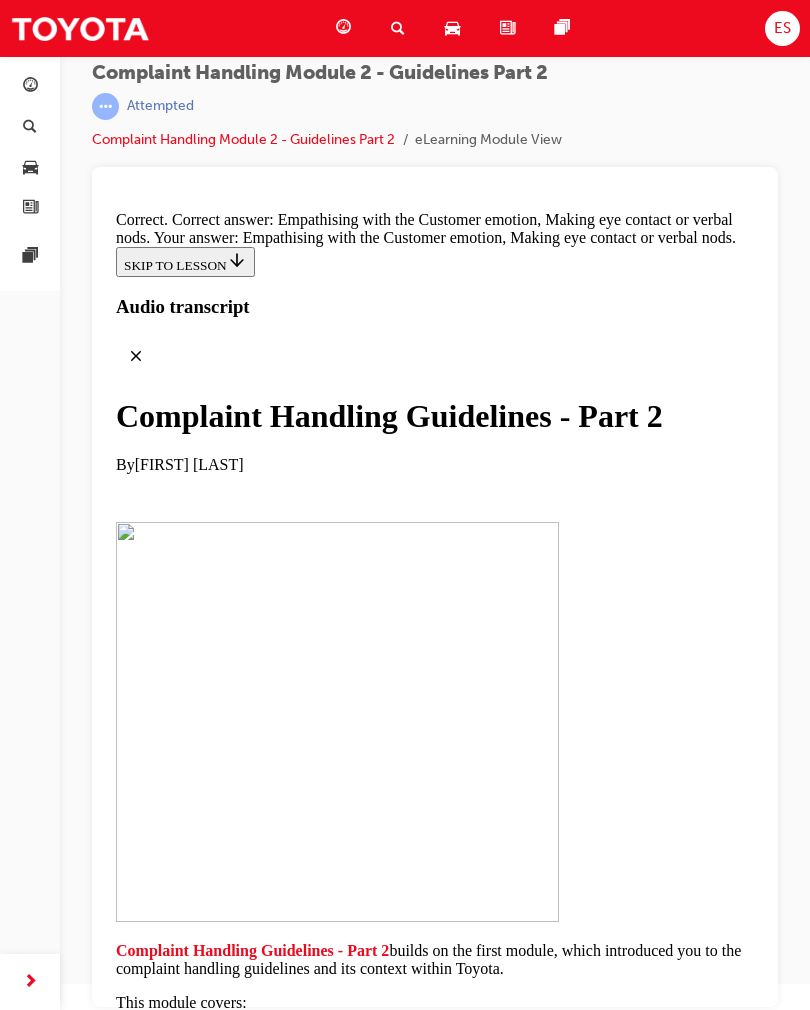 click on "SUBMIT" at bounding box center [149, 22575] 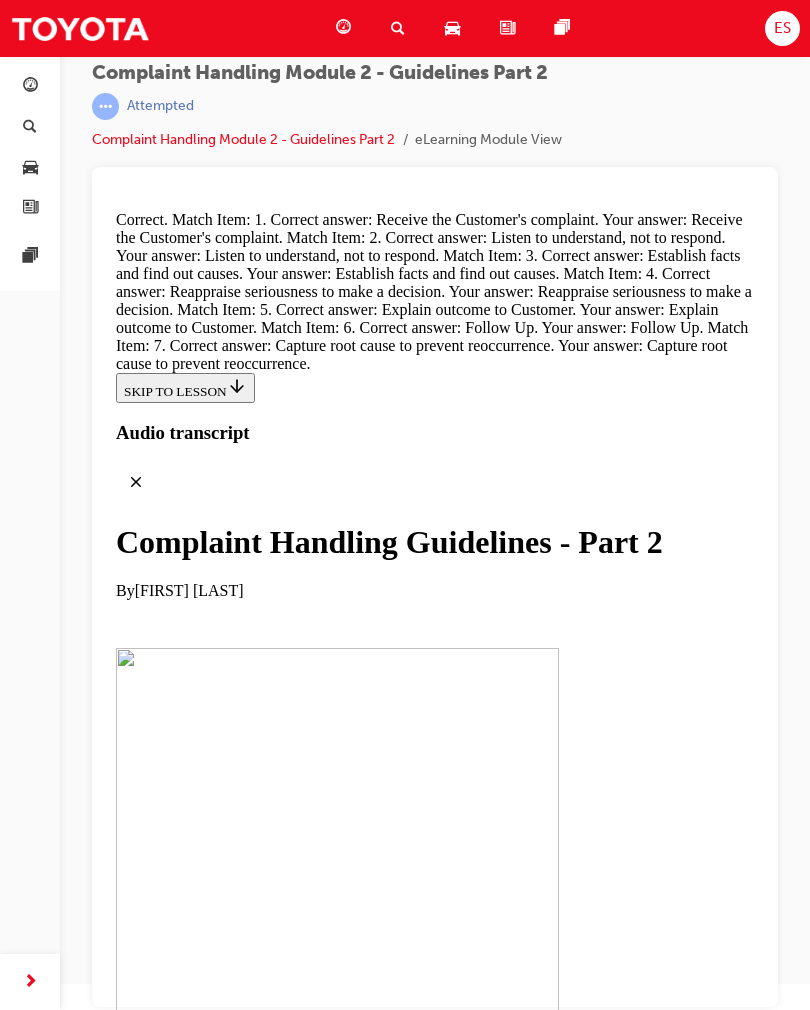 scroll, scrollTop: 17276, scrollLeft: 0, axis: vertical 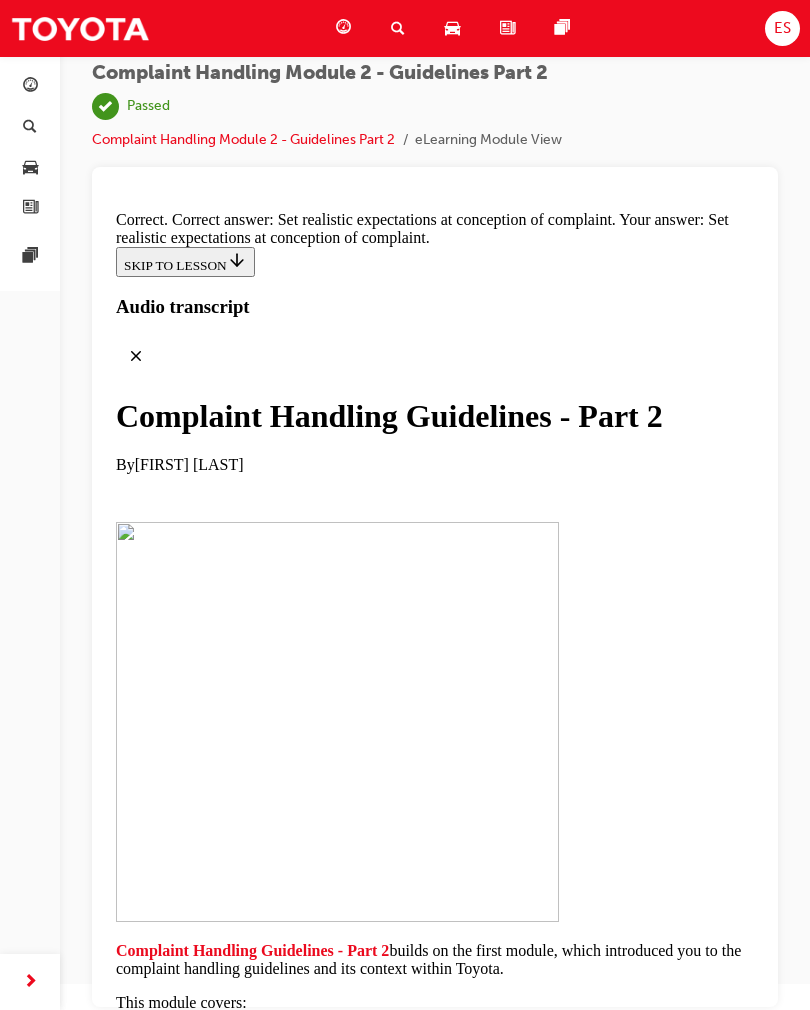 click at bounding box center (343, 28) 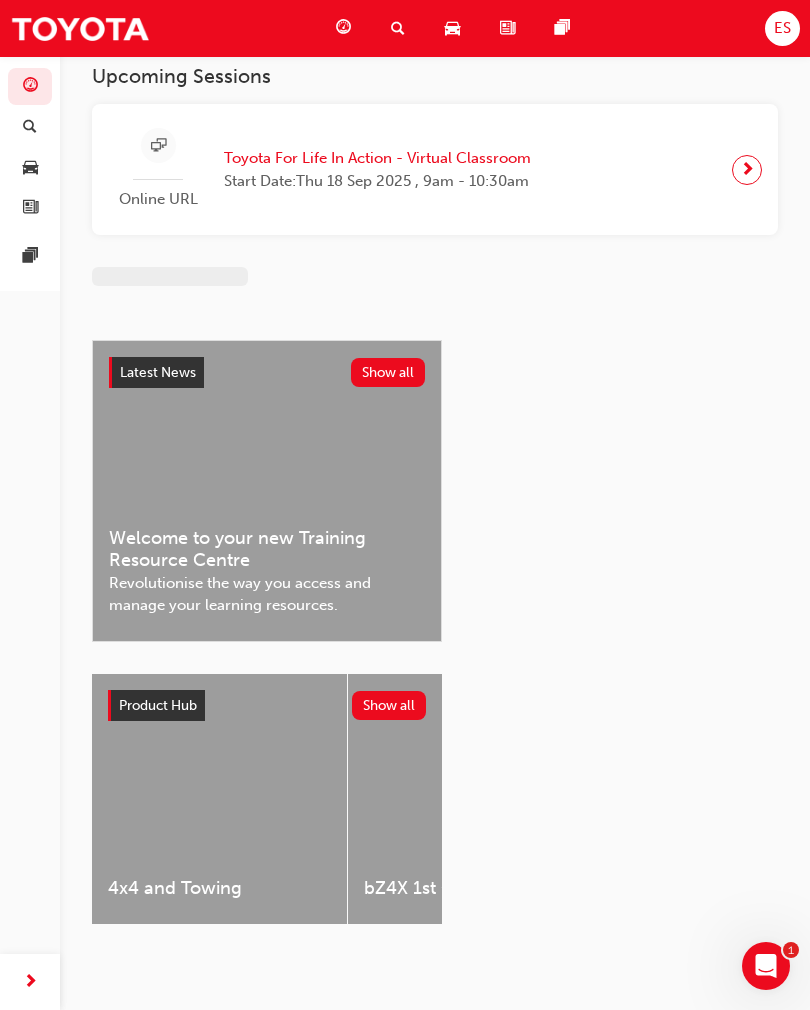 scroll, scrollTop: 0, scrollLeft: 0, axis: both 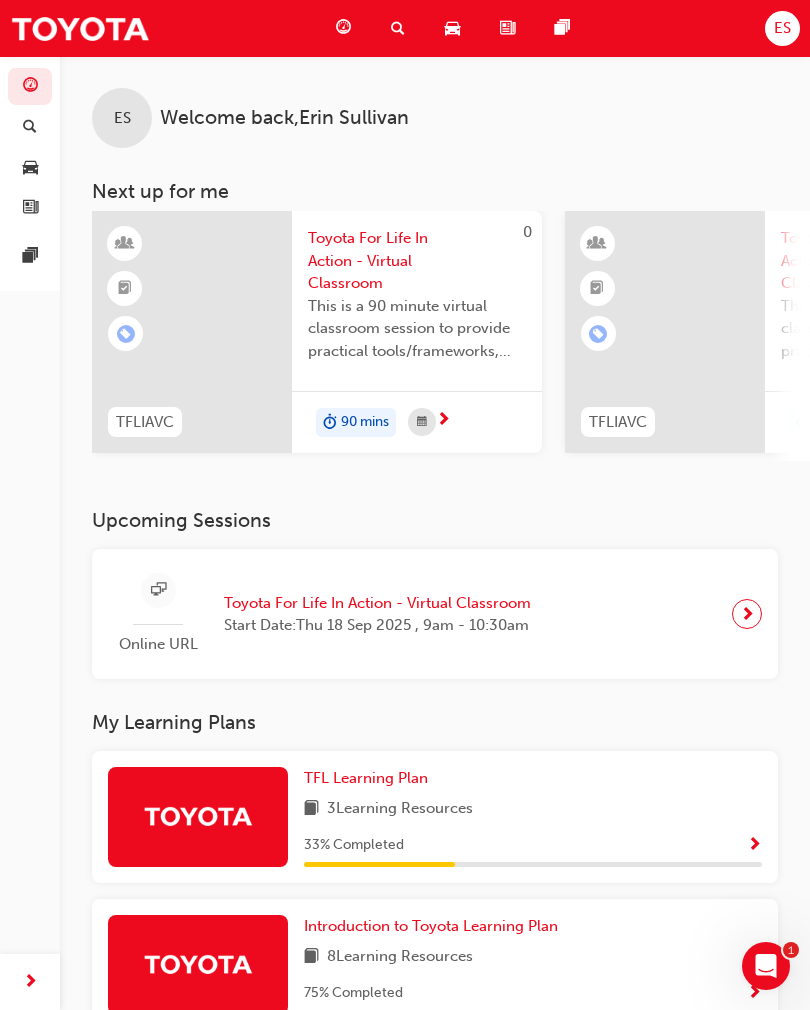 click at bounding box center [398, 28] 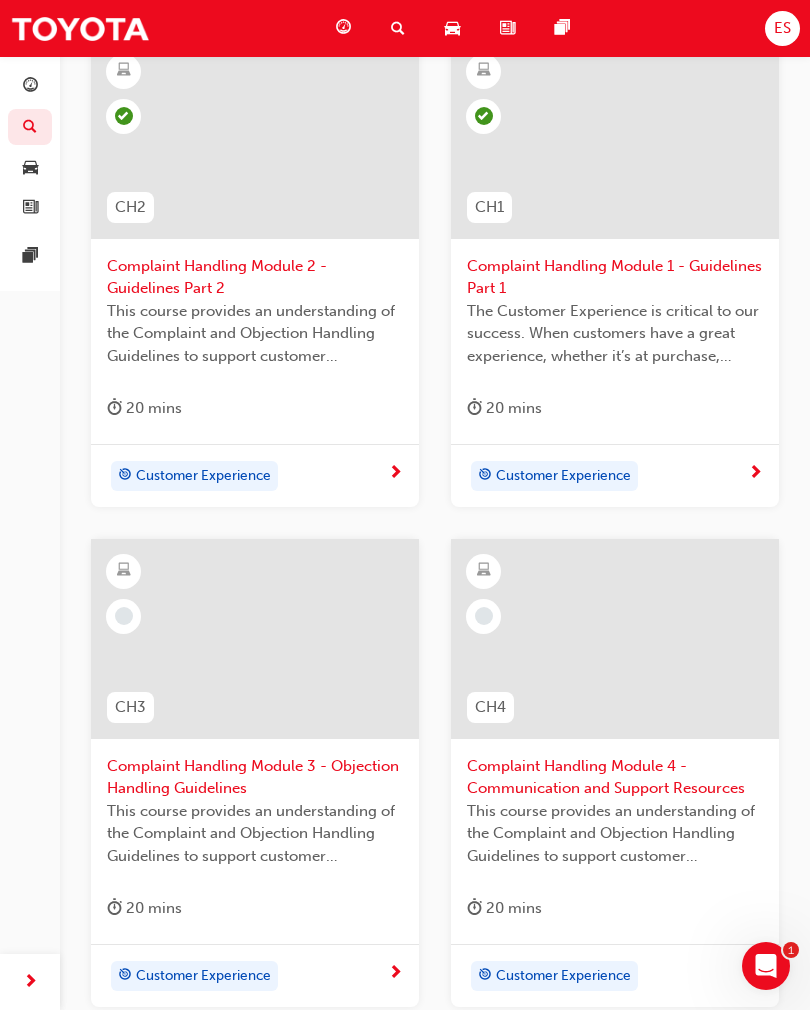 scroll, scrollTop: 459, scrollLeft: 0, axis: vertical 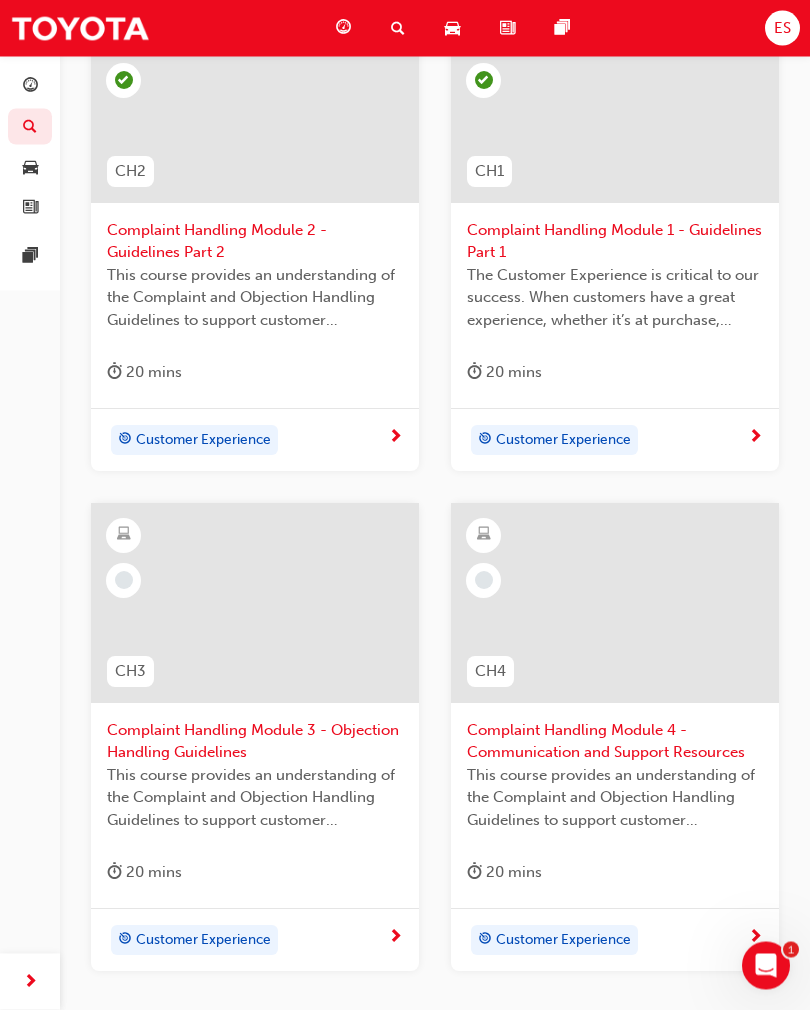 click on "Customer Experience" at bounding box center (247, 941) 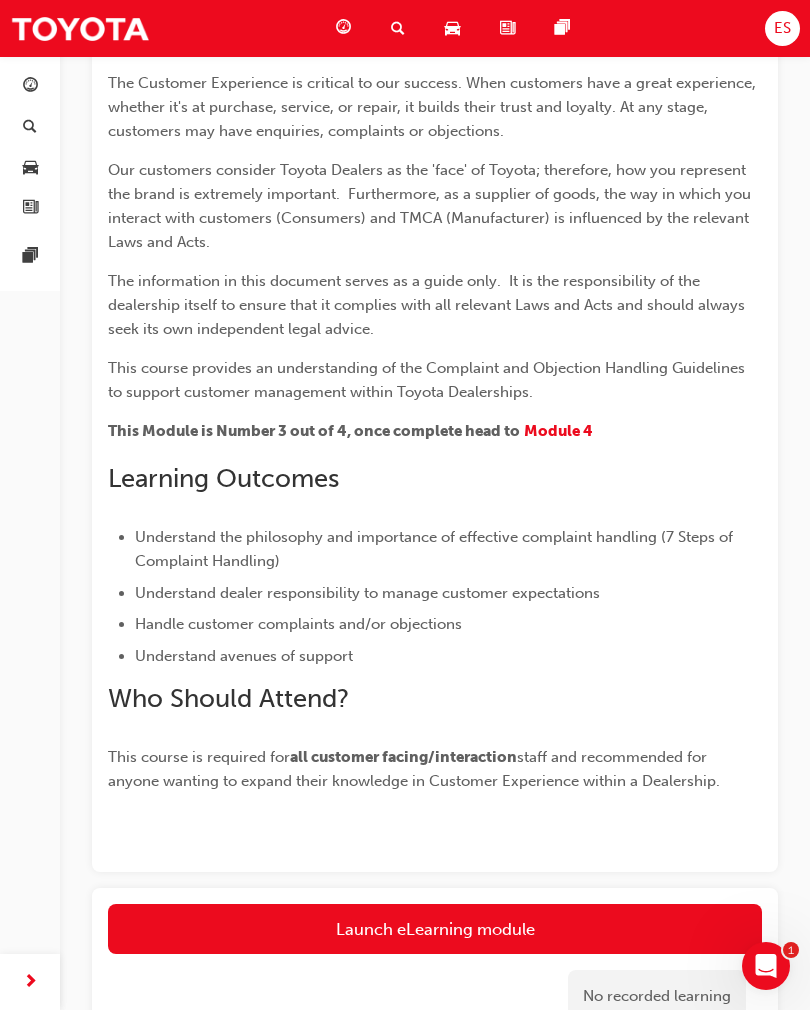 scroll, scrollTop: 322, scrollLeft: 0, axis: vertical 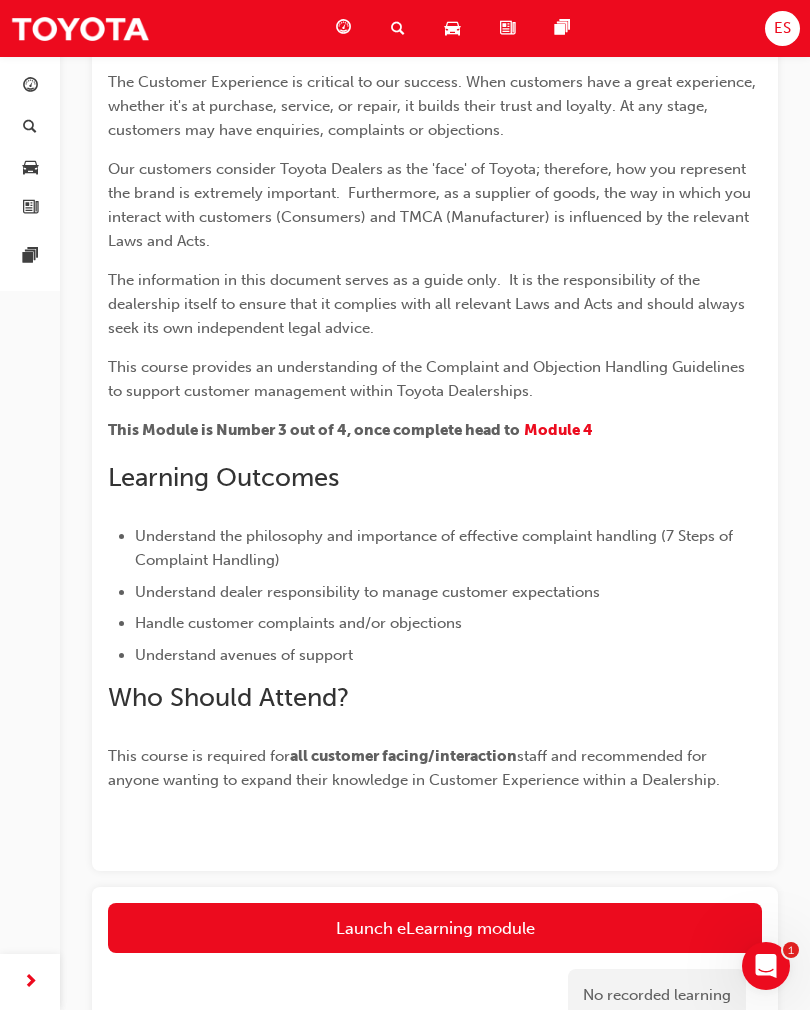 click on "Launch eLearning module" at bounding box center [435, 928] 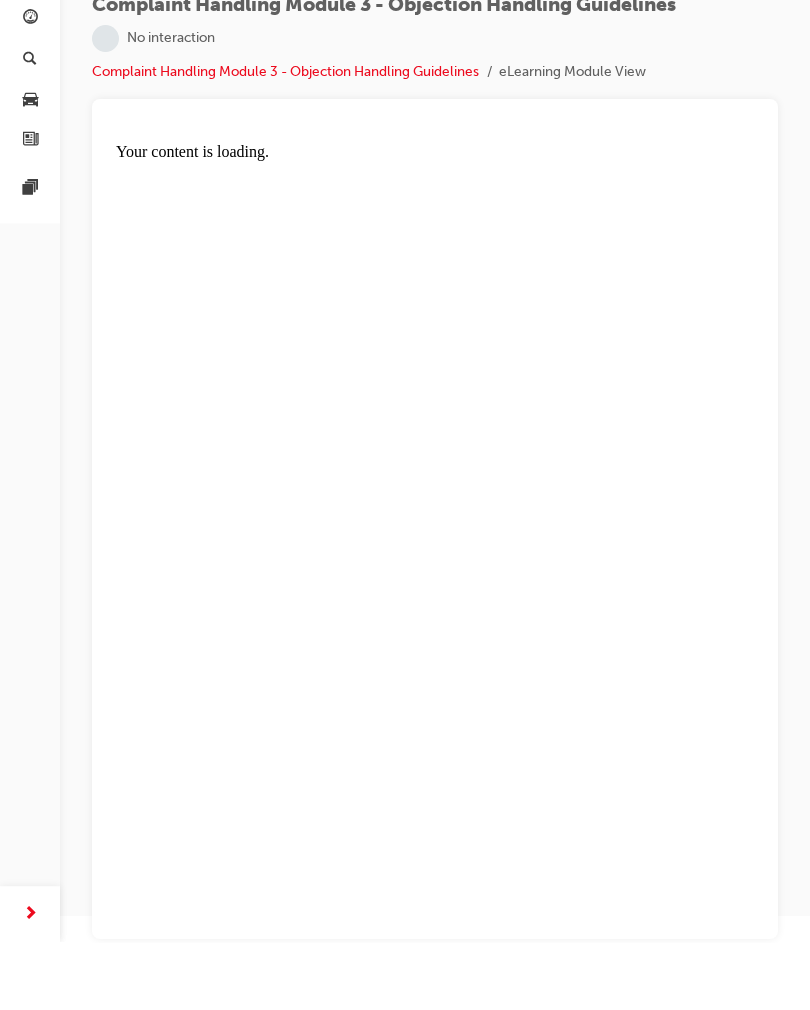 scroll, scrollTop: 0, scrollLeft: 0, axis: both 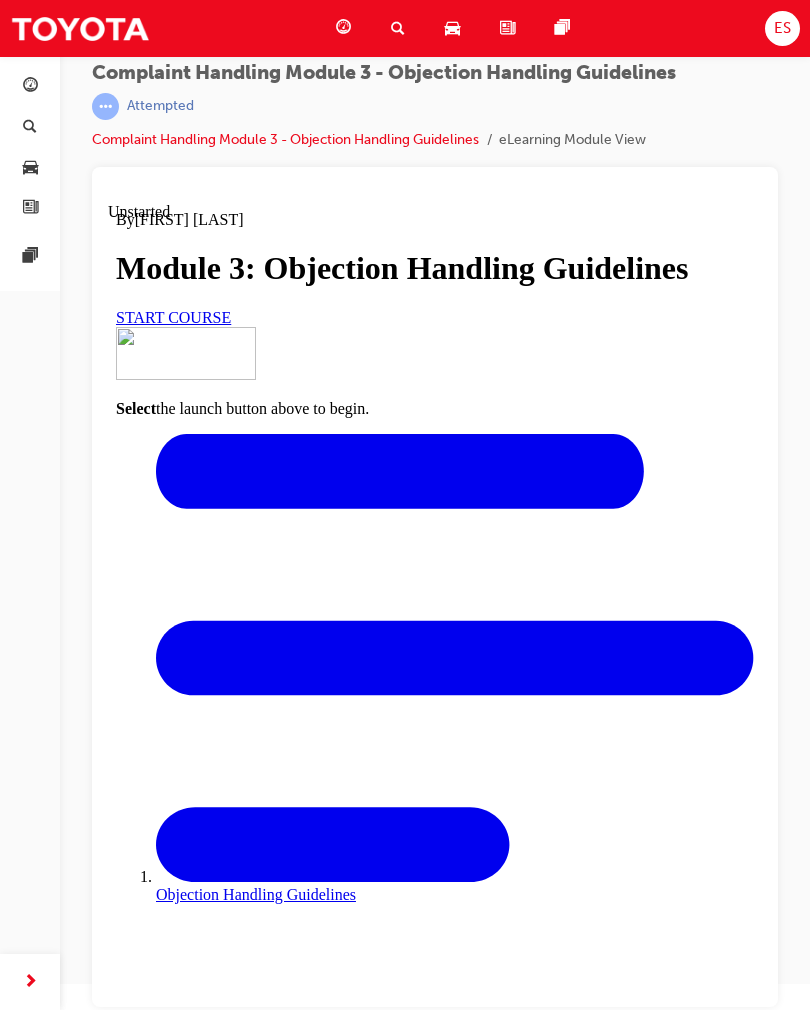 click on "START COURSE" at bounding box center [173, 317] 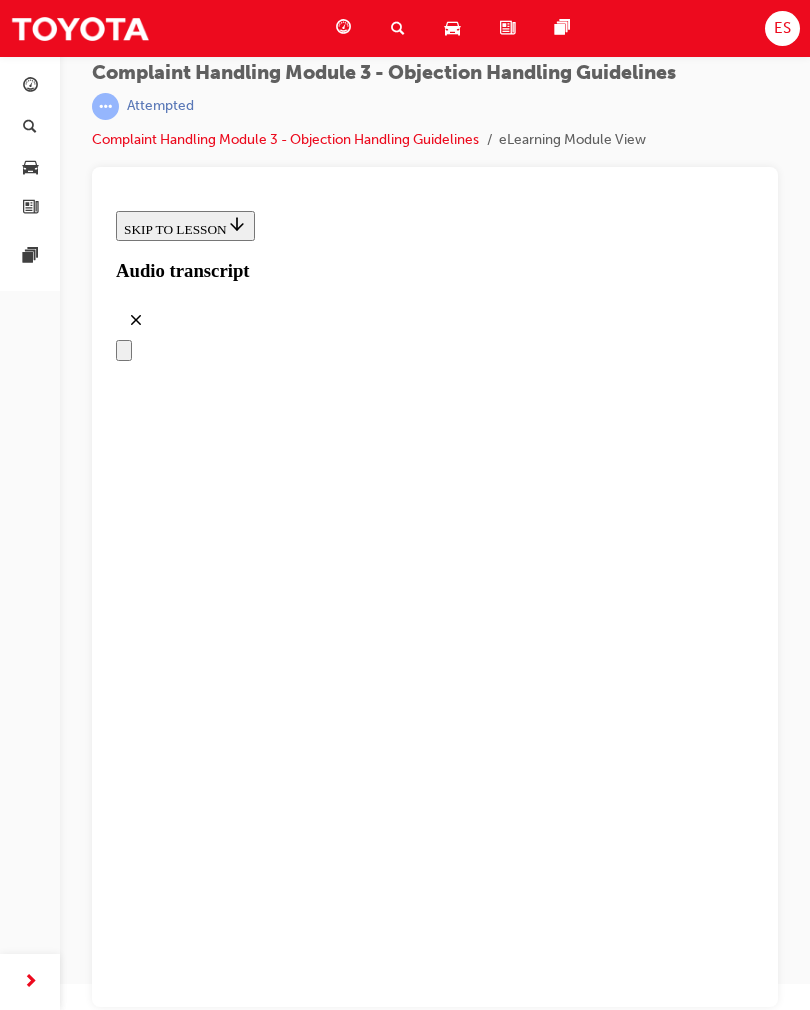 click on "CONTINUE" at bounding box center (158, 4119) 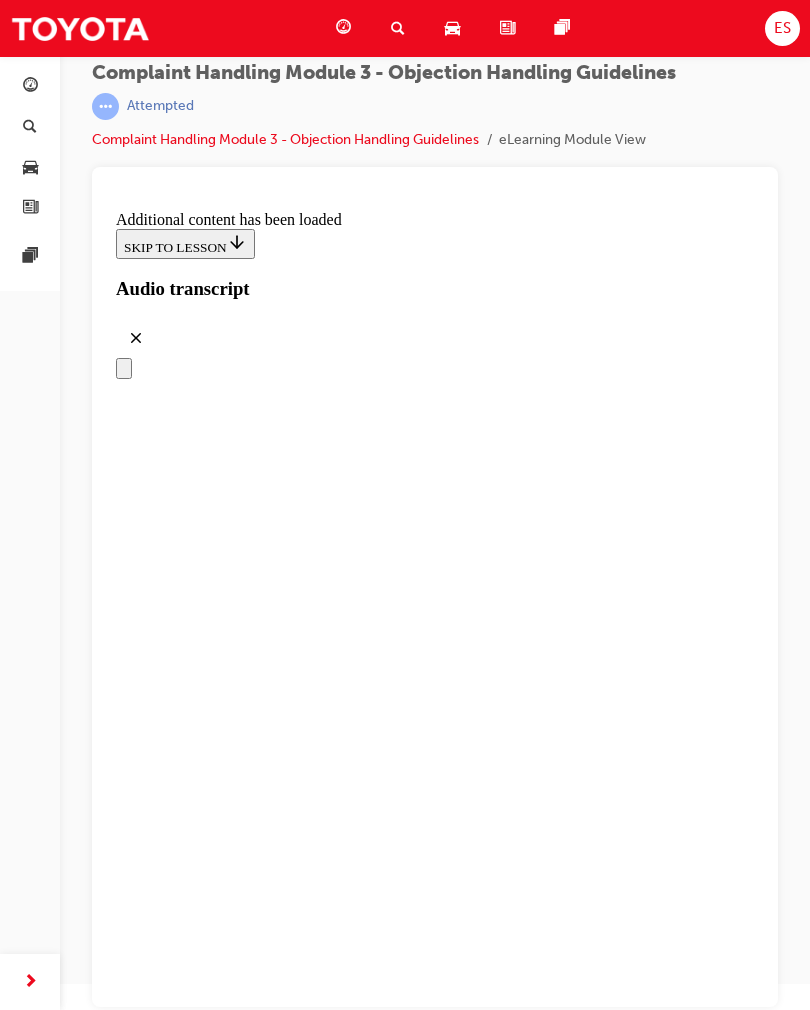 scroll, scrollTop: 1680, scrollLeft: 0, axis: vertical 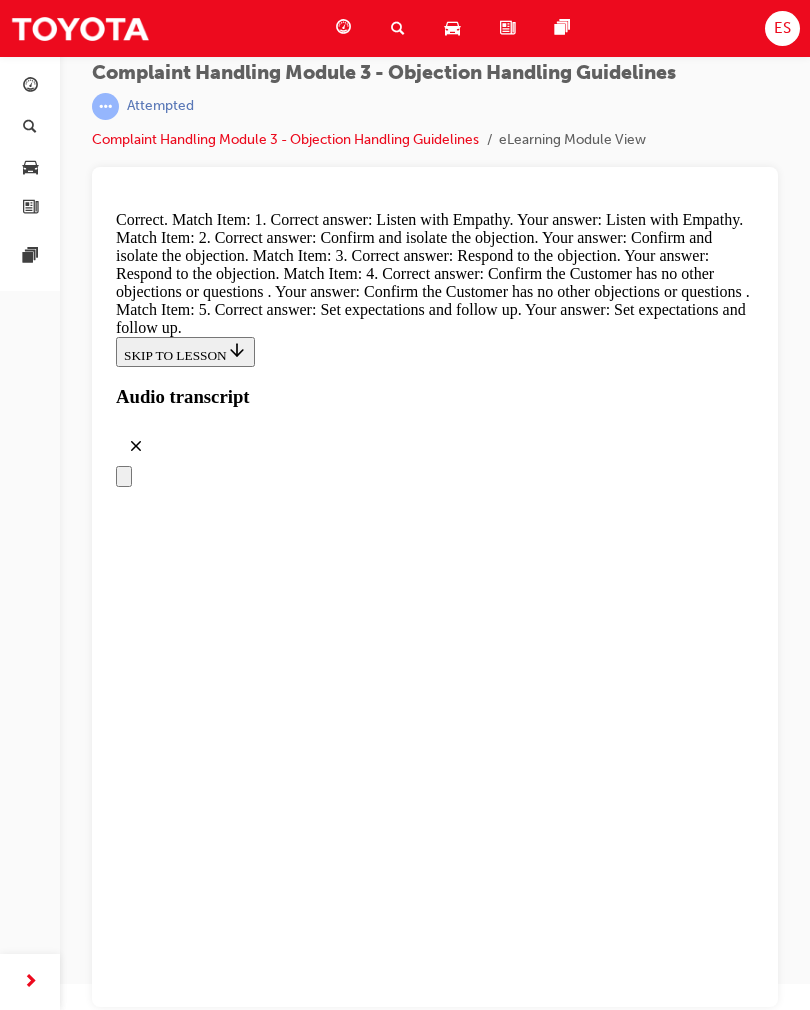 click on "Explain the reason ‘why’ so the customer understands" at bounding box center (435, 17567) 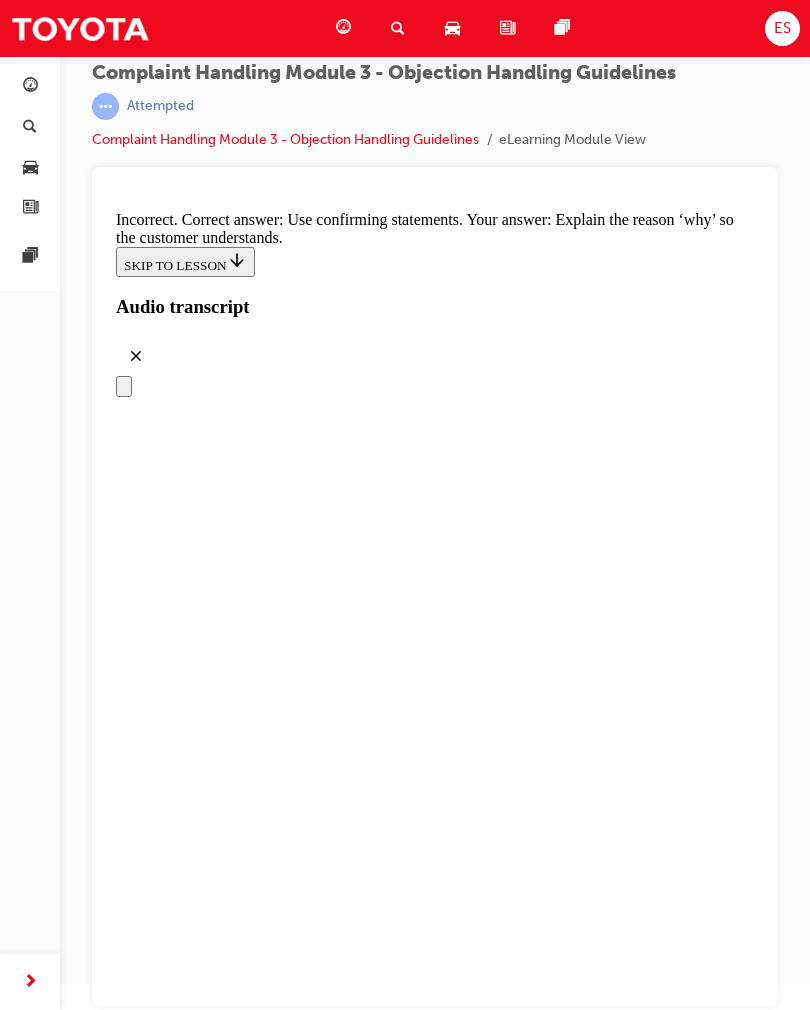 scroll, scrollTop: 10386, scrollLeft: 0, axis: vertical 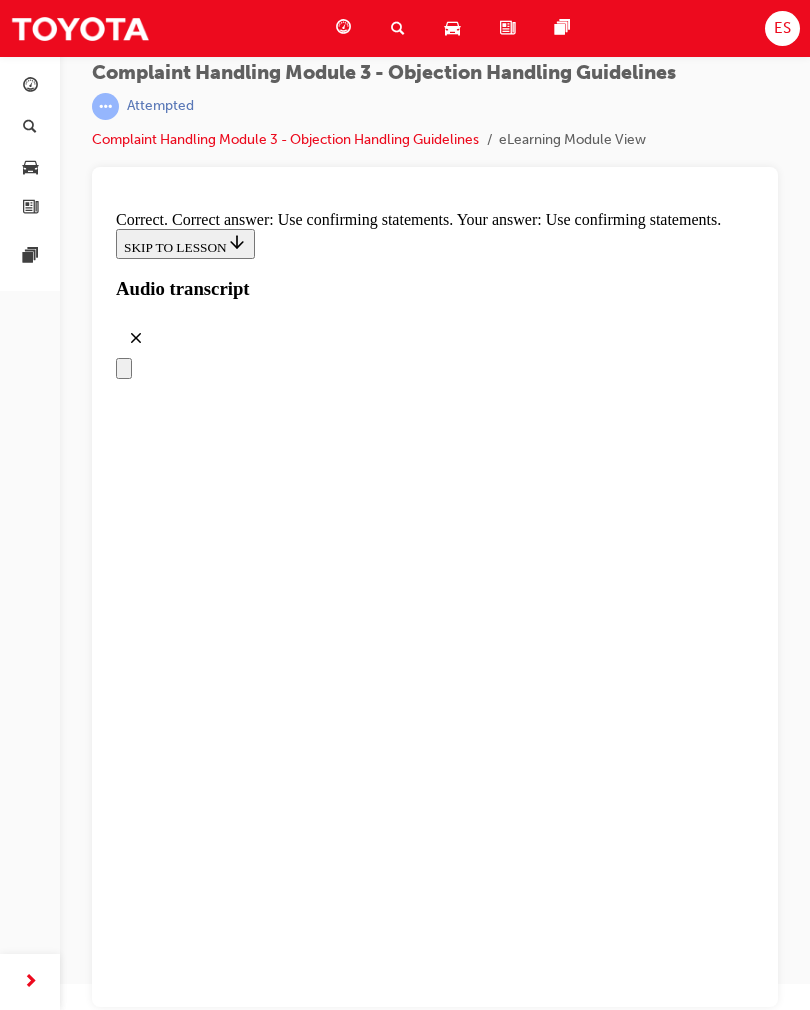 click on "True" at bounding box center (435, 19620) 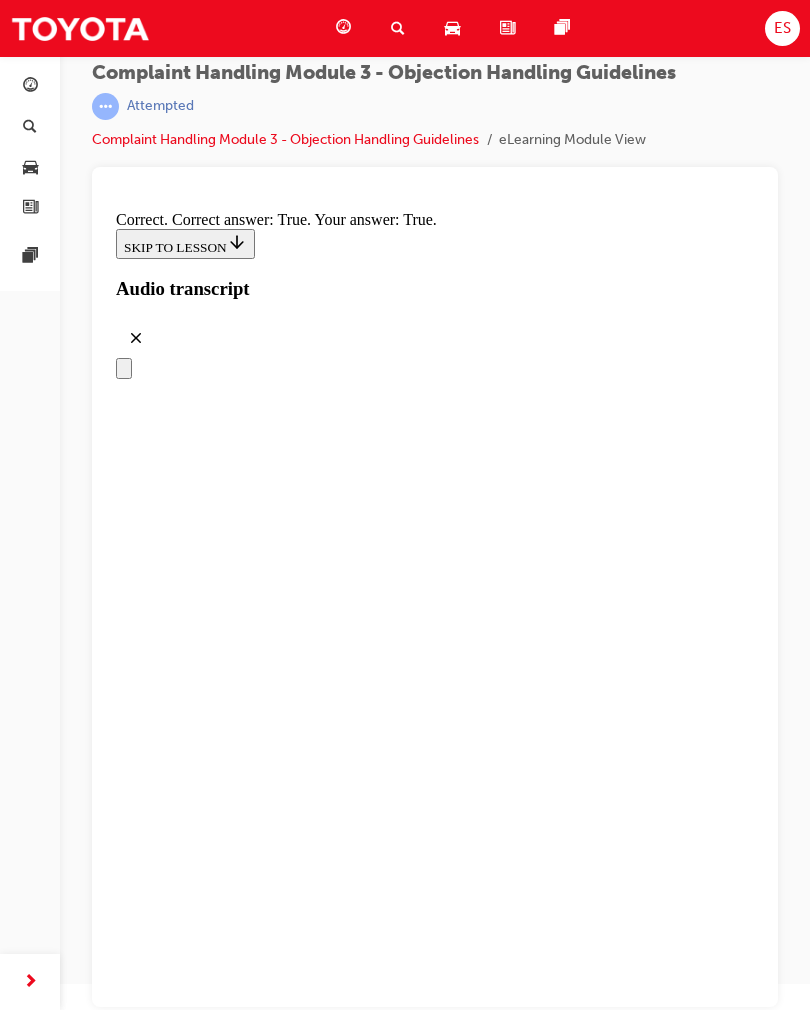 scroll, scrollTop: 11582, scrollLeft: 0, axis: vertical 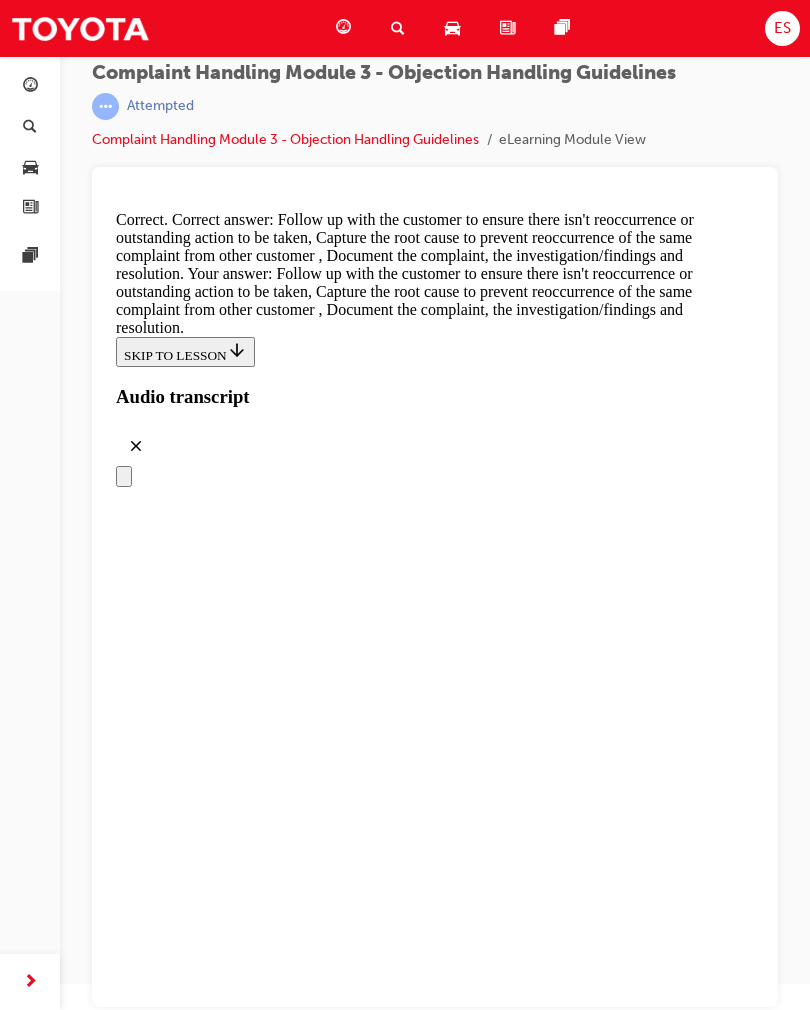 click on "CONTINUE" at bounding box center (158, 23623) 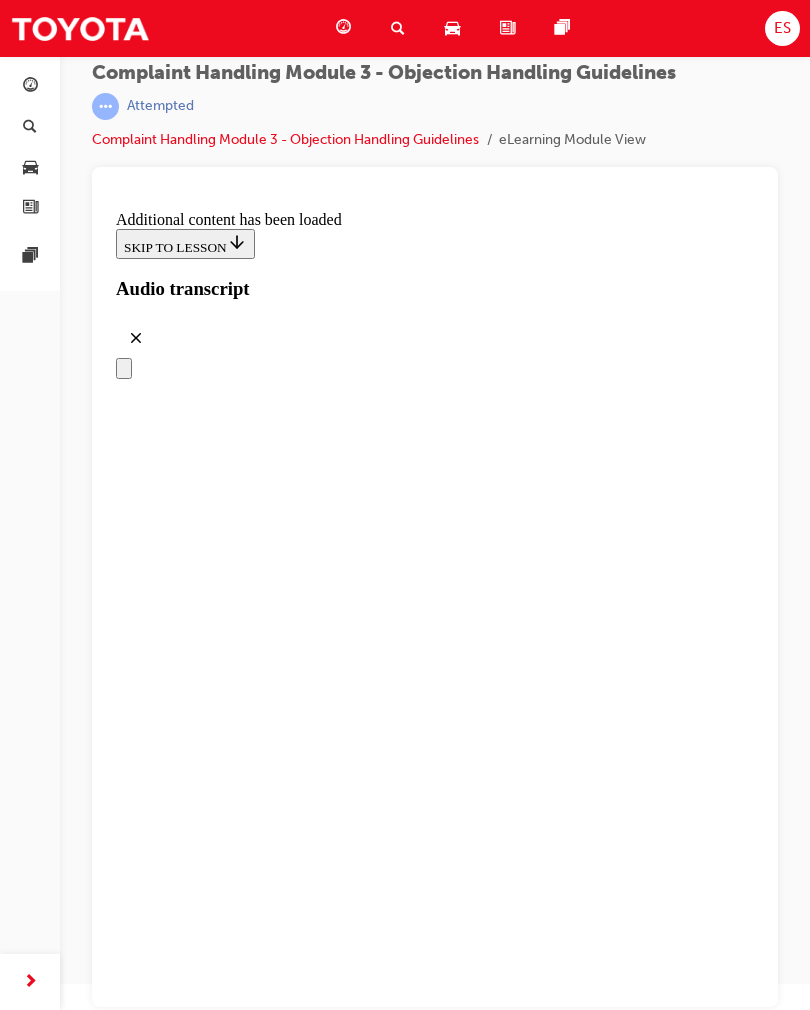 click on "Complaint Handling Module 3 - Objection Handling Guidelines | Attempted Complaint Handling Module 3 - Objection Handling Guidelines eLearning Module View" at bounding box center [435, 482] 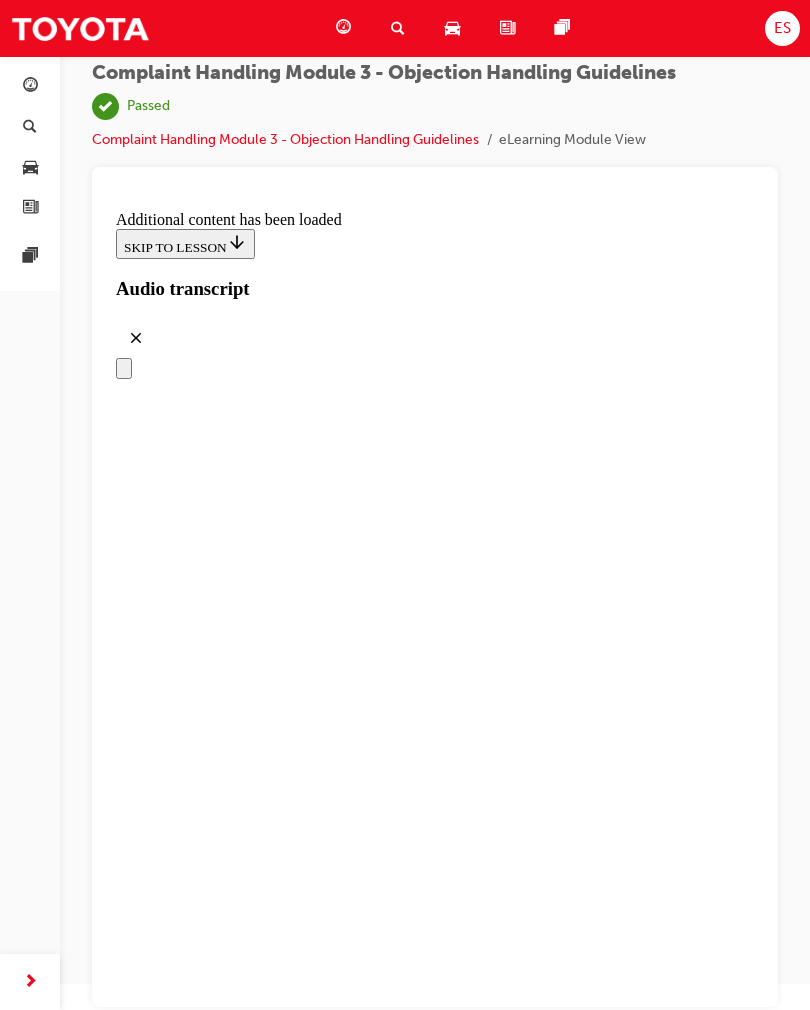 click on "Search Learning" at bounding box center (402, 28) 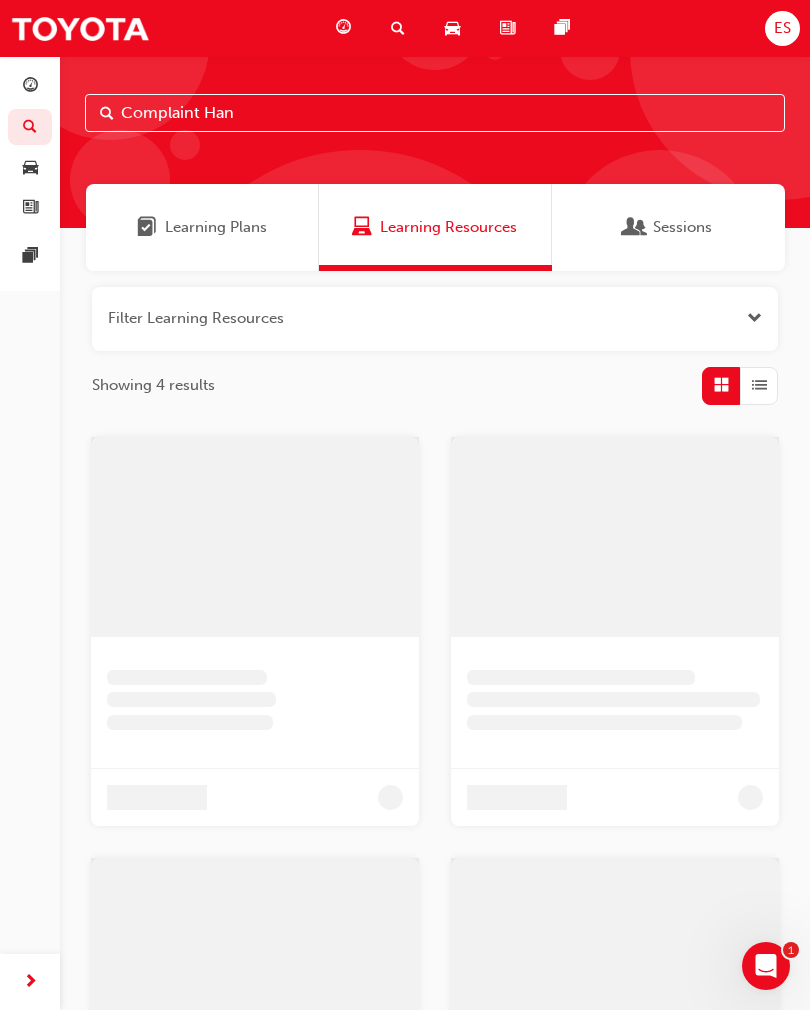 click on "Learning Resources" at bounding box center [435, 227] 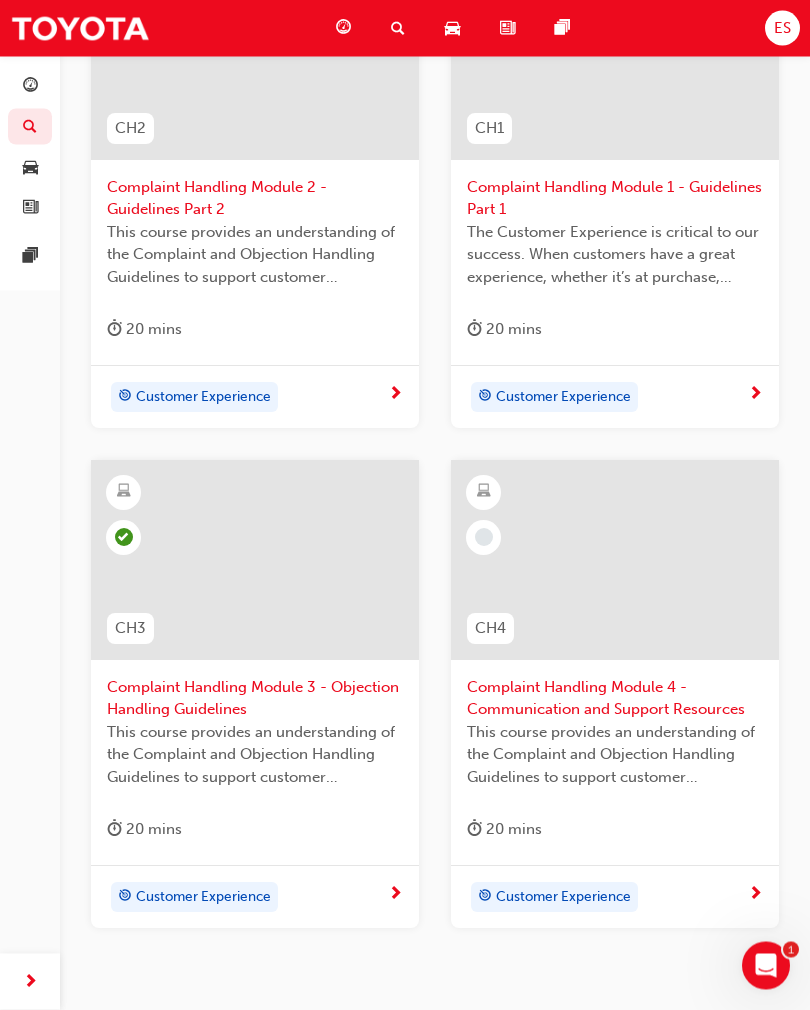 scroll, scrollTop: 577, scrollLeft: 0, axis: vertical 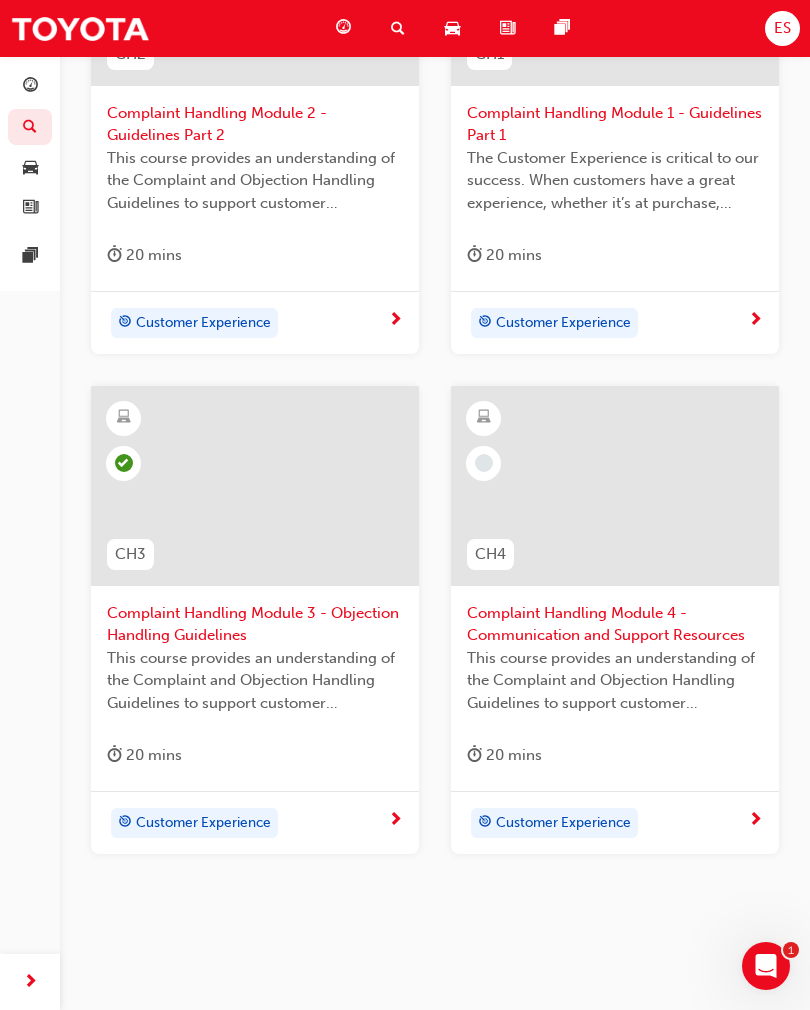 click on "Customer Experience" at bounding box center [607, 823] 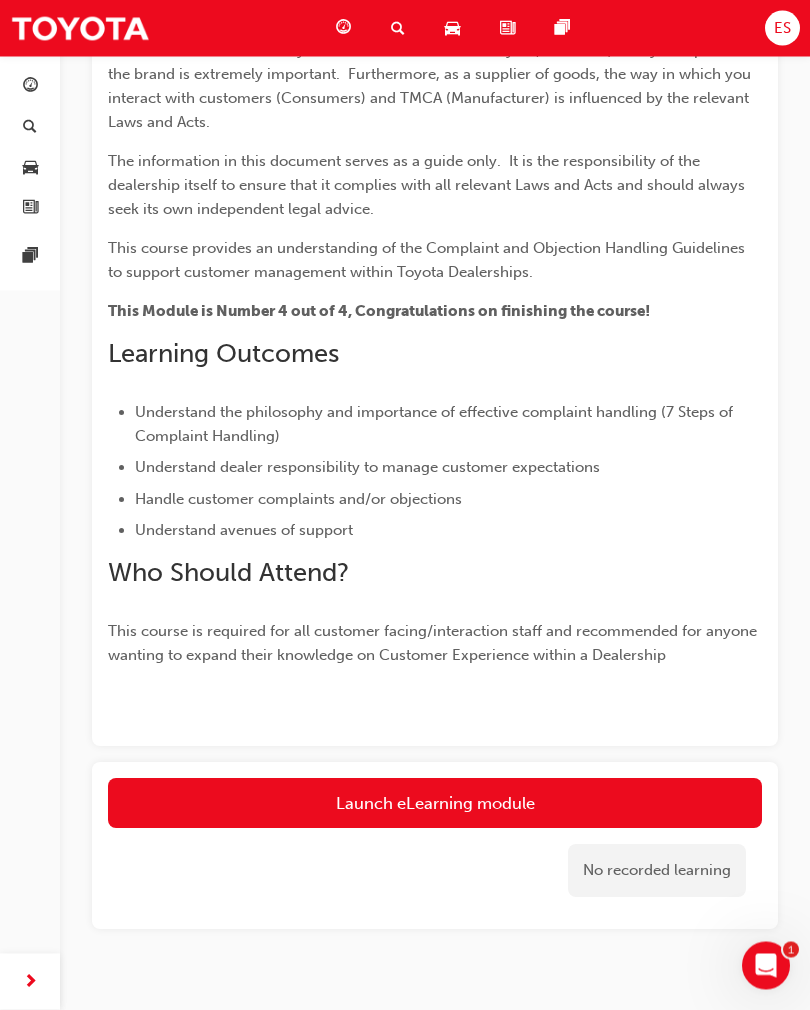 scroll, scrollTop: 708, scrollLeft: 0, axis: vertical 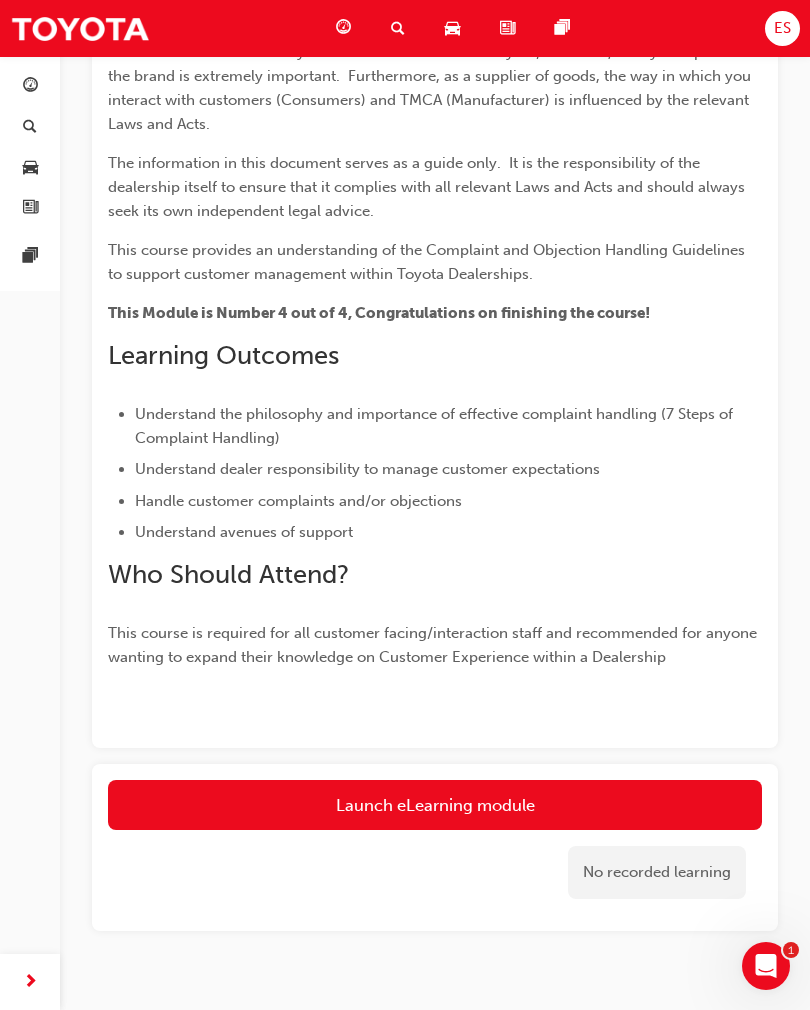 click on "Launch eLearning module" at bounding box center [435, 805] 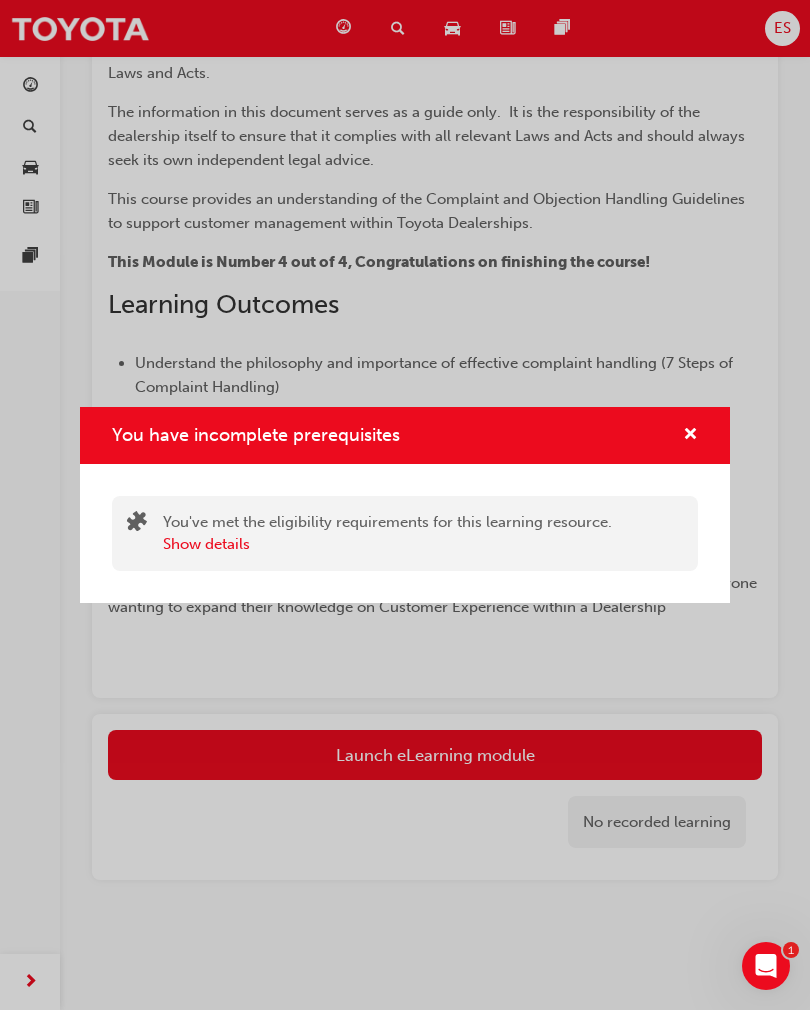 scroll, scrollTop: 455, scrollLeft: 0, axis: vertical 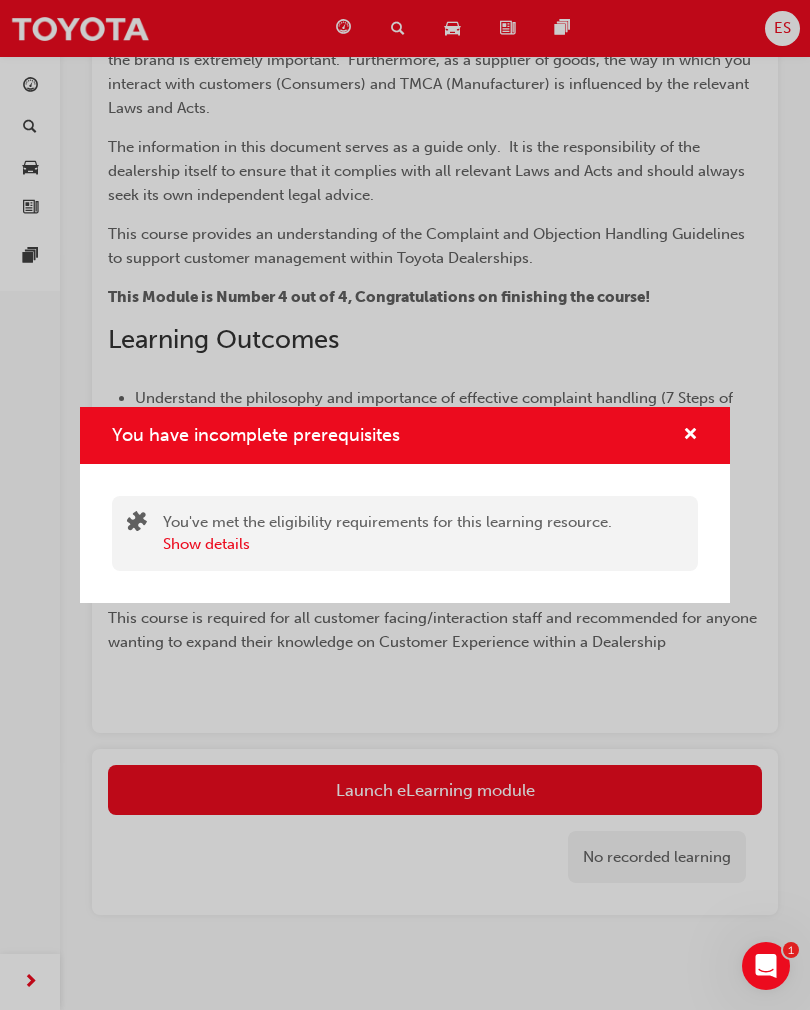 click at bounding box center [690, 436] 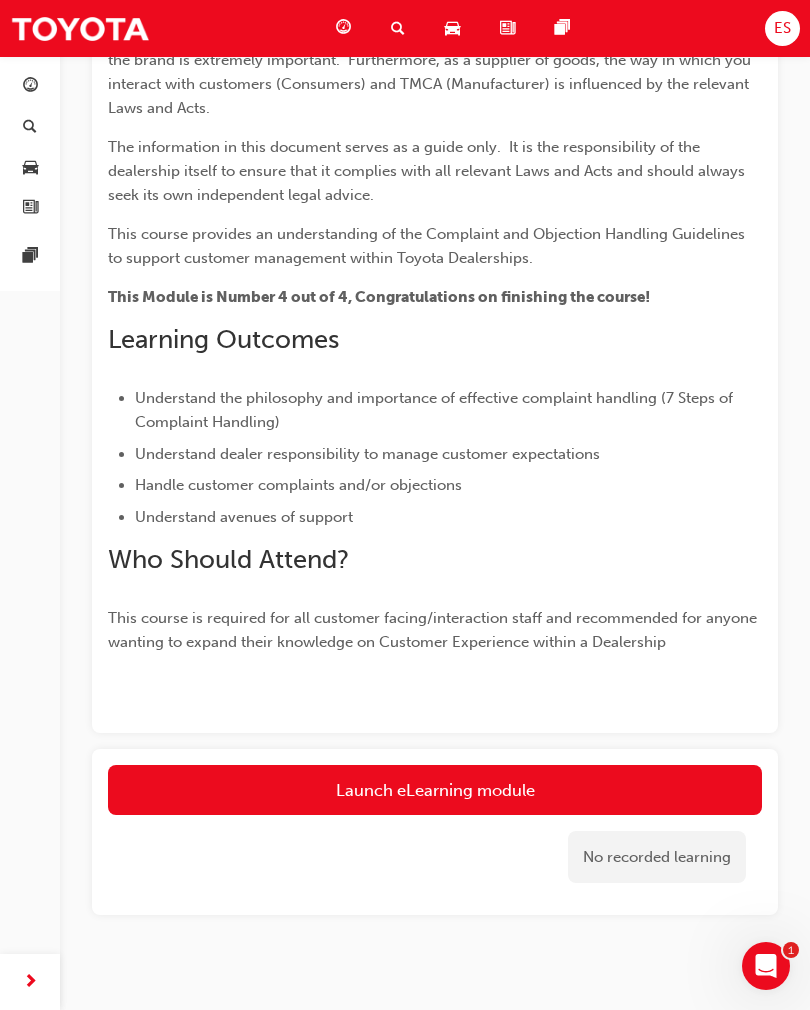 click on "Launch eLearning module" at bounding box center [435, 790] 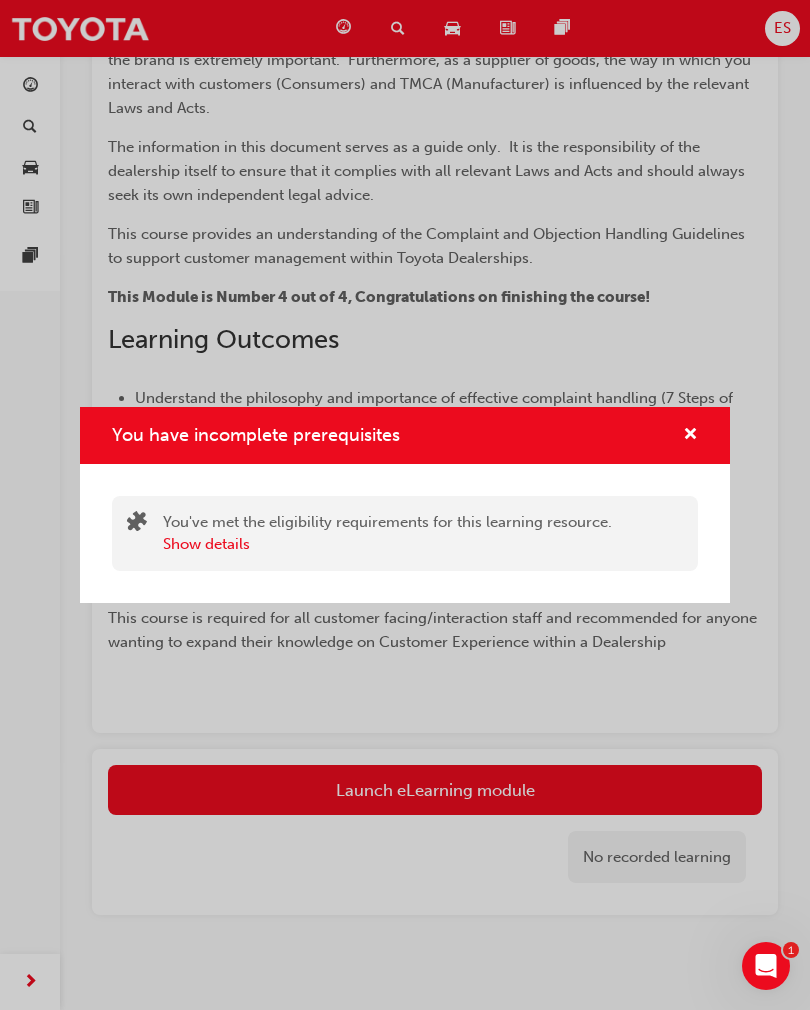 click on "Show details" at bounding box center (206, 544) 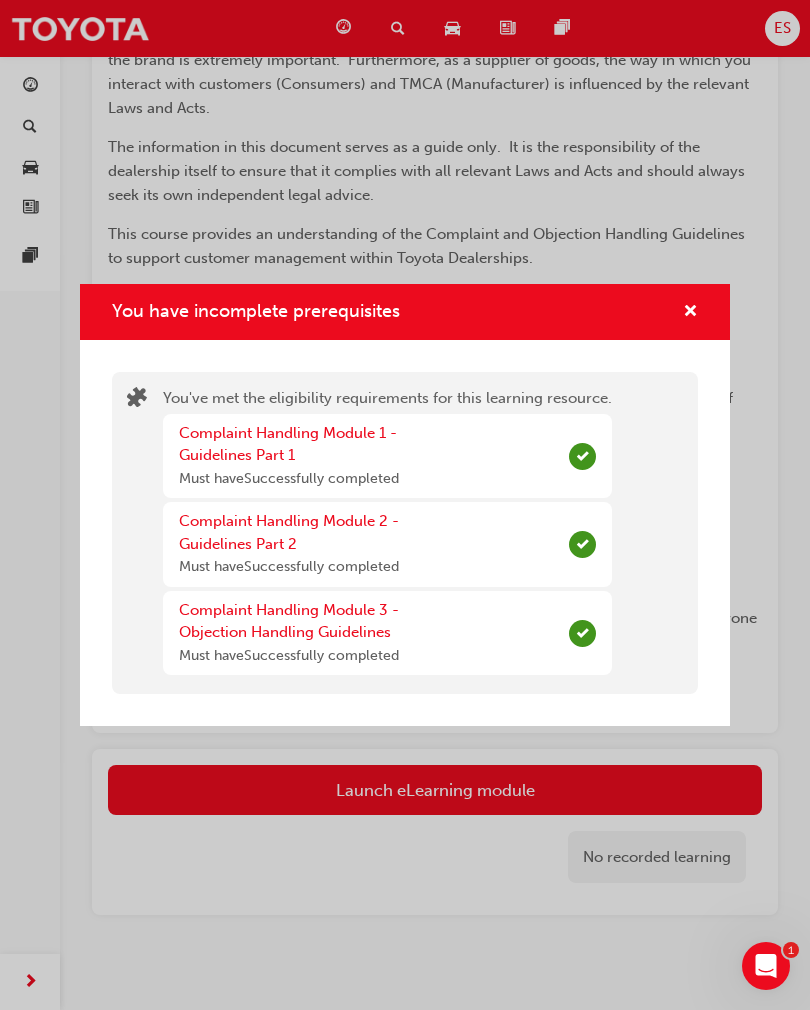 click at bounding box center (690, 313) 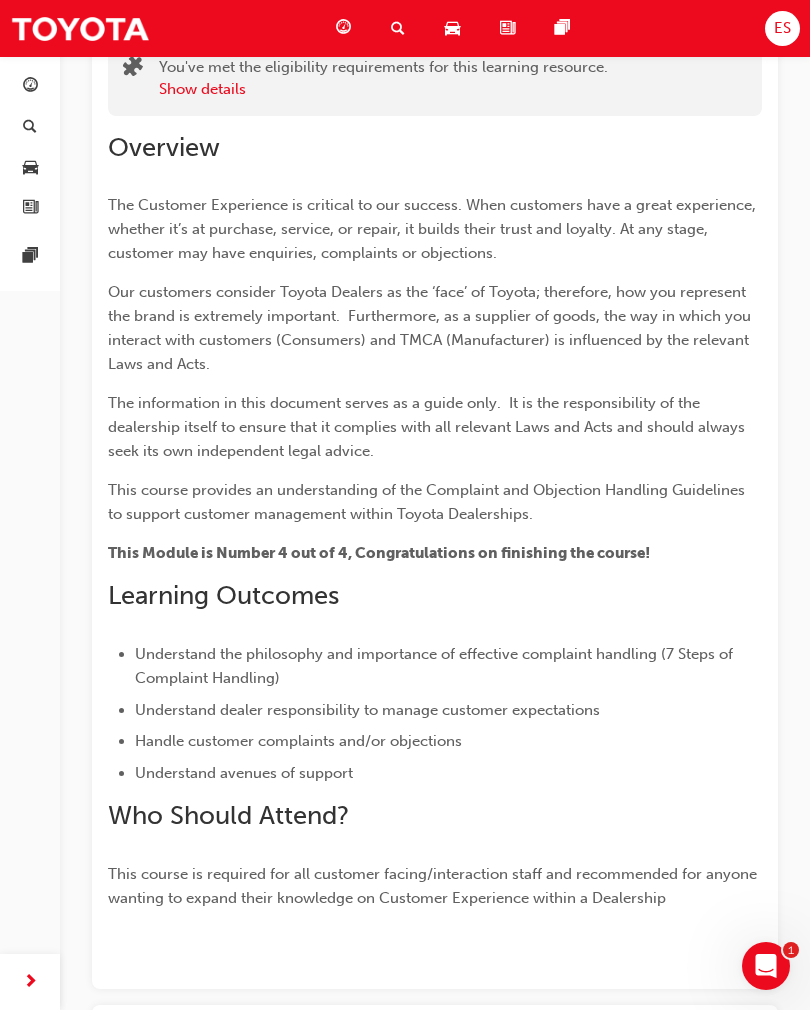 scroll, scrollTop: 0, scrollLeft: 0, axis: both 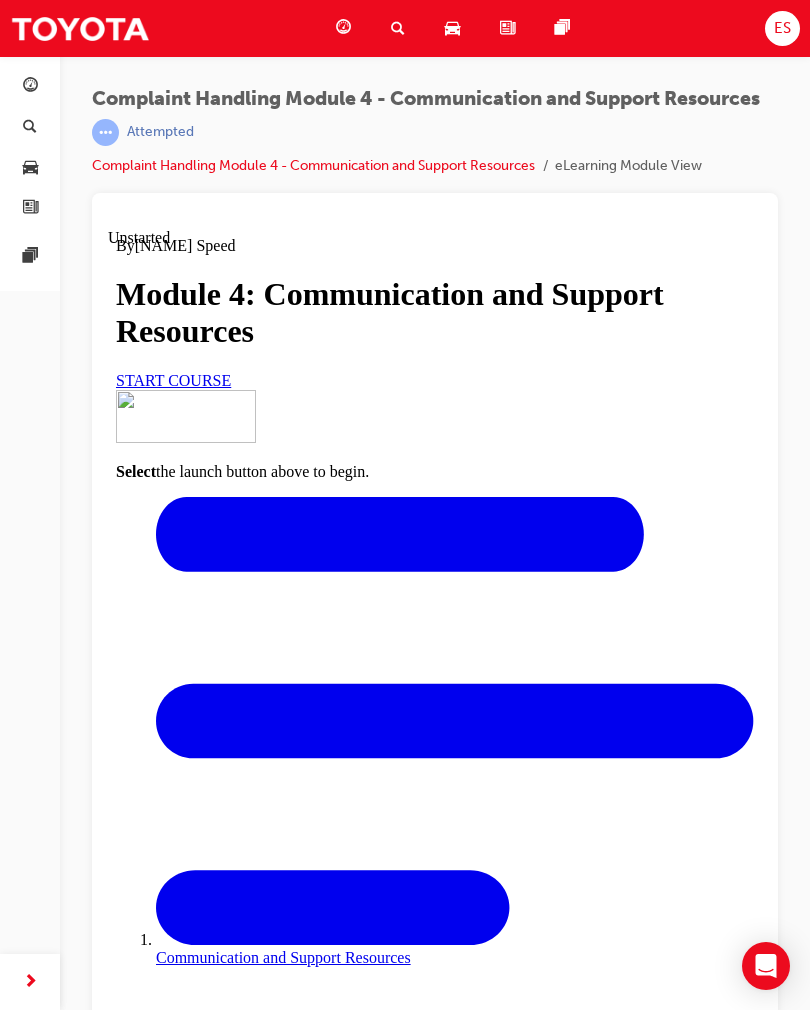 click on "START COURSE" at bounding box center (173, 380) 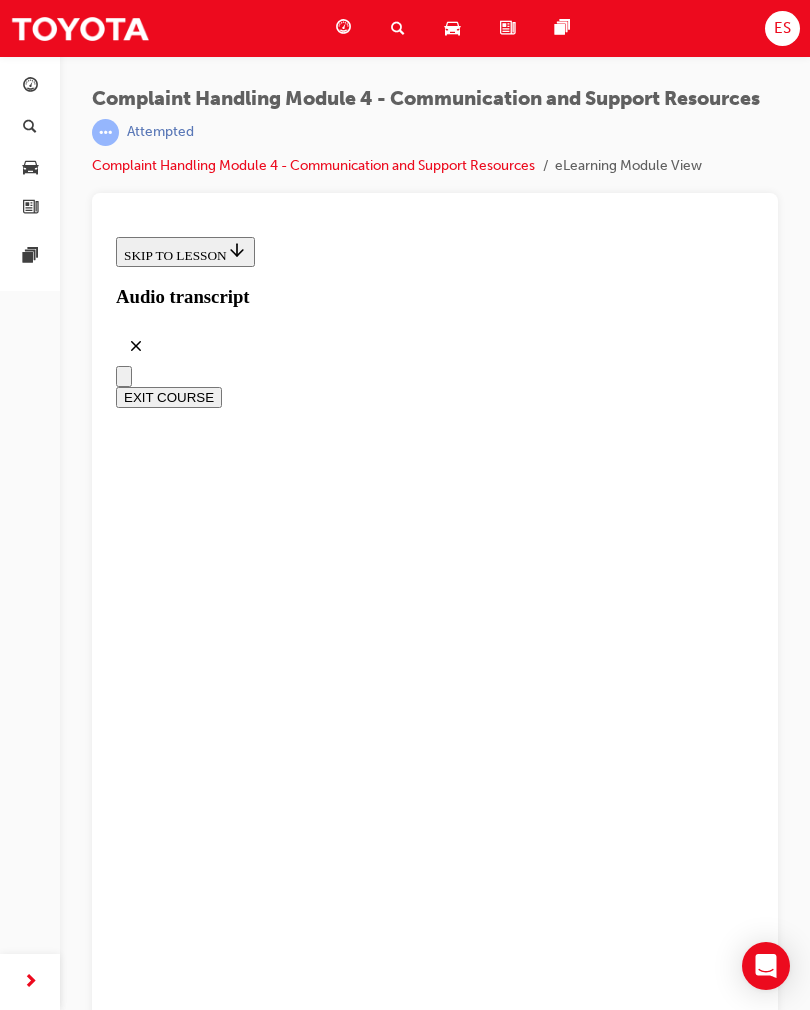 scroll, scrollTop: 695, scrollLeft: 0, axis: vertical 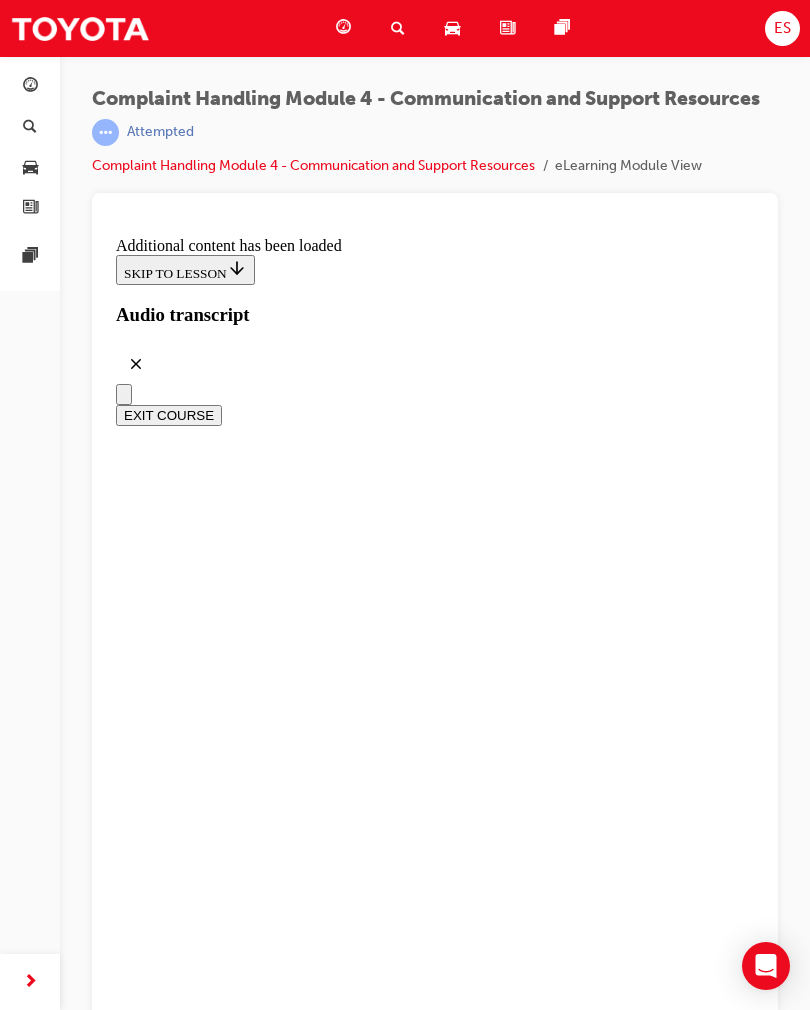 click on "CONTINUE" at bounding box center [158, 7547] 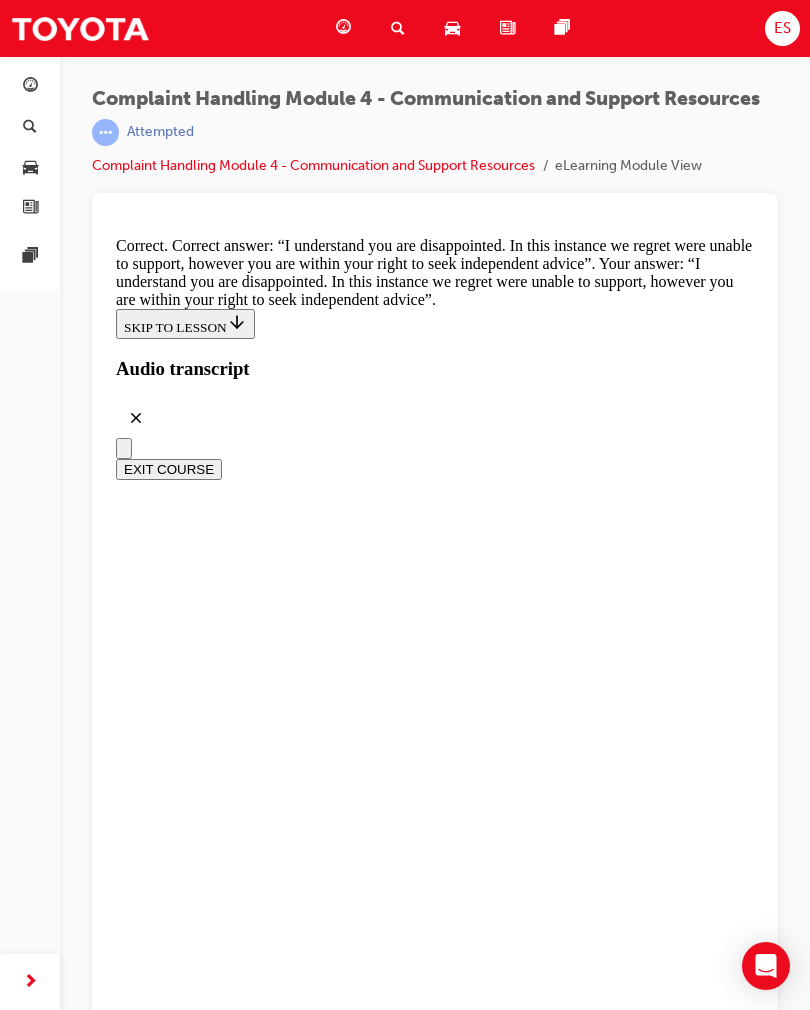 scroll, scrollTop: 16353, scrollLeft: 0, axis: vertical 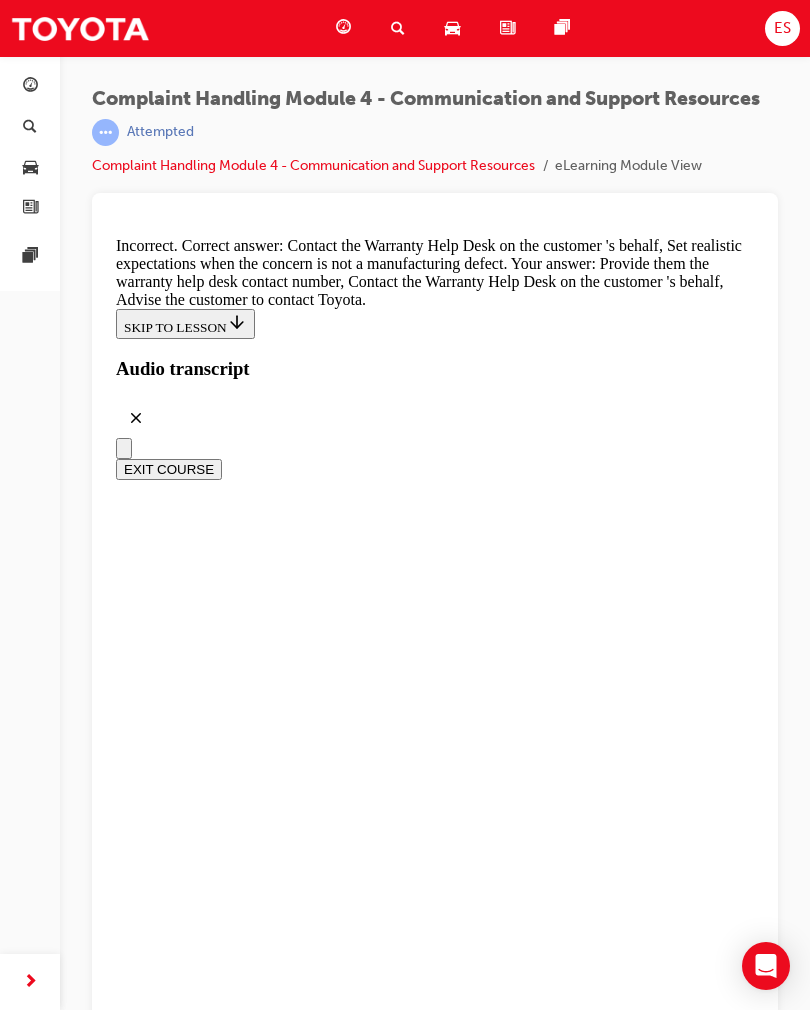click at bounding box center (116, 23459) 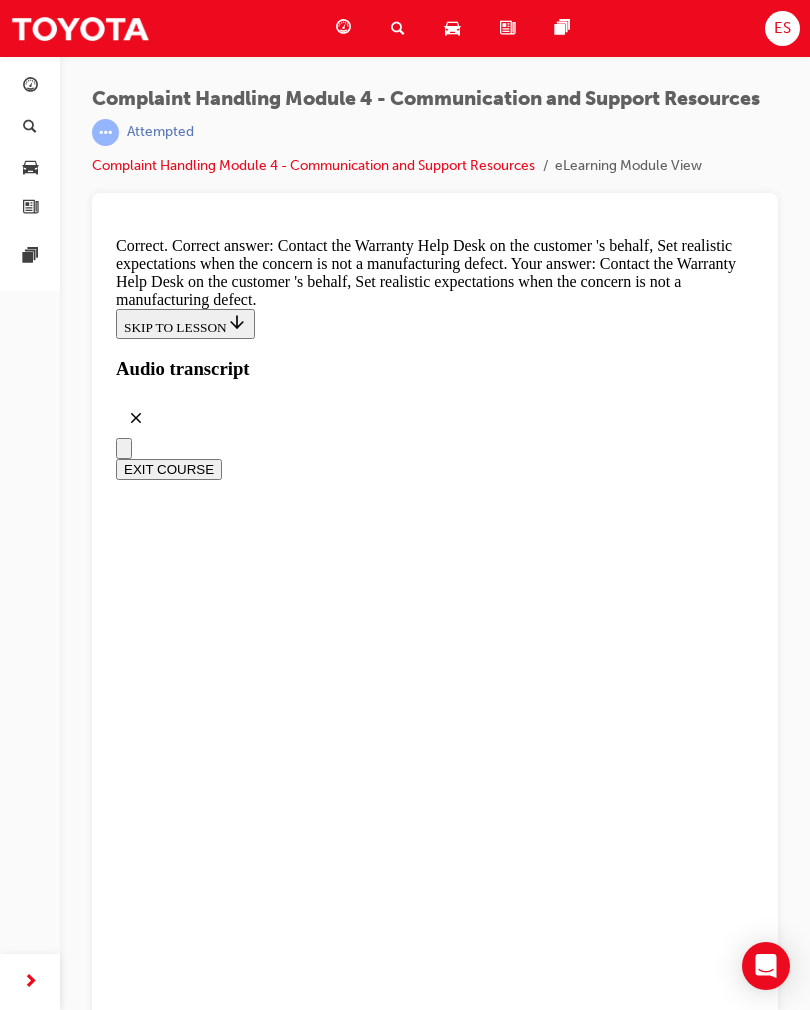 scroll, scrollTop: 17249, scrollLeft: 0, axis: vertical 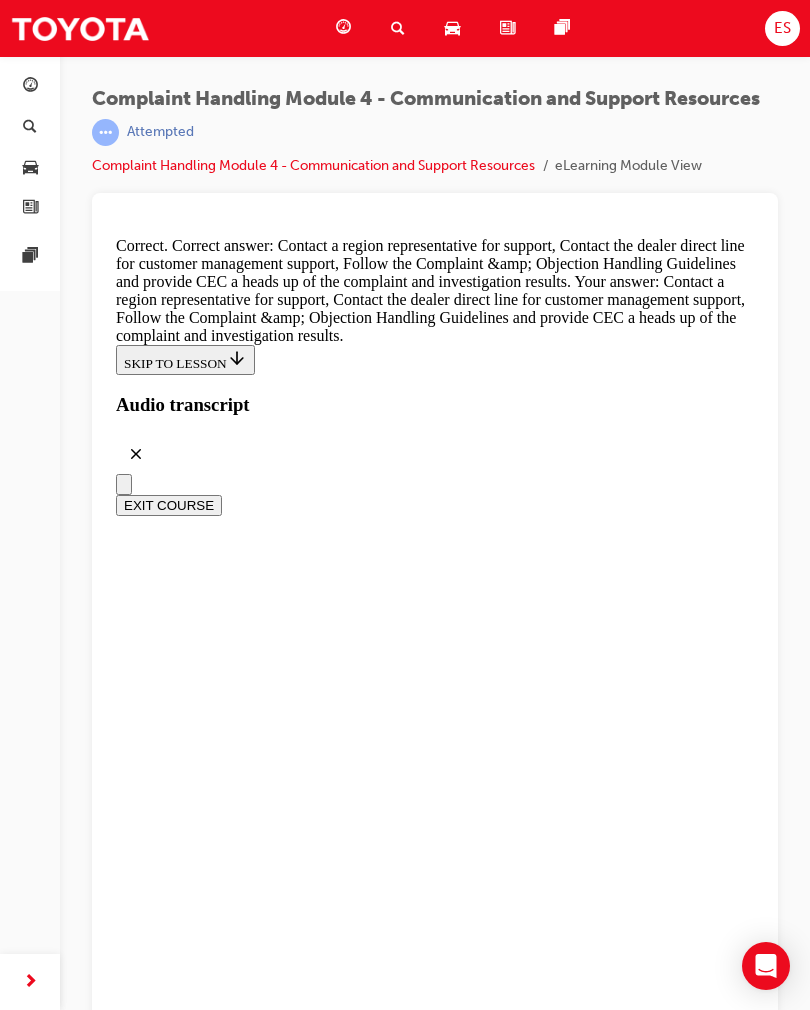 click on "The customer is not accepting the outcome" at bounding box center (435, 27903) 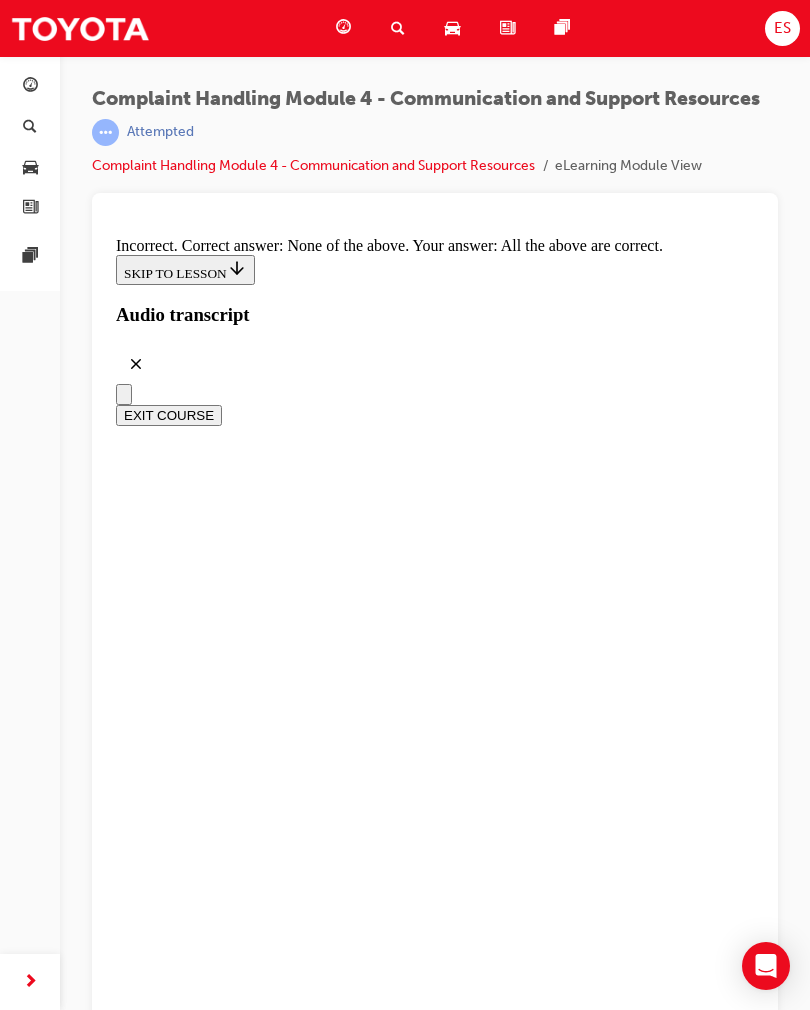 scroll, scrollTop: 18247, scrollLeft: 0, axis: vertical 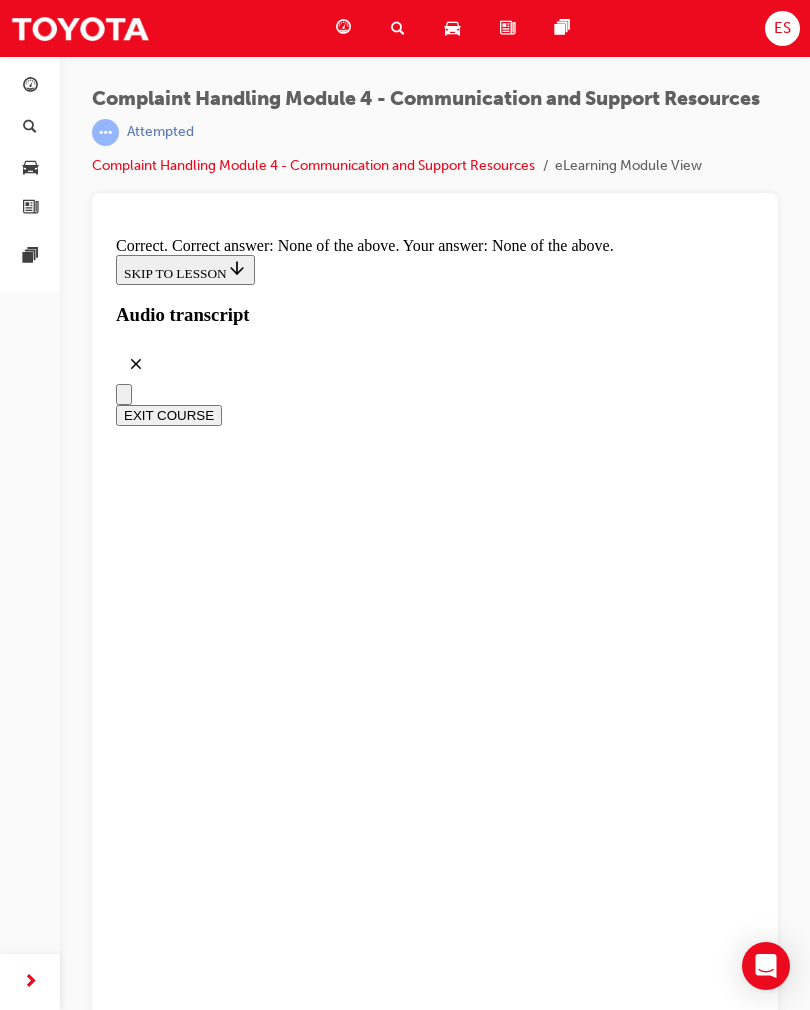 click on "CONTINUE" at bounding box center [158, 31705] 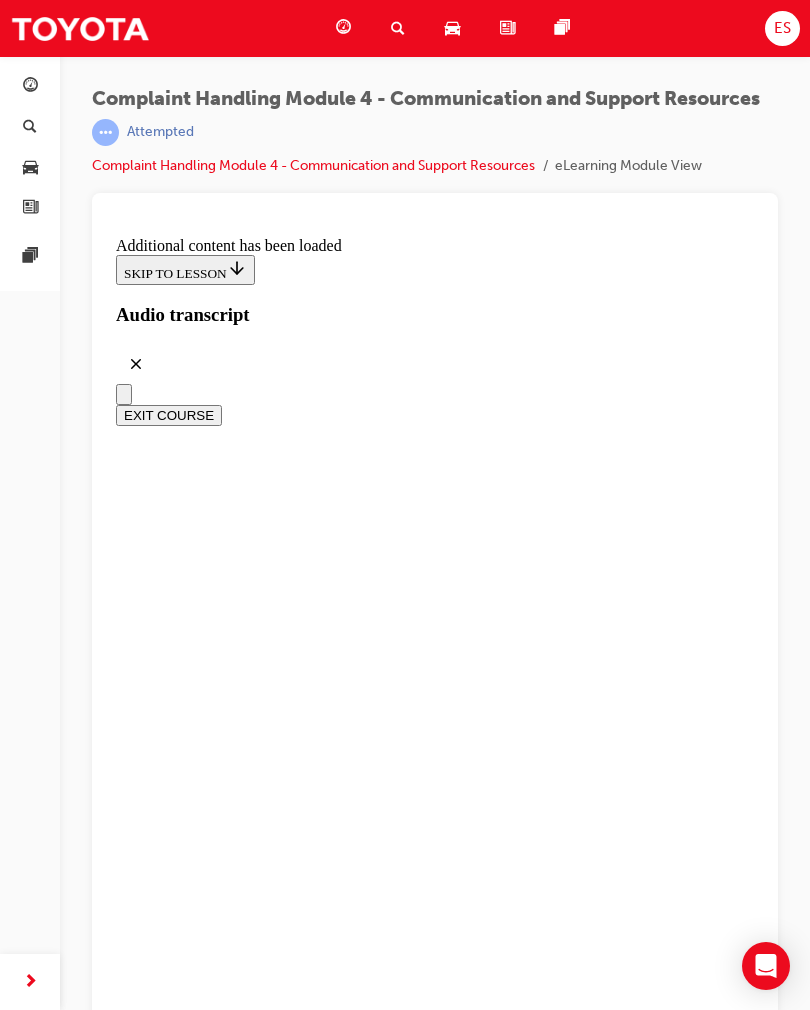 click on "CONTINUE" at bounding box center [158, 33066] 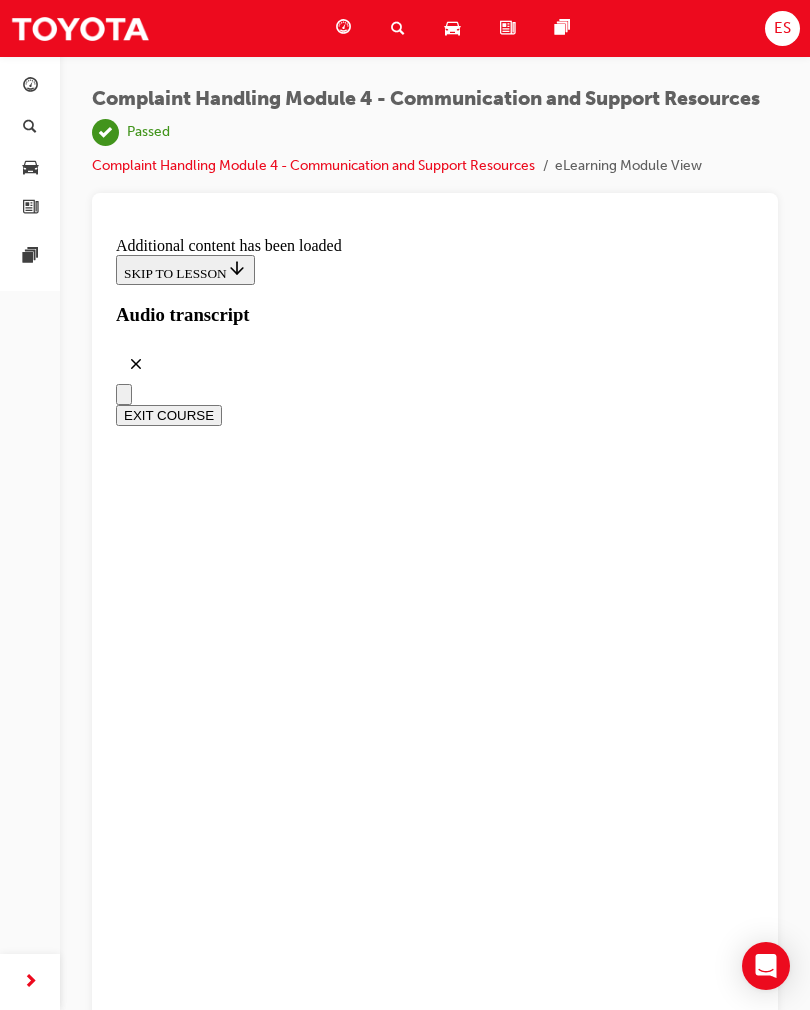 scroll, scrollTop: 21190, scrollLeft: 0, axis: vertical 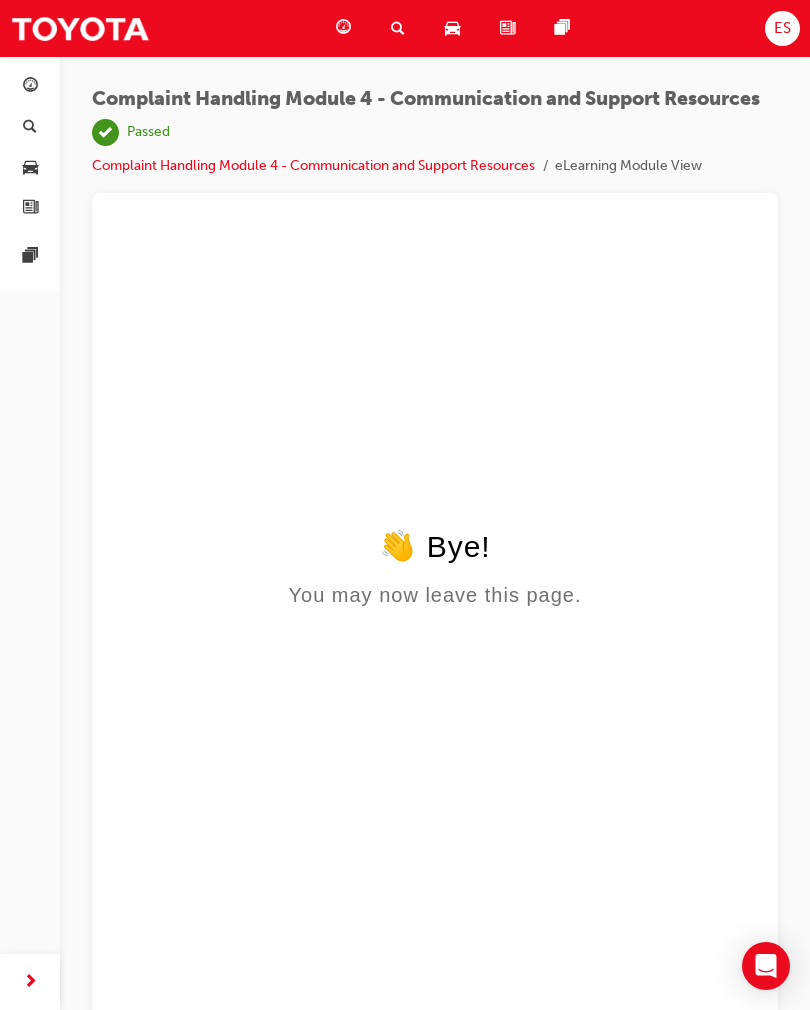 click on "Dashboard" at bounding box center (347, 28) 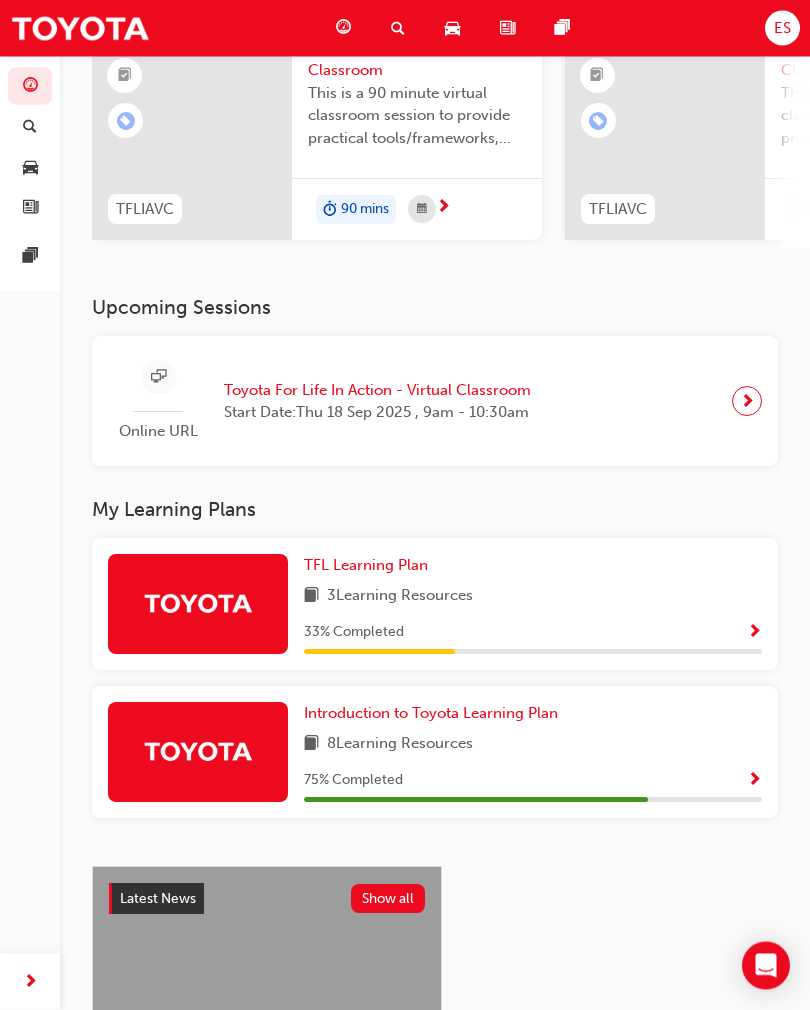 scroll, scrollTop: 213, scrollLeft: 0, axis: vertical 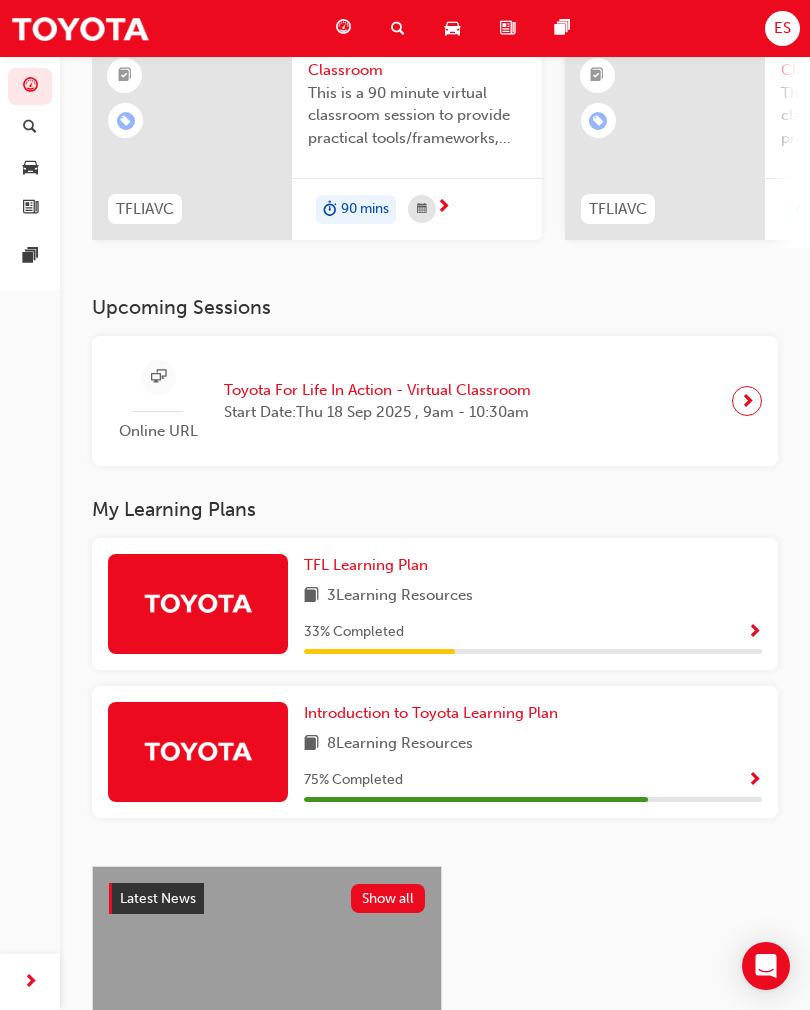 click on "Search Learning" at bounding box center [402, 28] 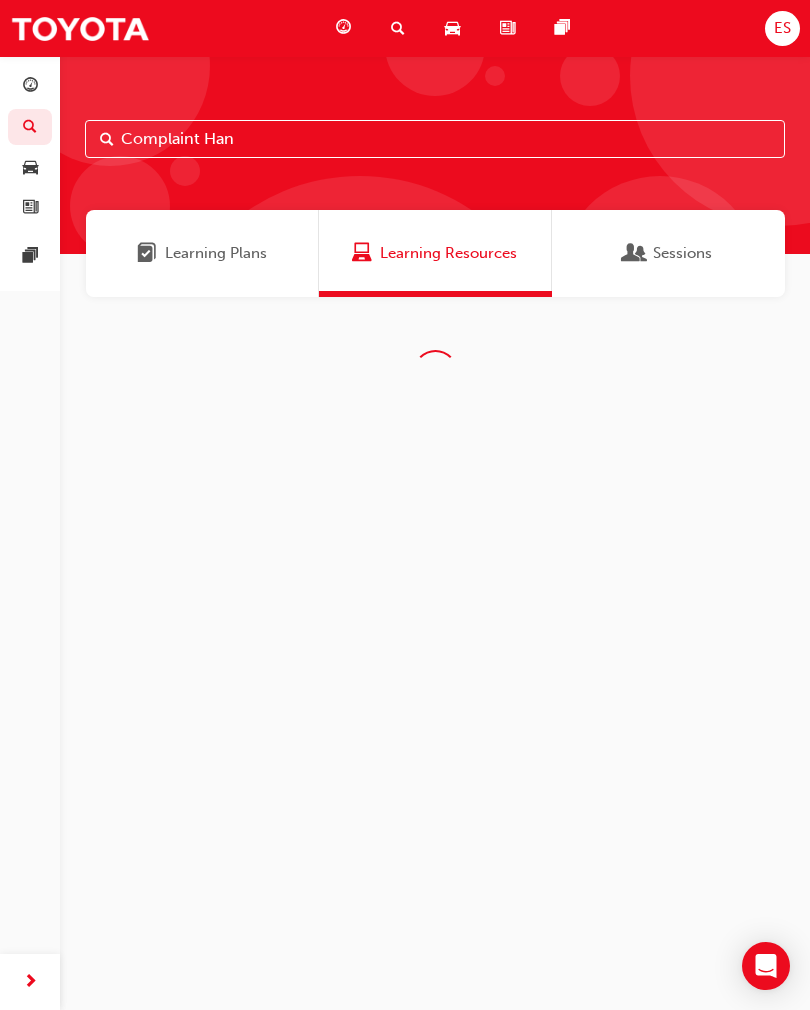 scroll, scrollTop: 0, scrollLeft: 0, axis: both 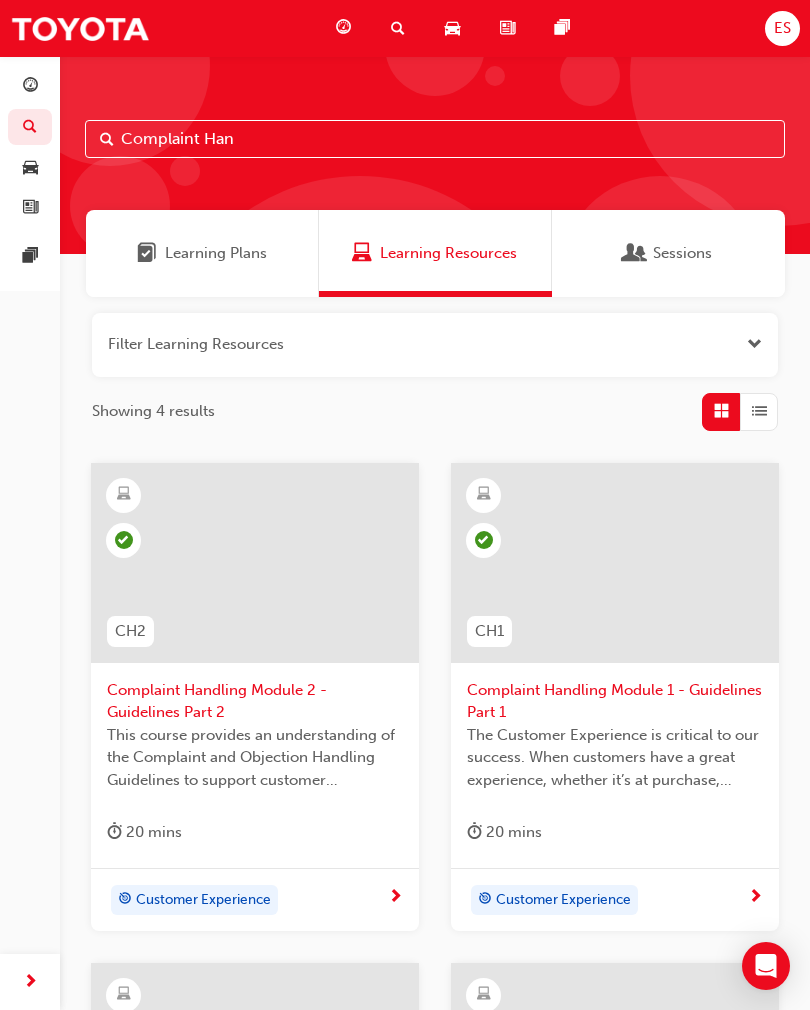 click at bounding box center [780, 76] 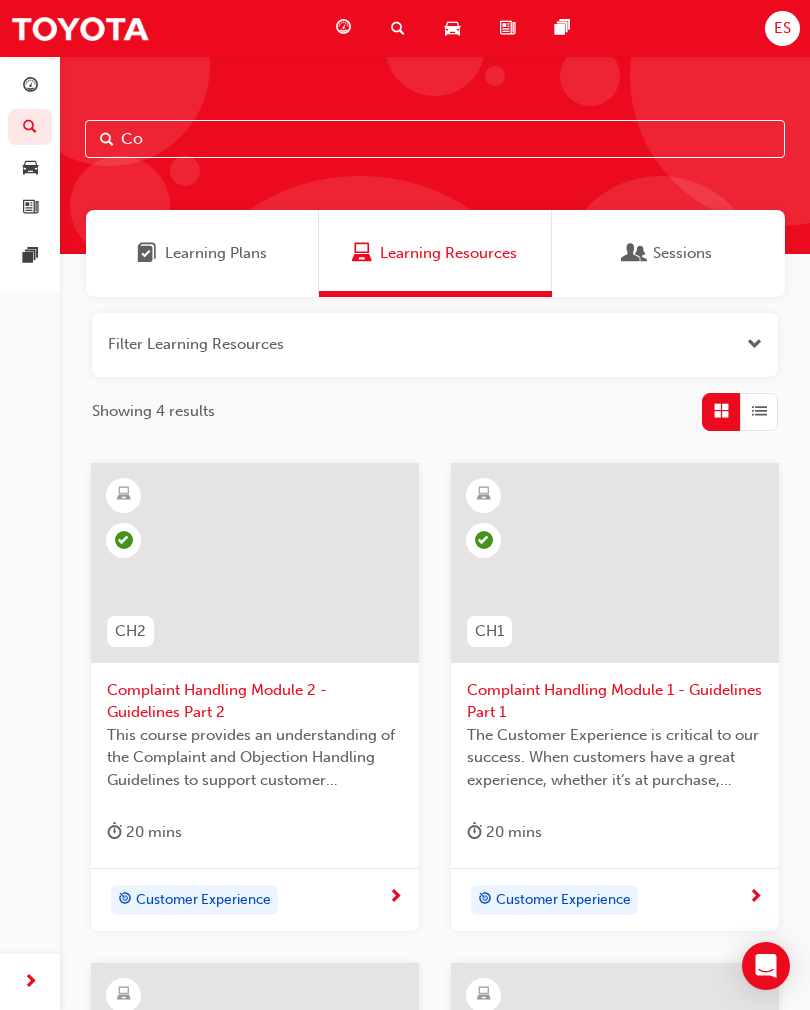 type on "C" 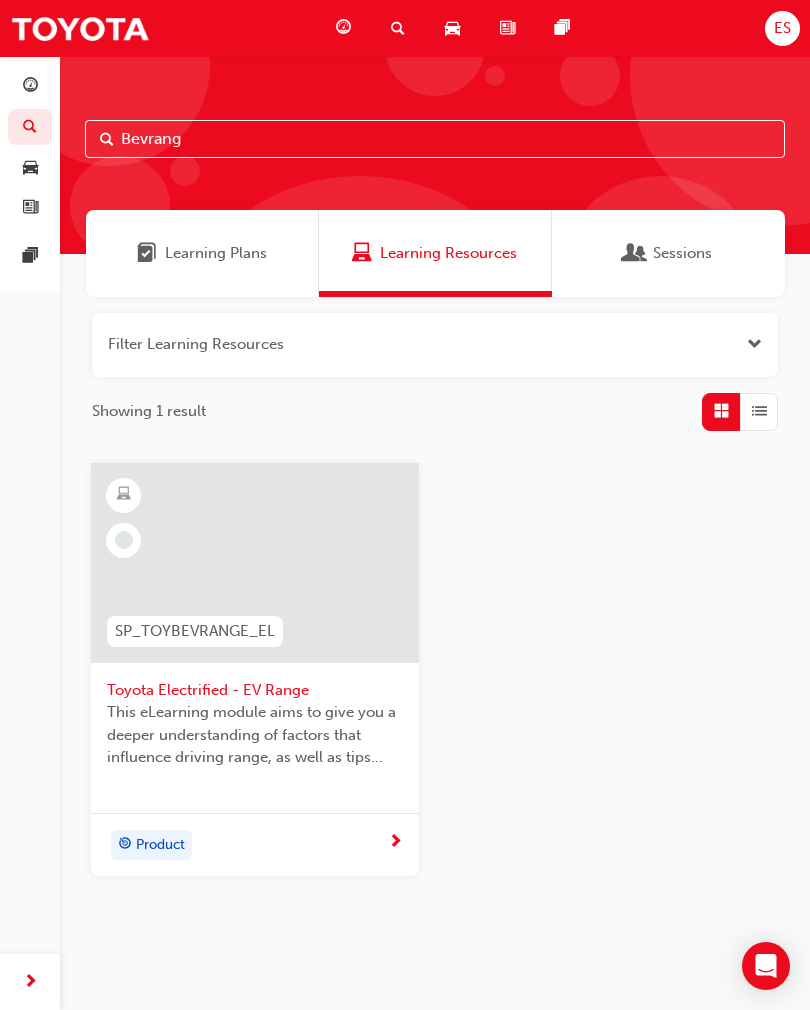 type on "Bevrange" 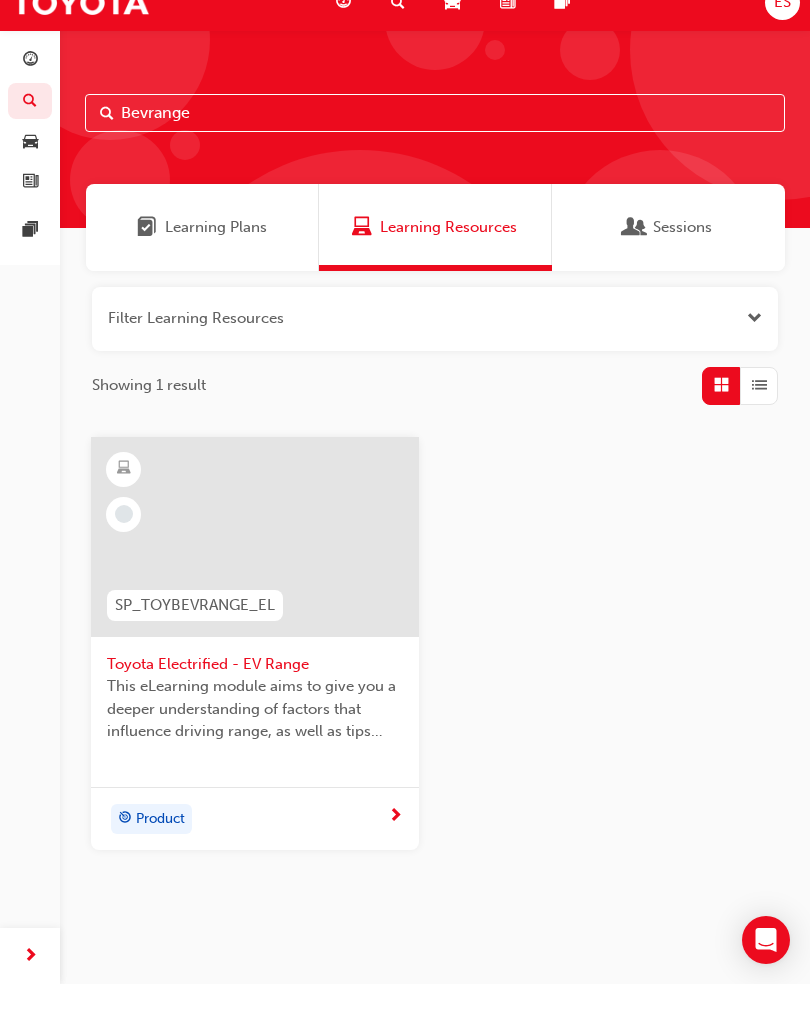 click at bounding box center (255, 563) 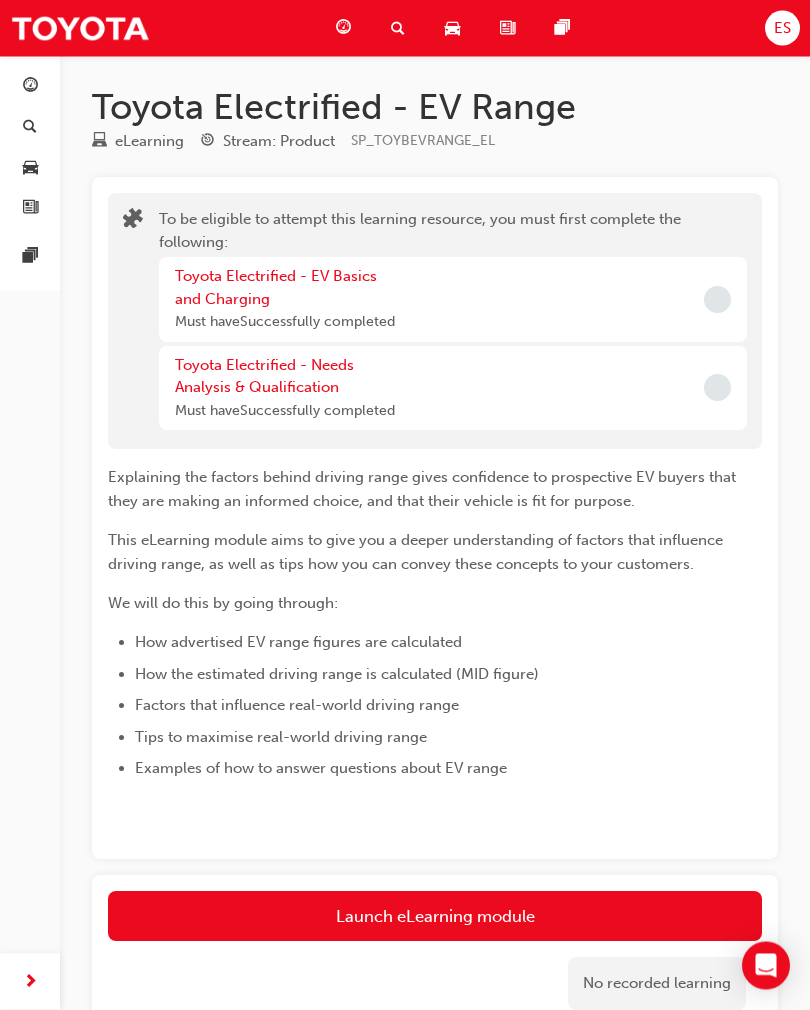 scroll, scrollTop: 4, scrollLeft: 0, axis: vertical 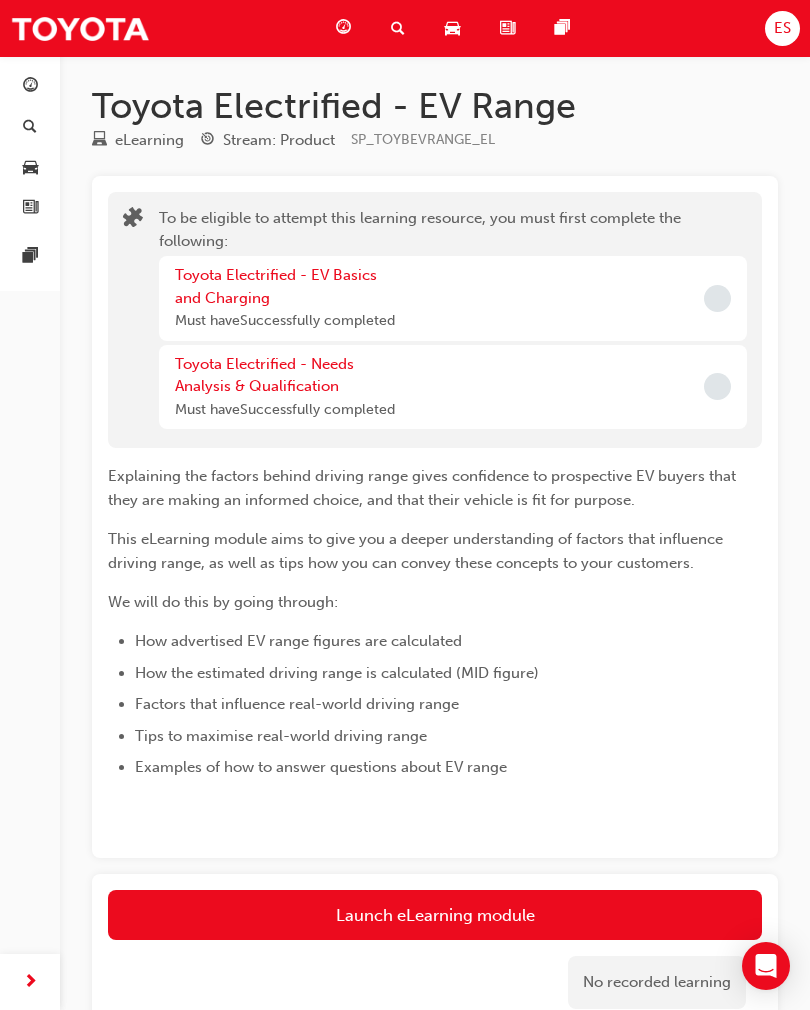 click on "Toyota Electrified - EV Basics and Charging Must have  Successfully completed" at bounding box center (453, 298) 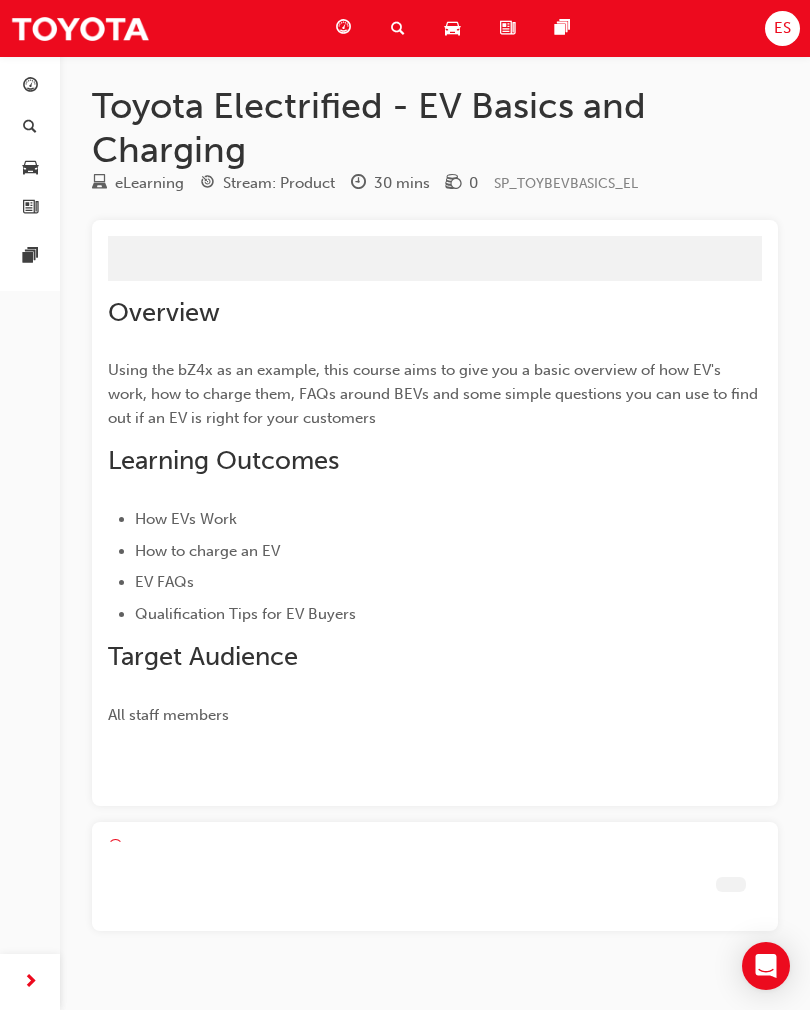 scroll, scrollTop: 0, scrollLeft: 0, axis: both 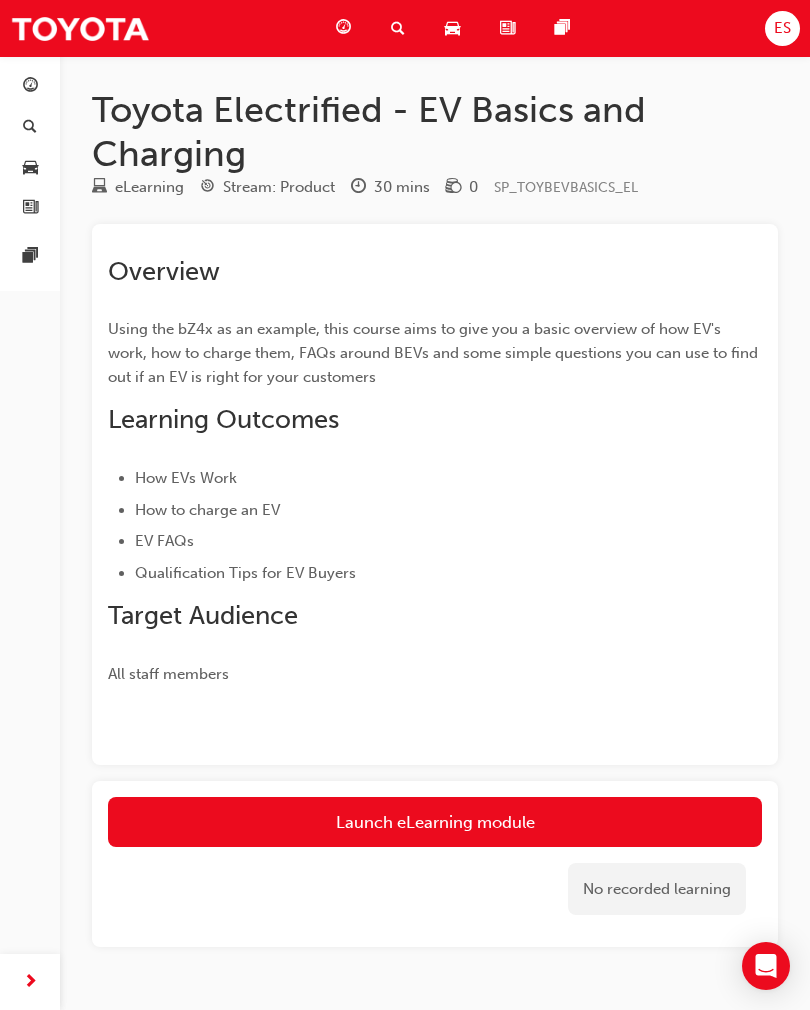 click on "Launch eLearning module" at bounding box center [435, 822] 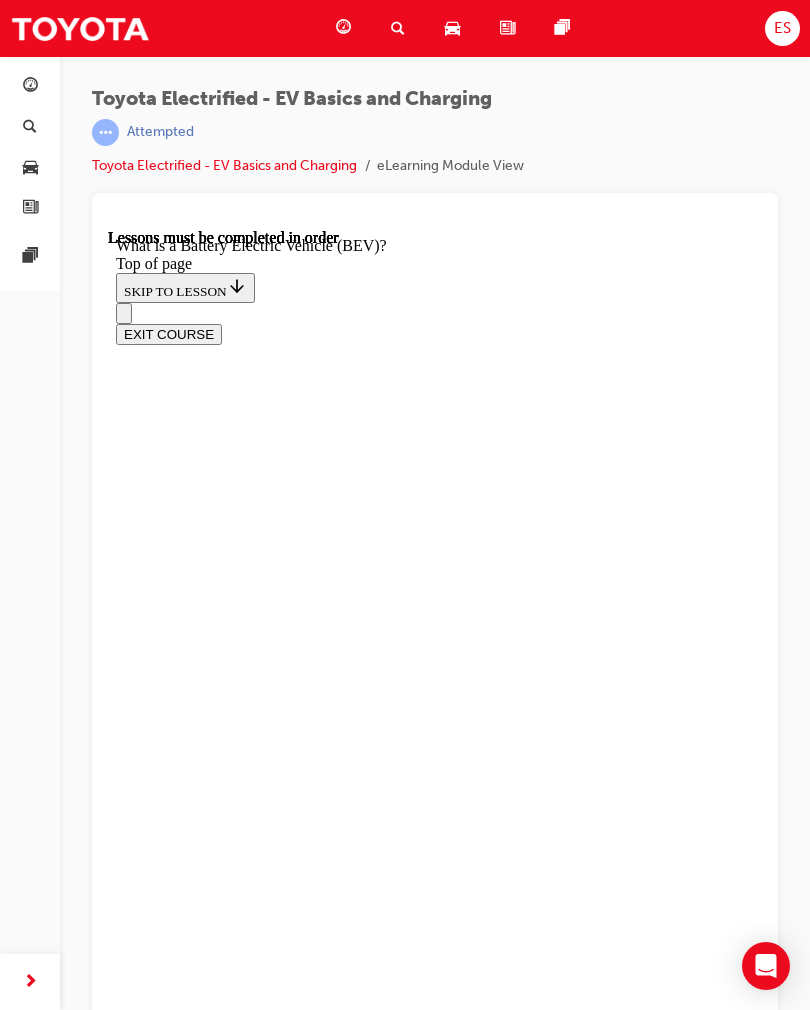 scroll, scrollTop: 0, scrollLeft: 0, axis: both 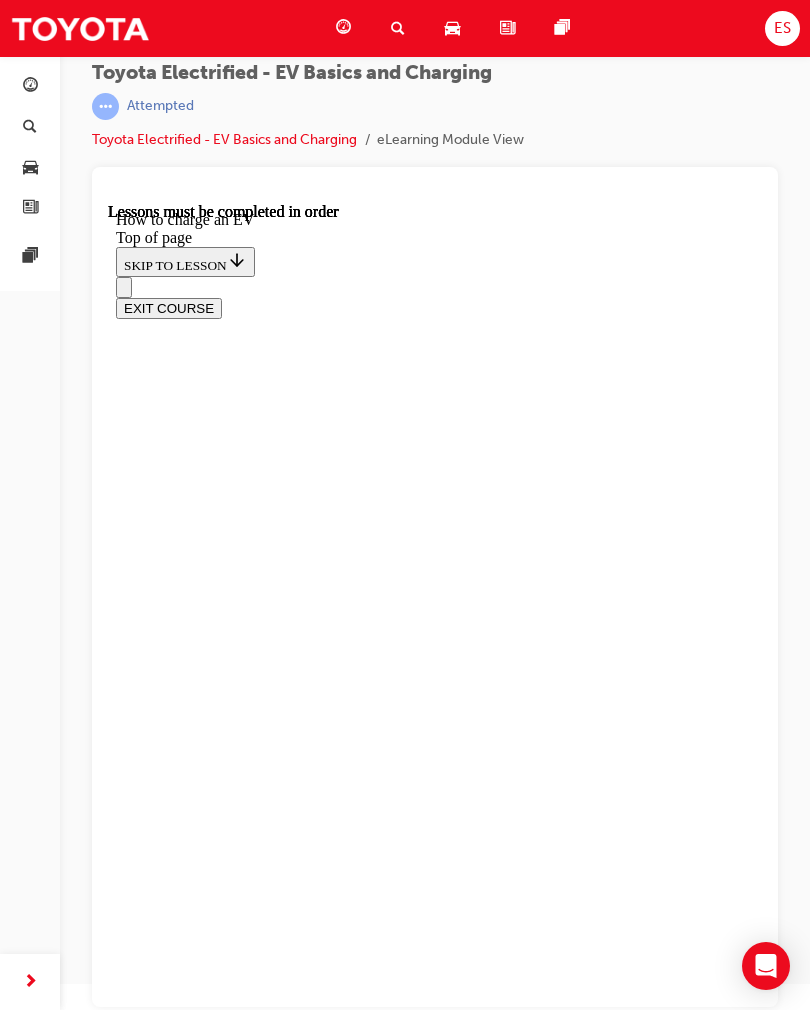 click on "Alternating Current Click to flip" at bounding box center [455, 8513] 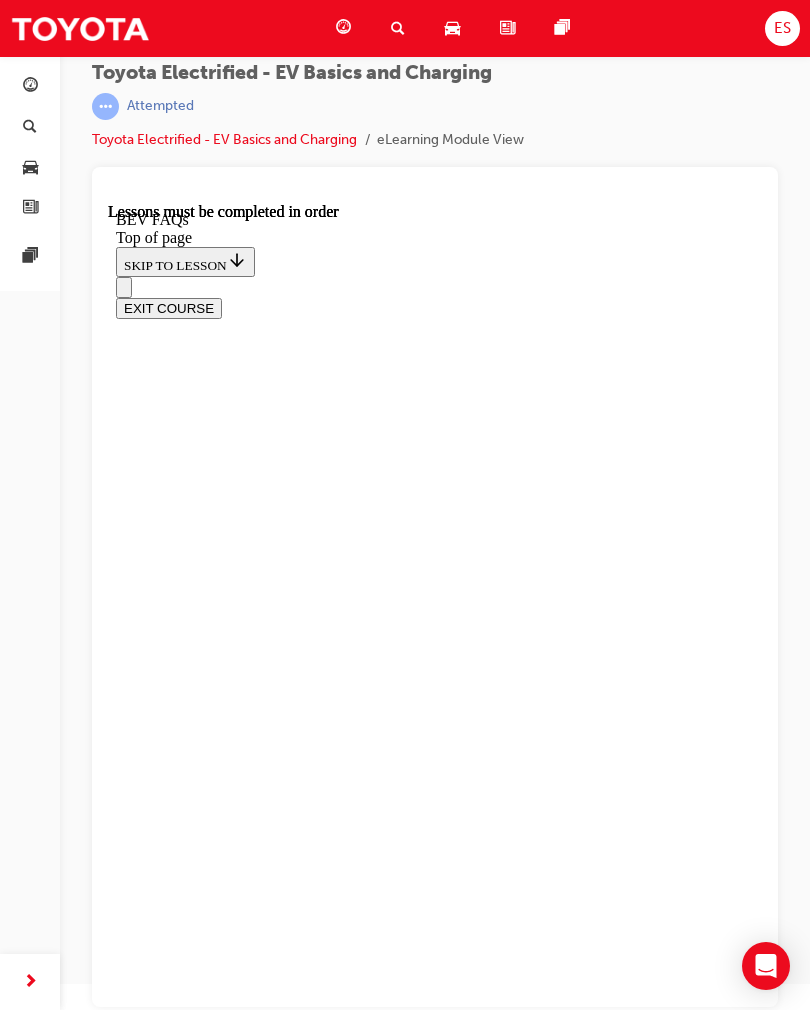 scroll, scrollTop: 0, scrollLeft: 0, axis: both 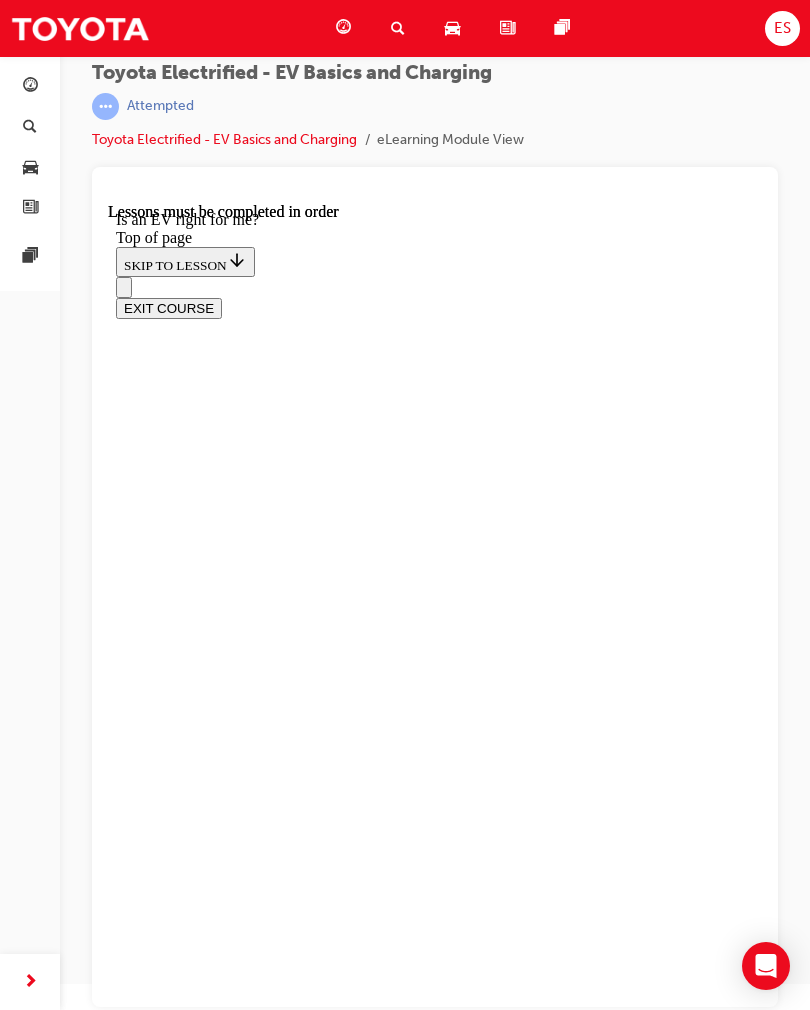 click on "How would you normally use your car during the weekdays? Click to flip" at bounding box center [455, 8499] 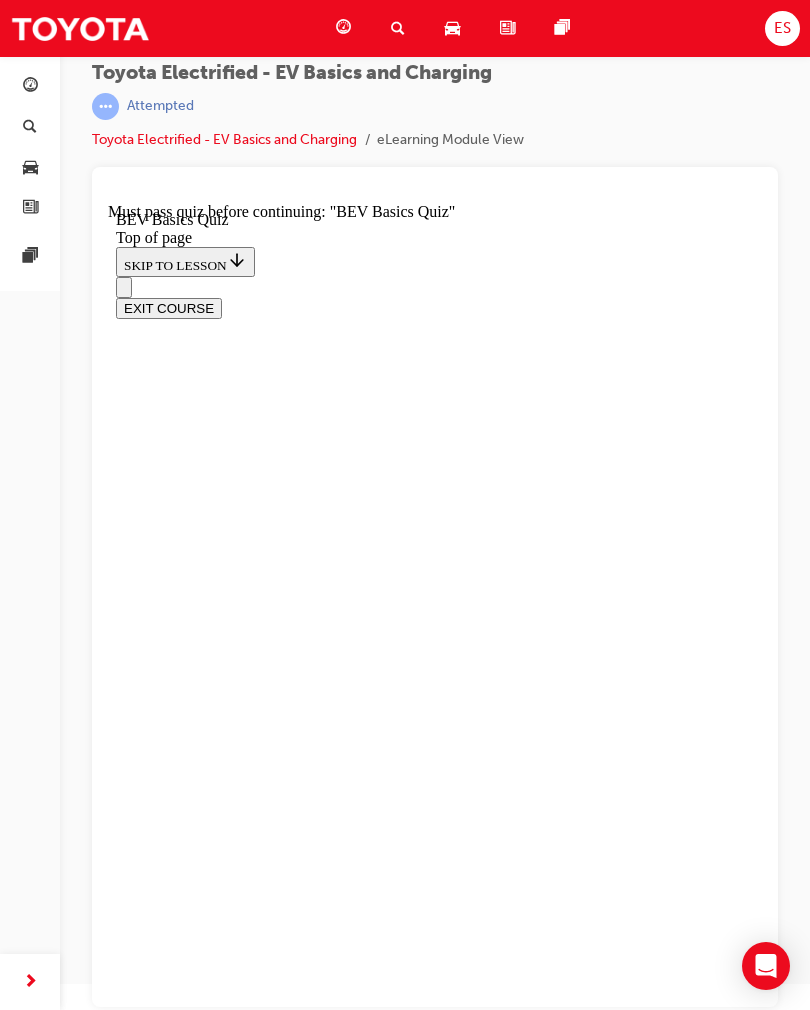 scroll, scrollTop: 0, scrollLeft: 0, axis: both 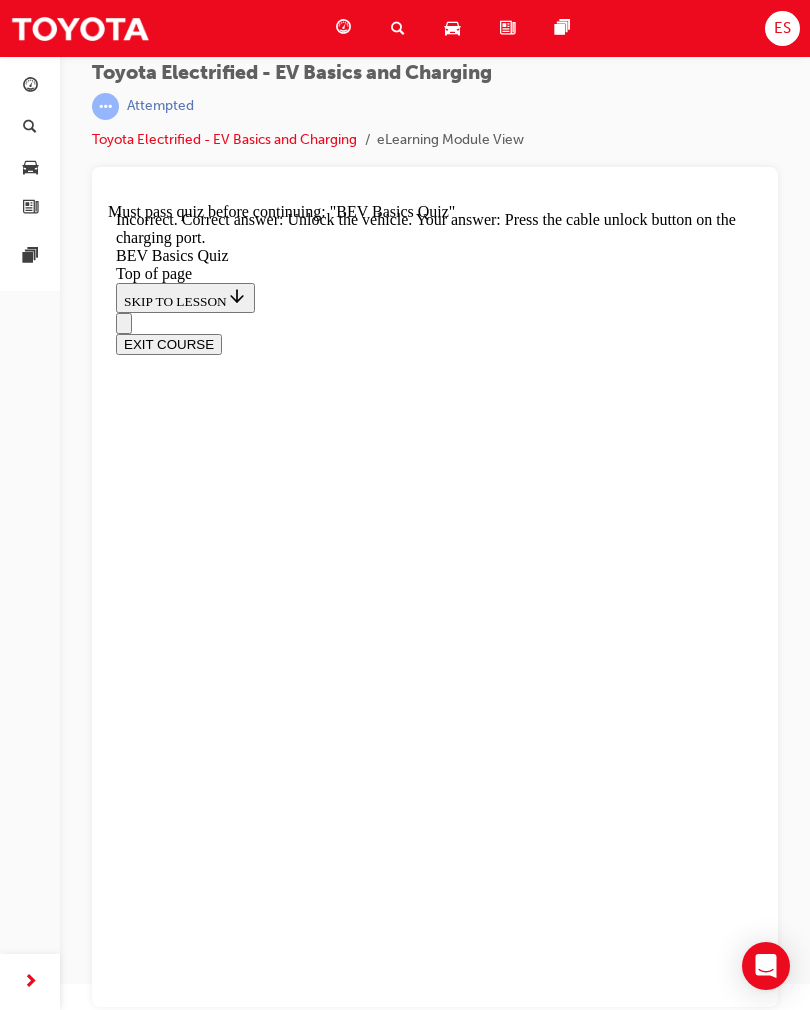 click on "NEXT" at bounding box center (142, 11734) 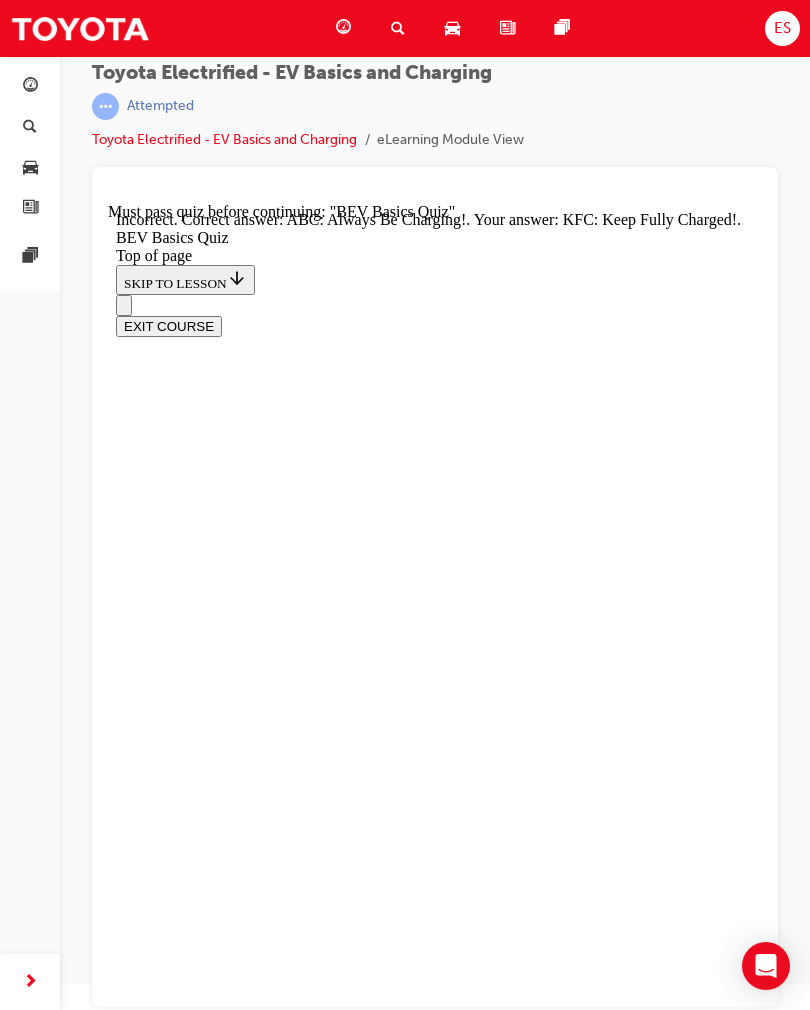 click on "NEXT" at bounding box center (142, 15357) 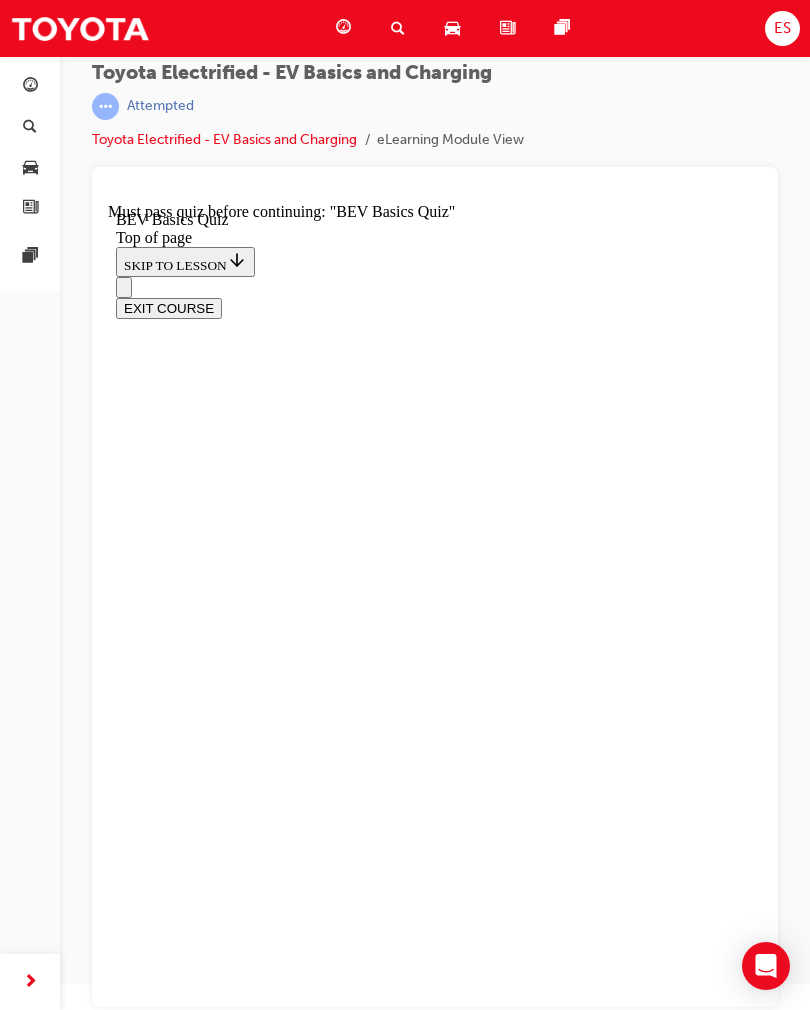 scroll, scrollTop: 61, scrollLeft: 0, axis: vertical 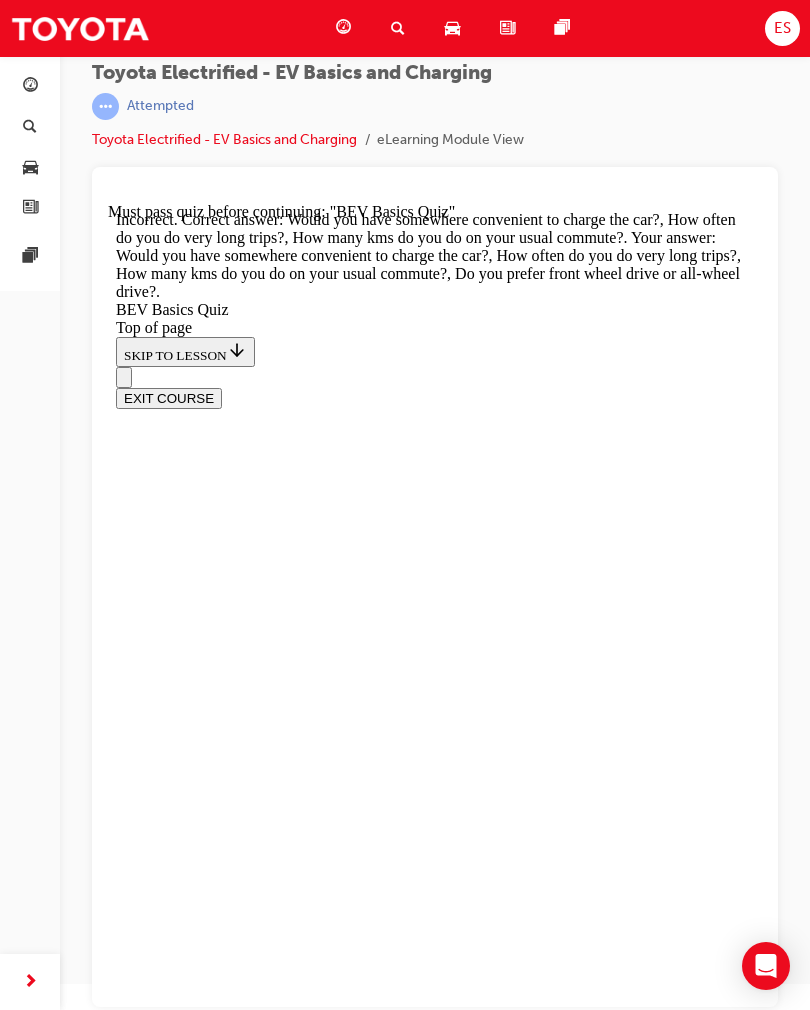 click on "NEXT" at bounding box center (142, 13887) 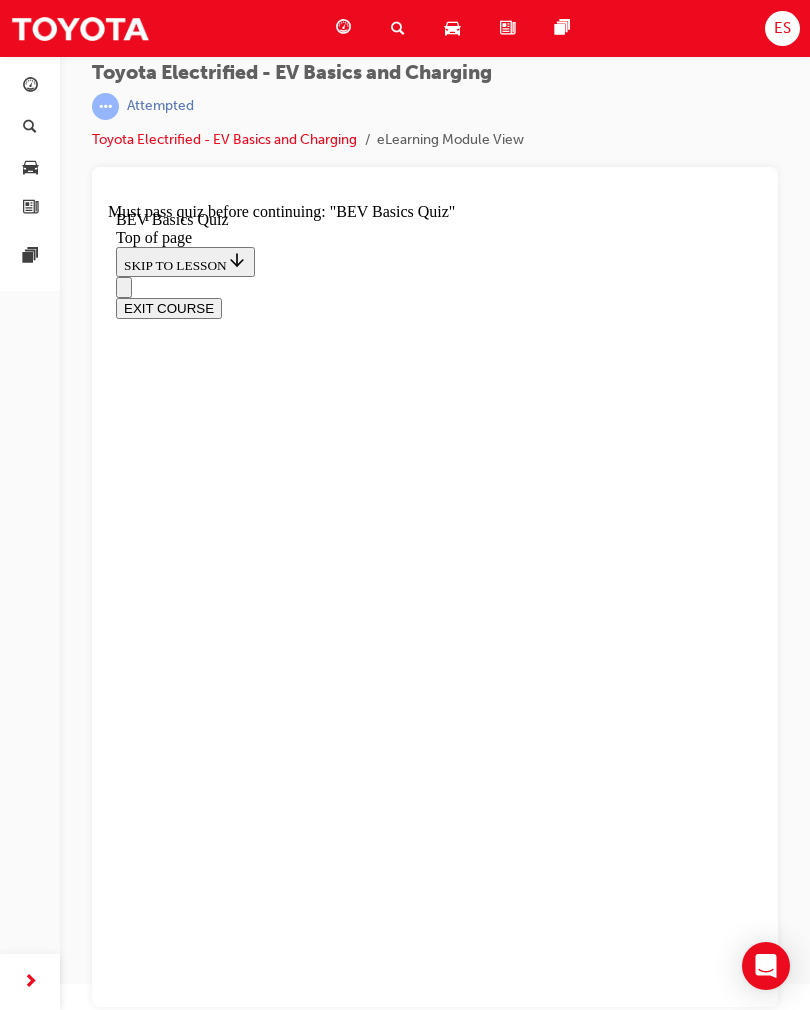 click on "Let him know that It's ok to charge everyday as the battery technology we use has no memory effect." at bounding box center [435, 12534] 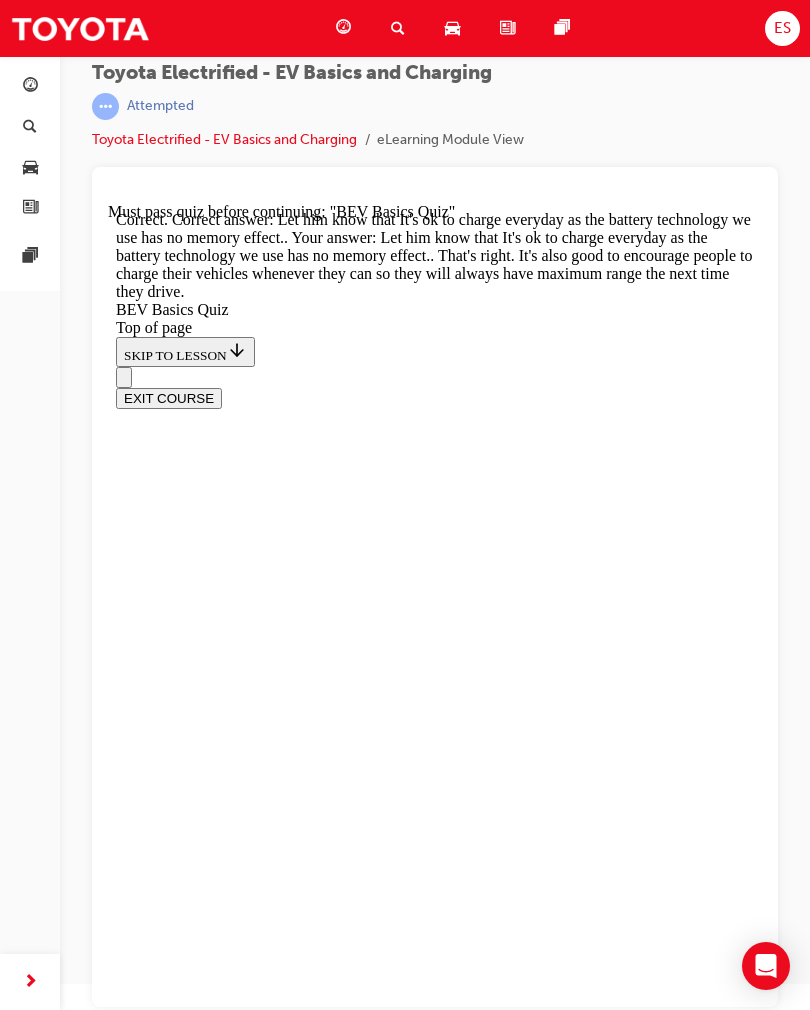 scroll, scrollTop: 150, scrollLeft: 0, axis: vertical 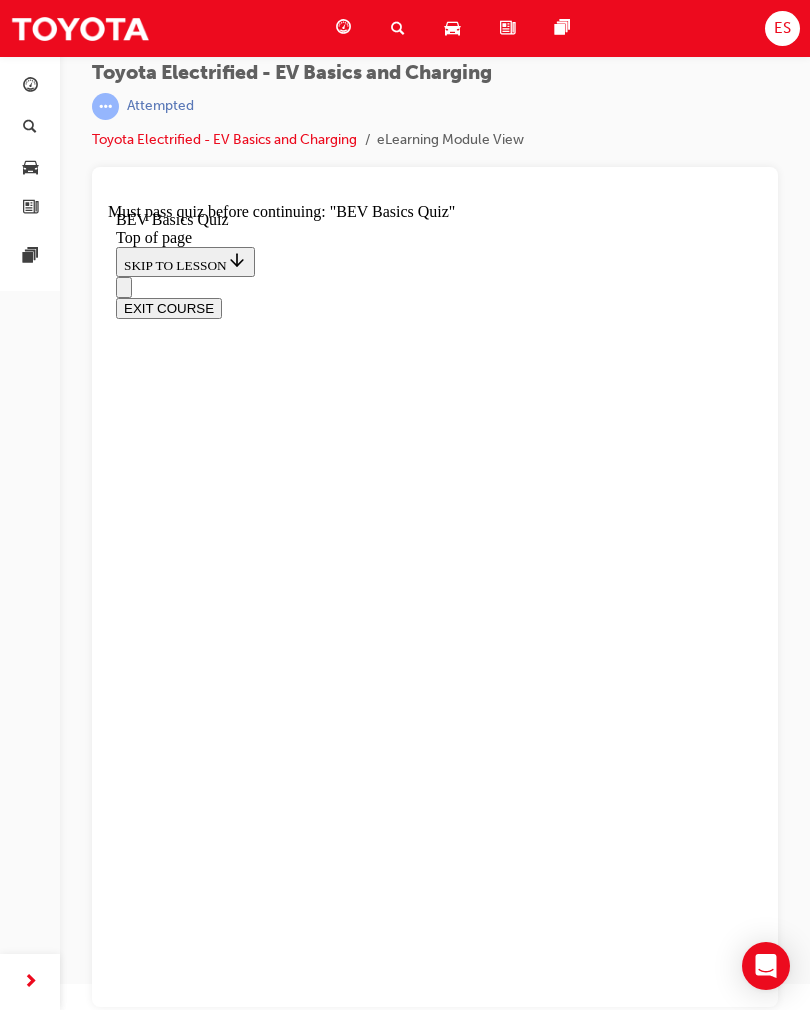 click on "TRUE" at bounding box center (435, 11797) 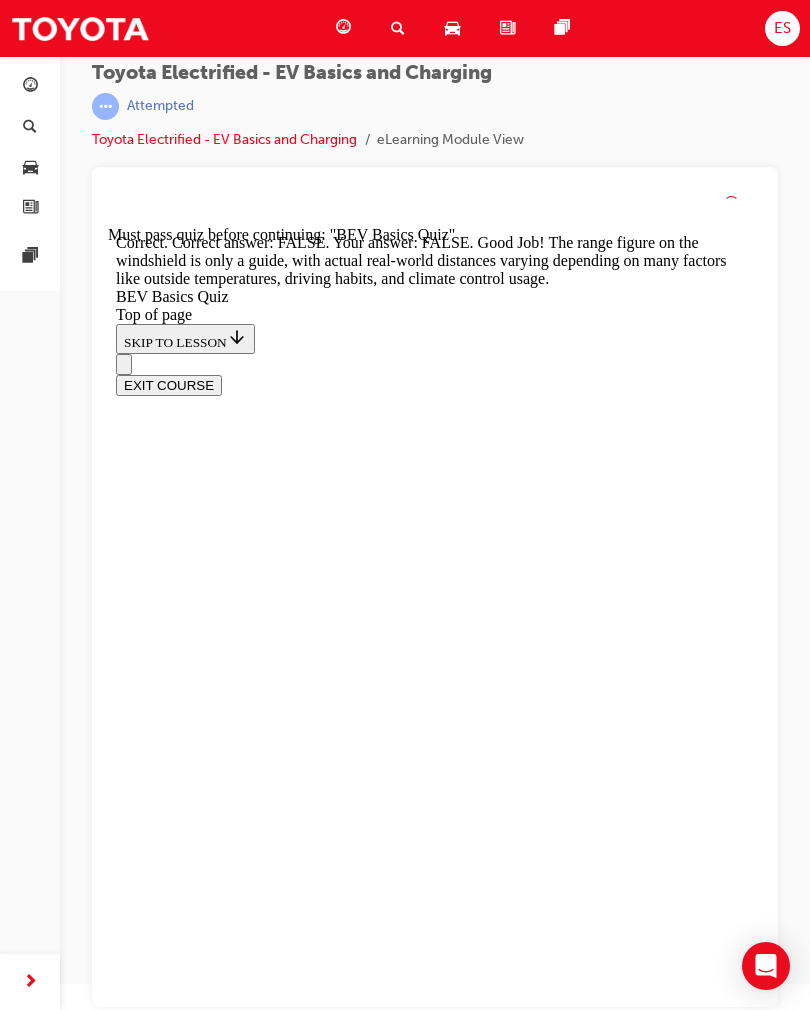 scroll, scrollTop: 133, scrollLeft: 0, axis: vertical 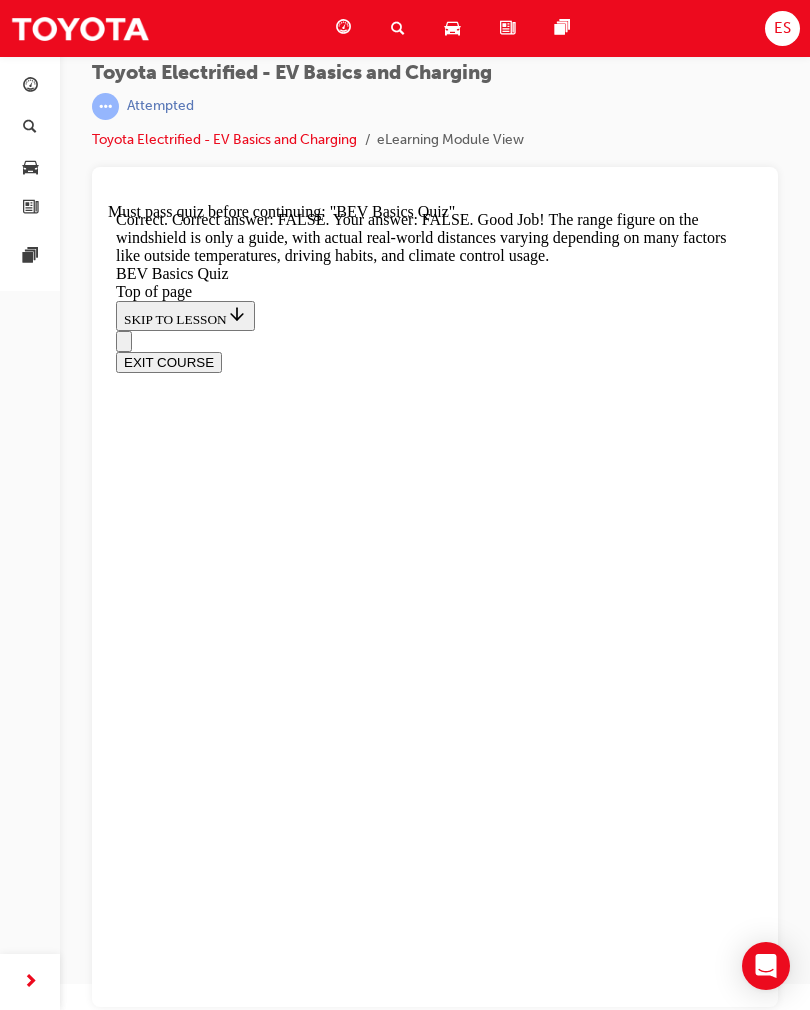 click on "NEXT" at bounding box center [142, 13245] 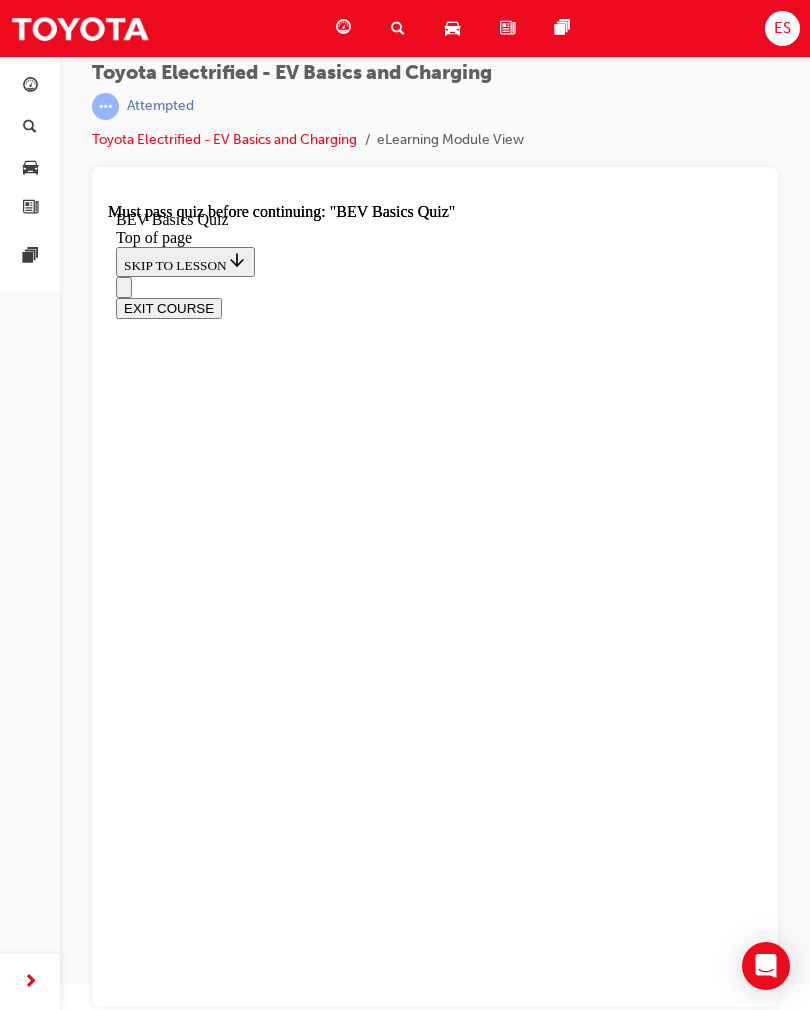 click on "TAKE AGAIN" at bounding box center (164, 11416) 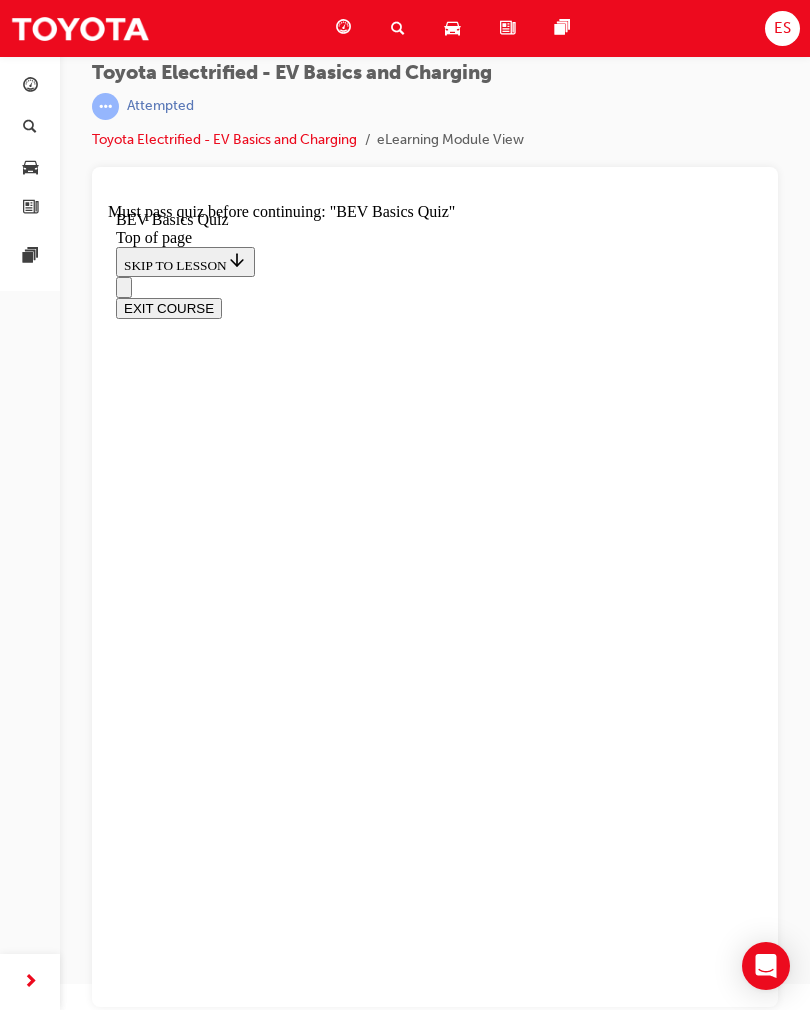 click on "Lesson 5 of 6 BEV Basics Quiz Now that you've gone through the basics, let's see how much you've learnt! TAKE AGAIN" at bounding box center [435, 7815] 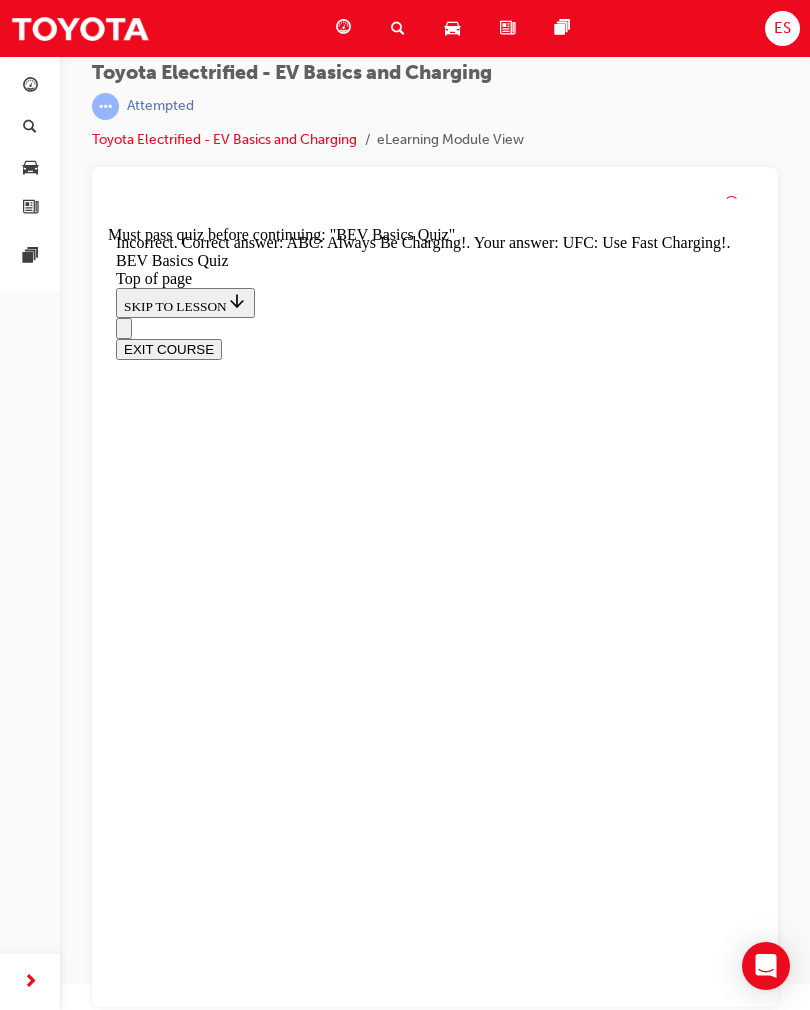 scroll, scrollTop: 63, scrollLeft: 0, axis: vertical 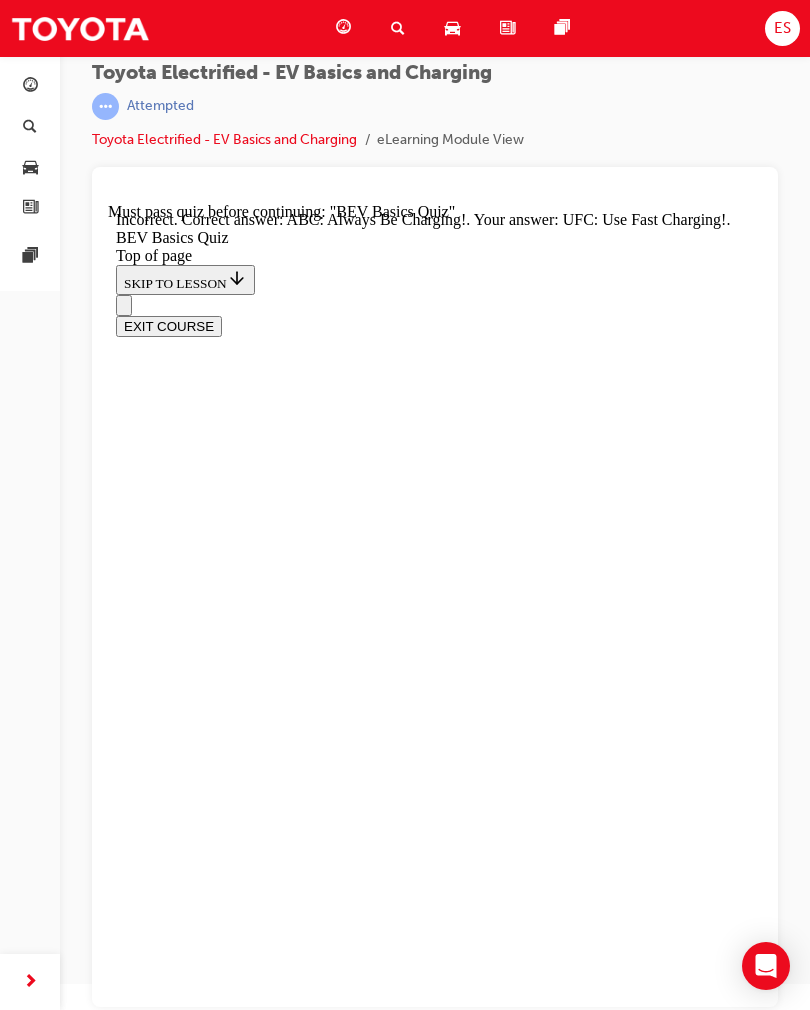 click at bounding box center [455, 11946] 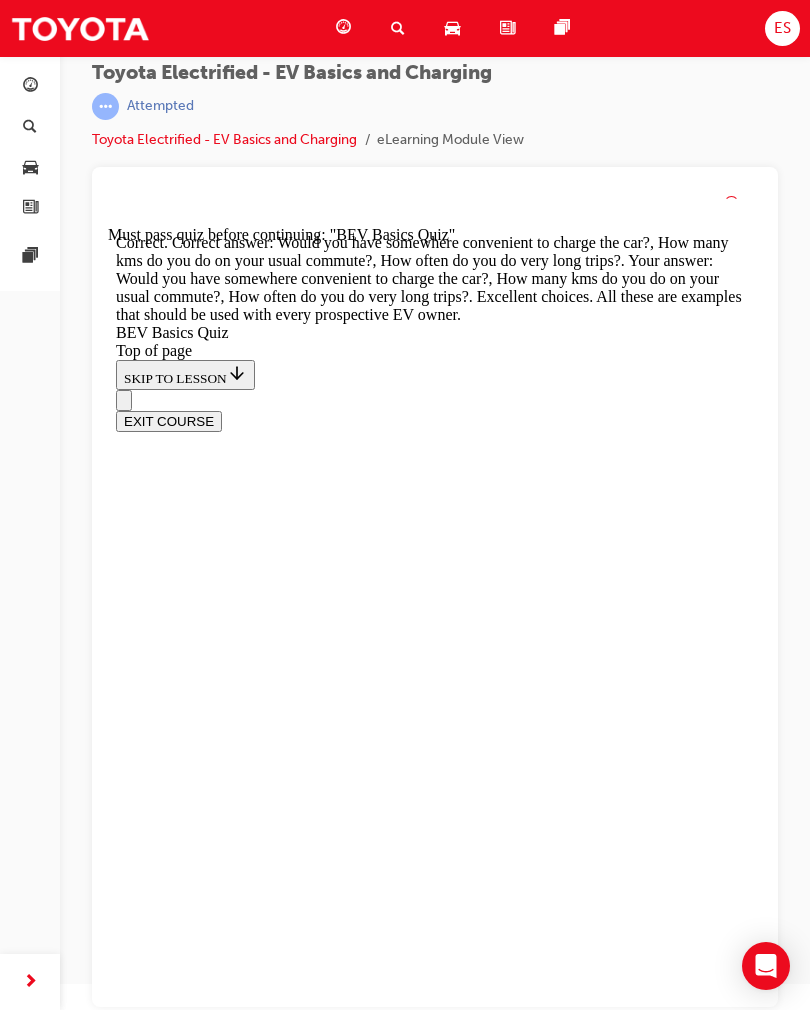 click on "NEXT" at bounding box center (142, 13959) 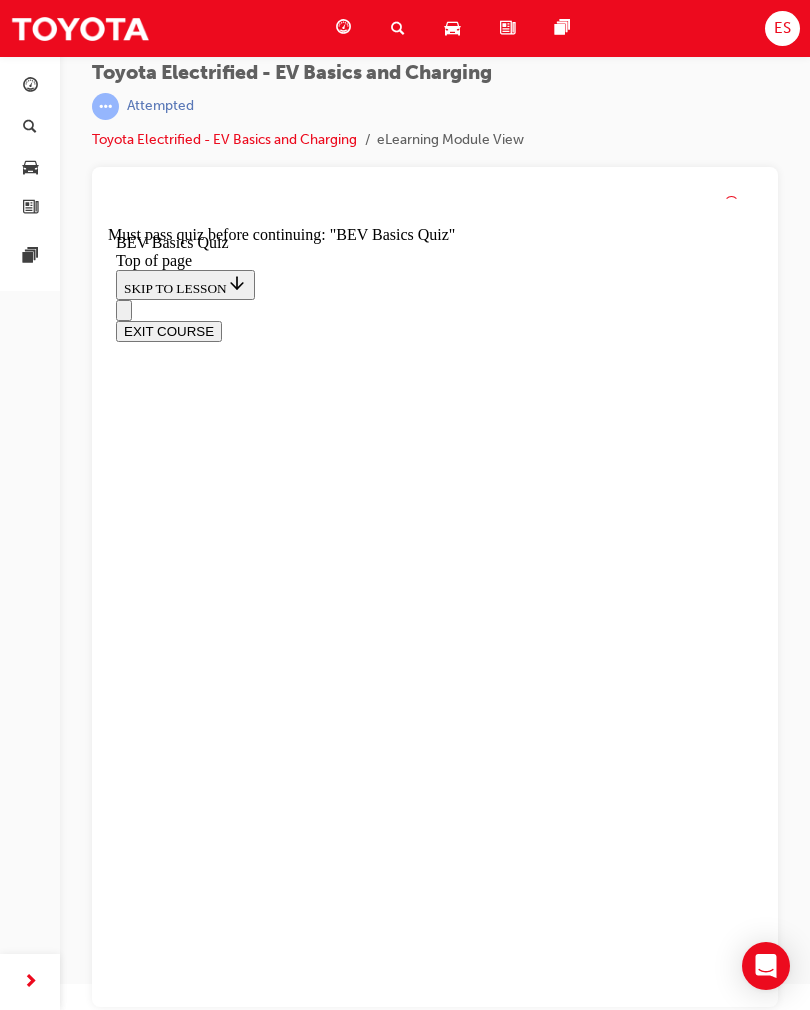 click on "Let him know that It's ok to charge everyday as the battery technology we use has no memory effect." at bounding box center (435, 12606) 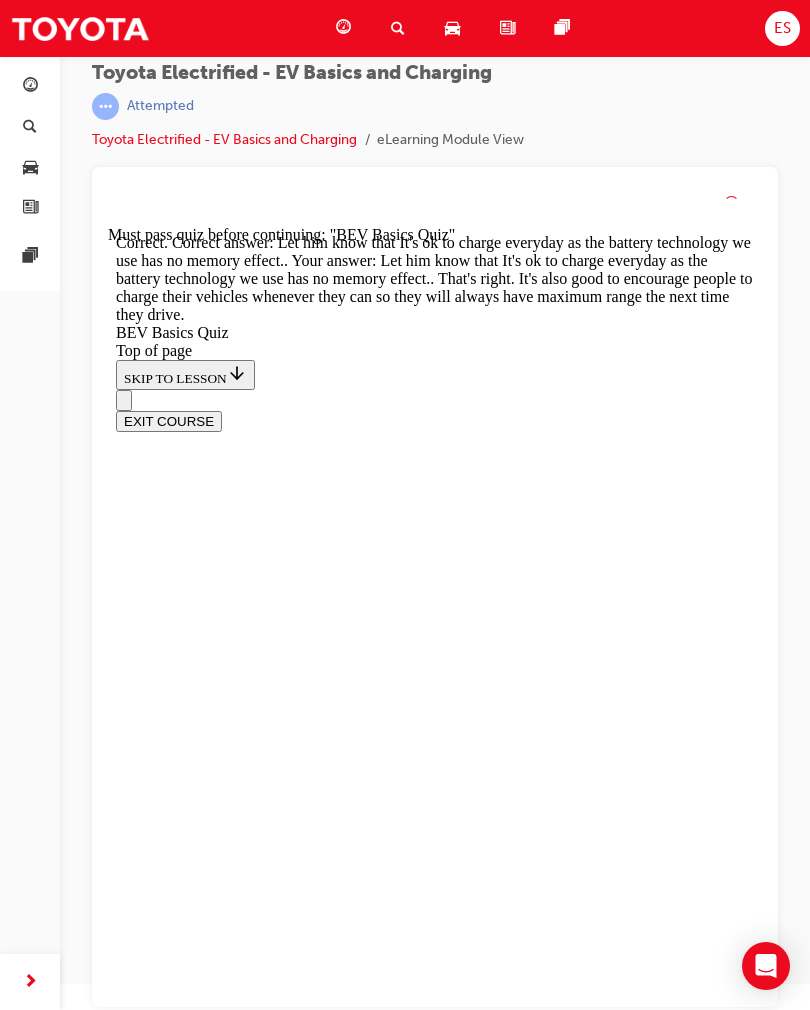scroll, scrollTop: 150, scrollLeft: 0, axis: vertical 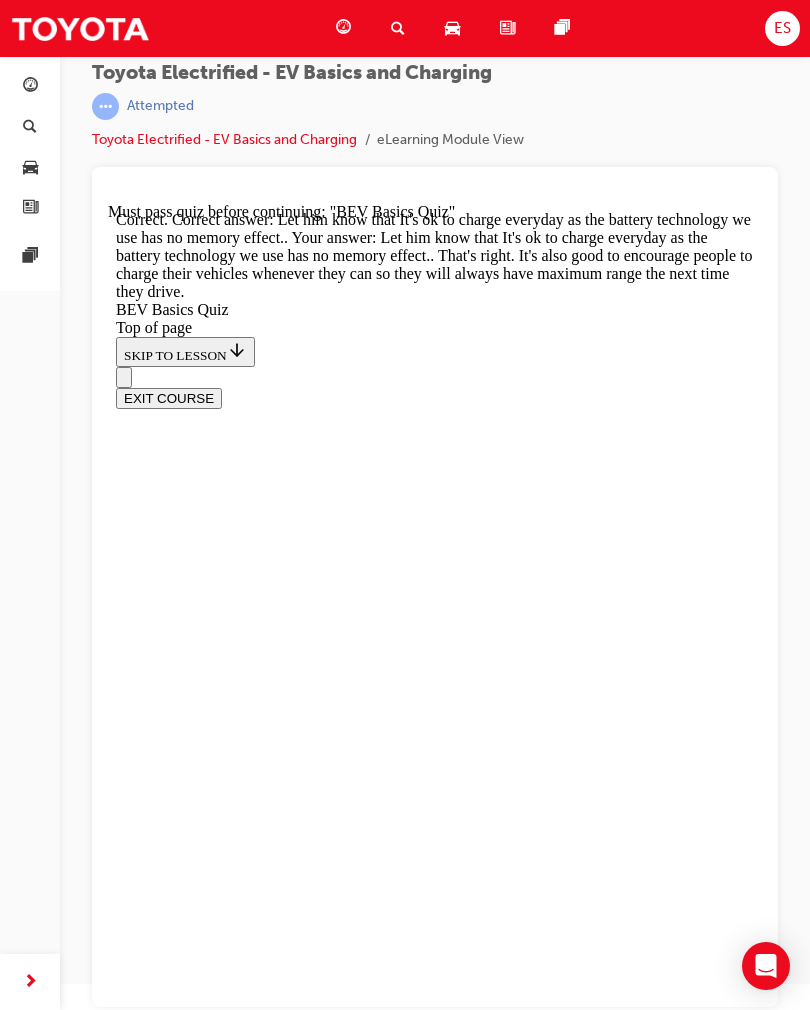 click on "NEXT" at bounding box center (142, 12881) 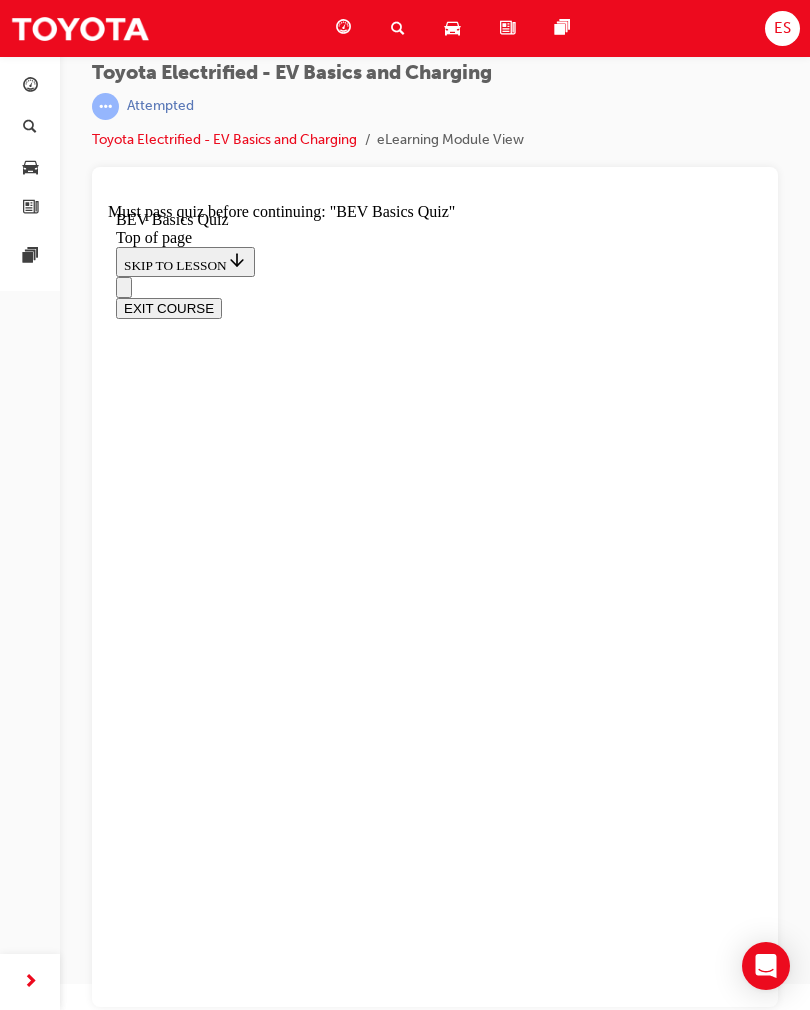 scroll, scrollTop: 61, scrollLeft: 0, axis: vertical 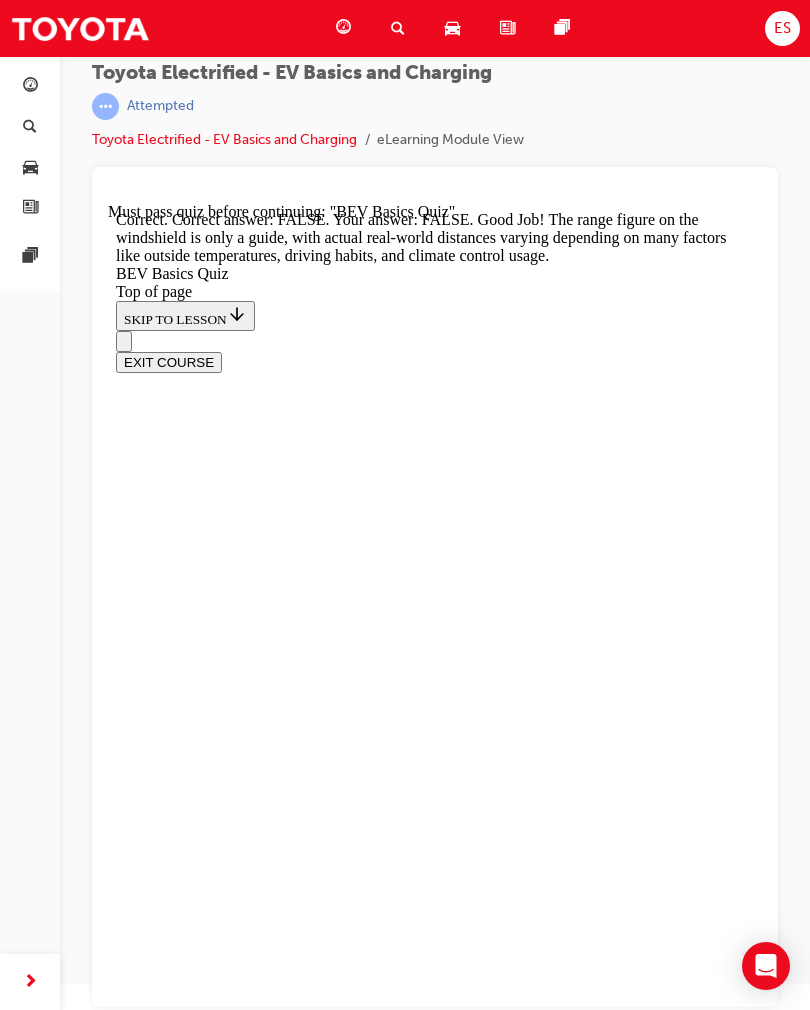 click on "NEXT" at bounding box center (435, 13245) 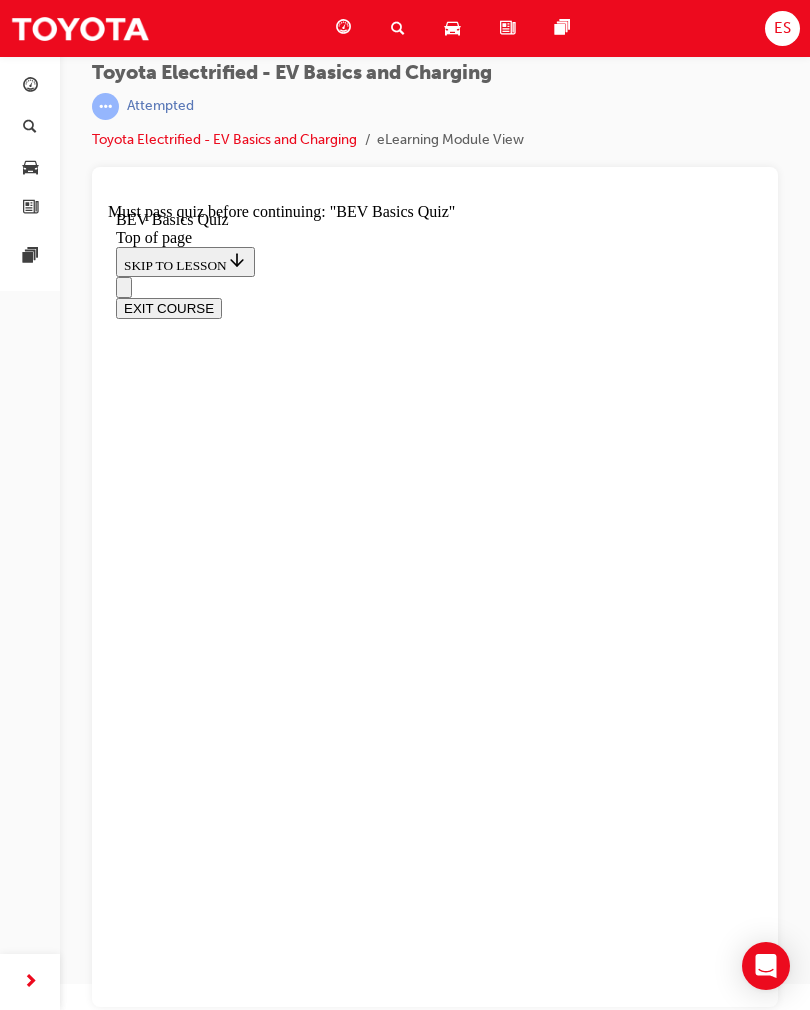 click at bounding box center (435, 11229) 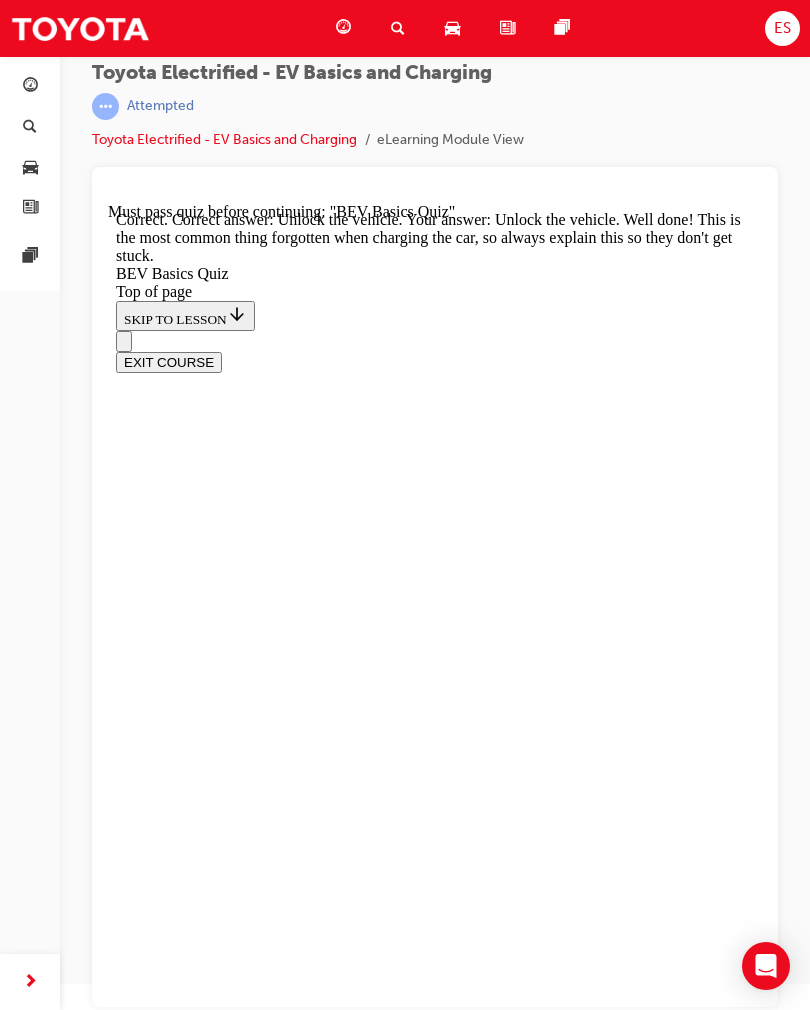 click on "NEXT" at bounding box center [142, 14444] 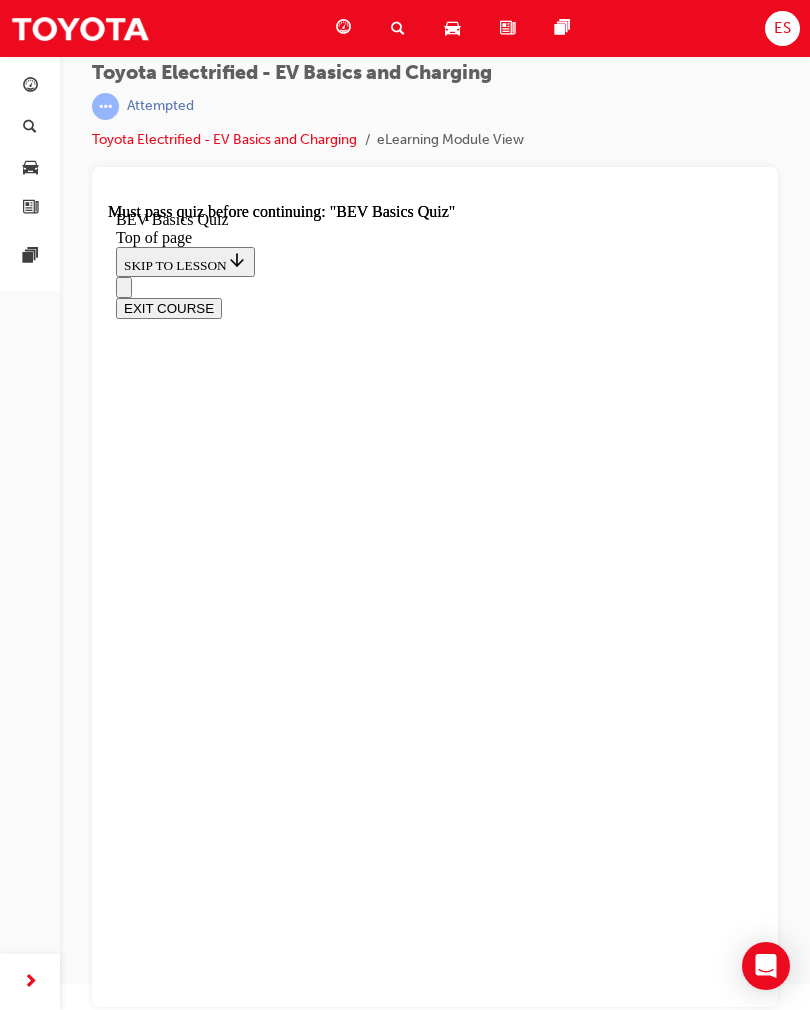 click at bounding box center (204, 12611) 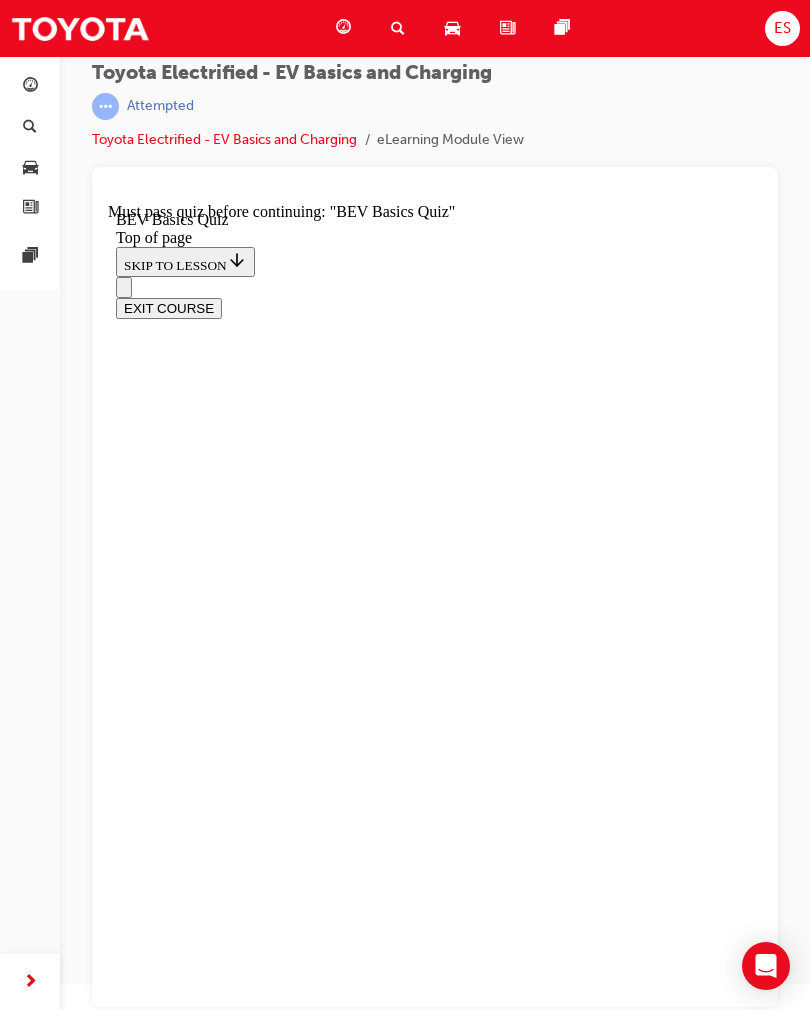 click on "TAKE AGAIN" at bounding box center [164, 7873] 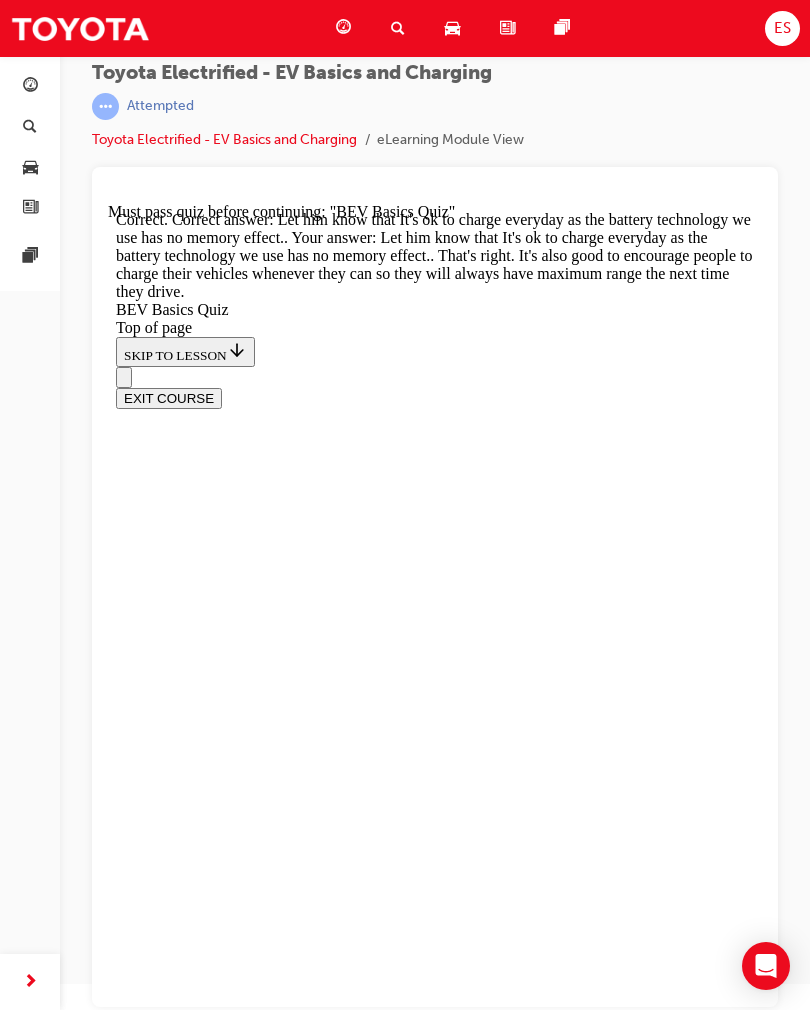 scroll, scrollTop: 150, scrollLeft: 0, axis: vertical 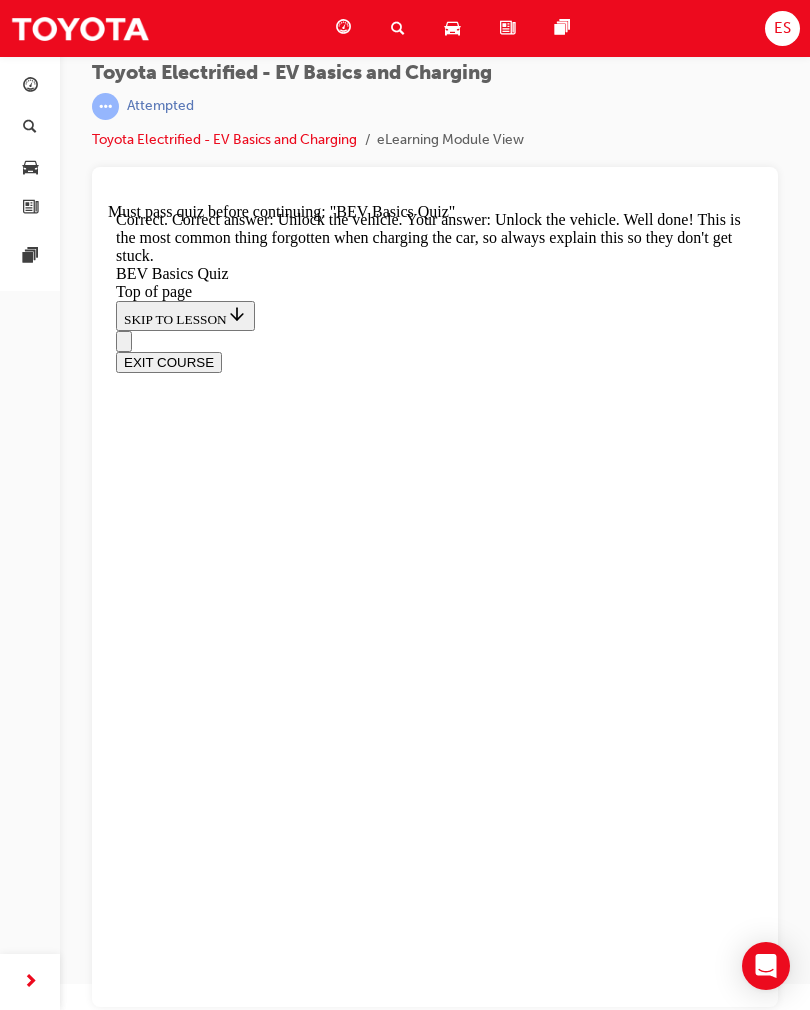 click on "NEXT" at bounding box center [142, 14444] 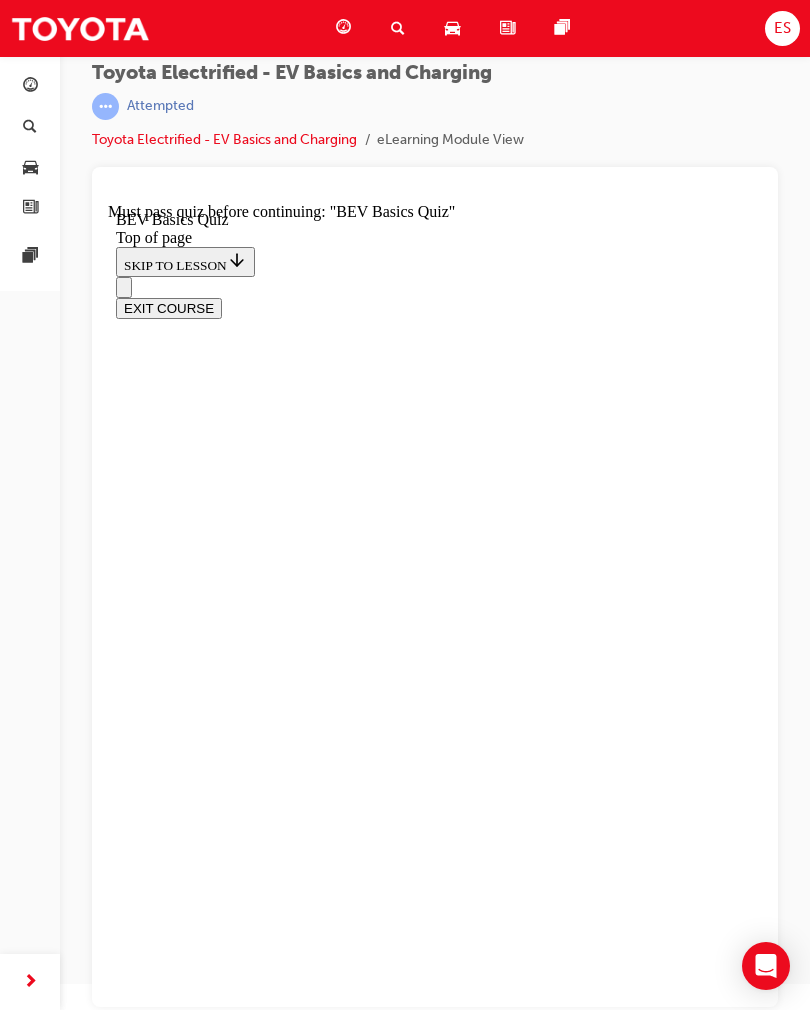 click at bounding box center (455, 12575) 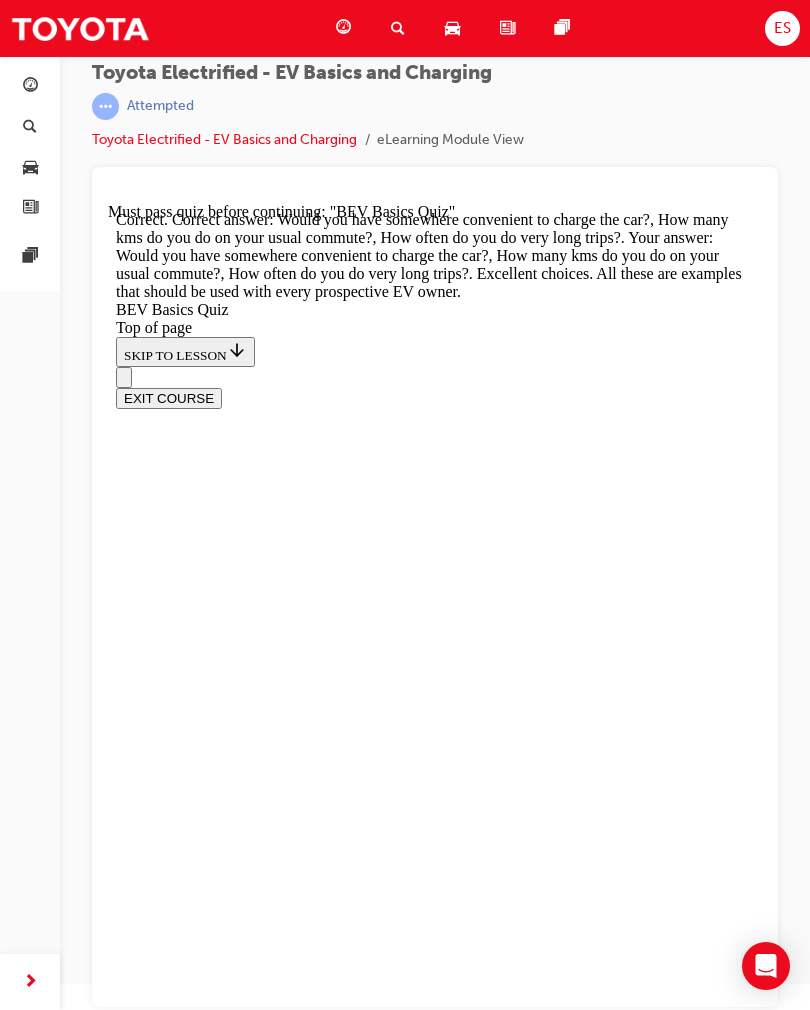 click on "NEXT" at bounding box center (142, 14077) 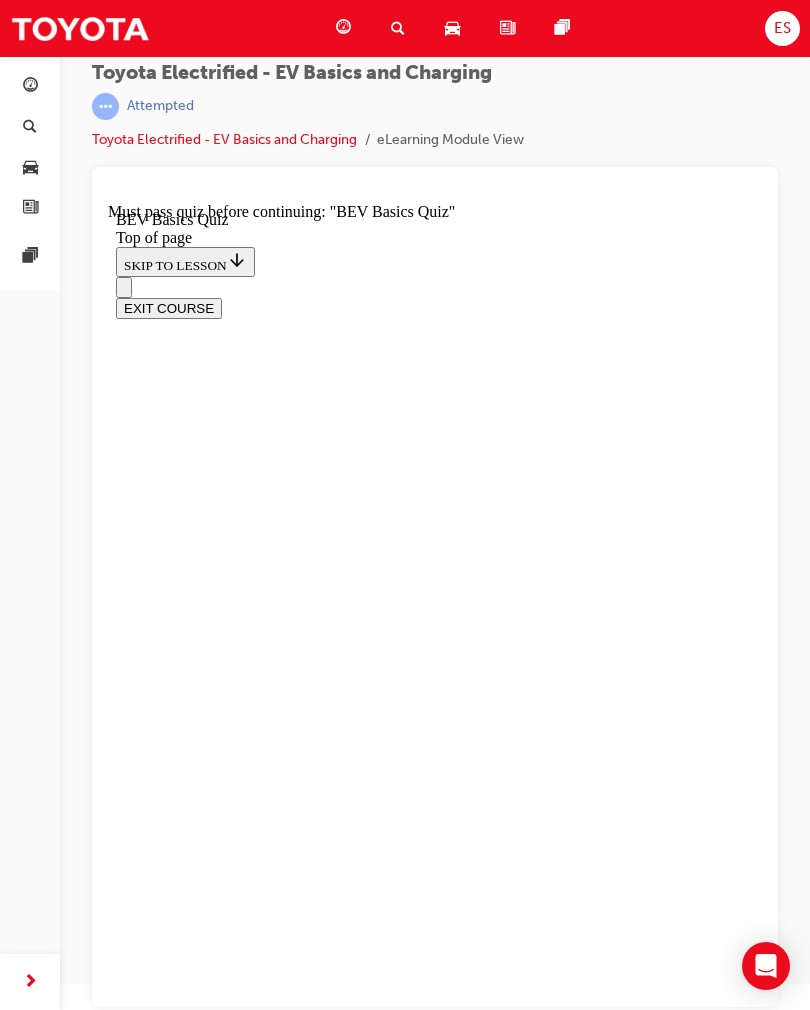 click at bounding box center (435, 10808) 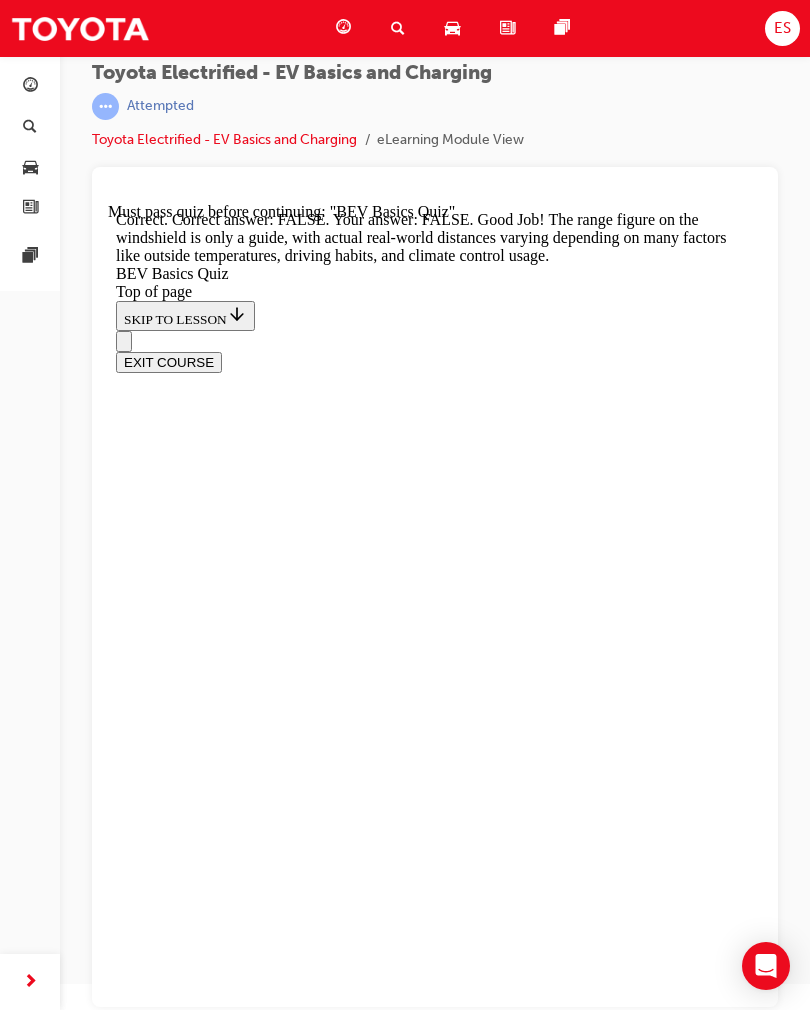 scroll, scrollTop: 133, scrollLeft: 0, axis: vertical 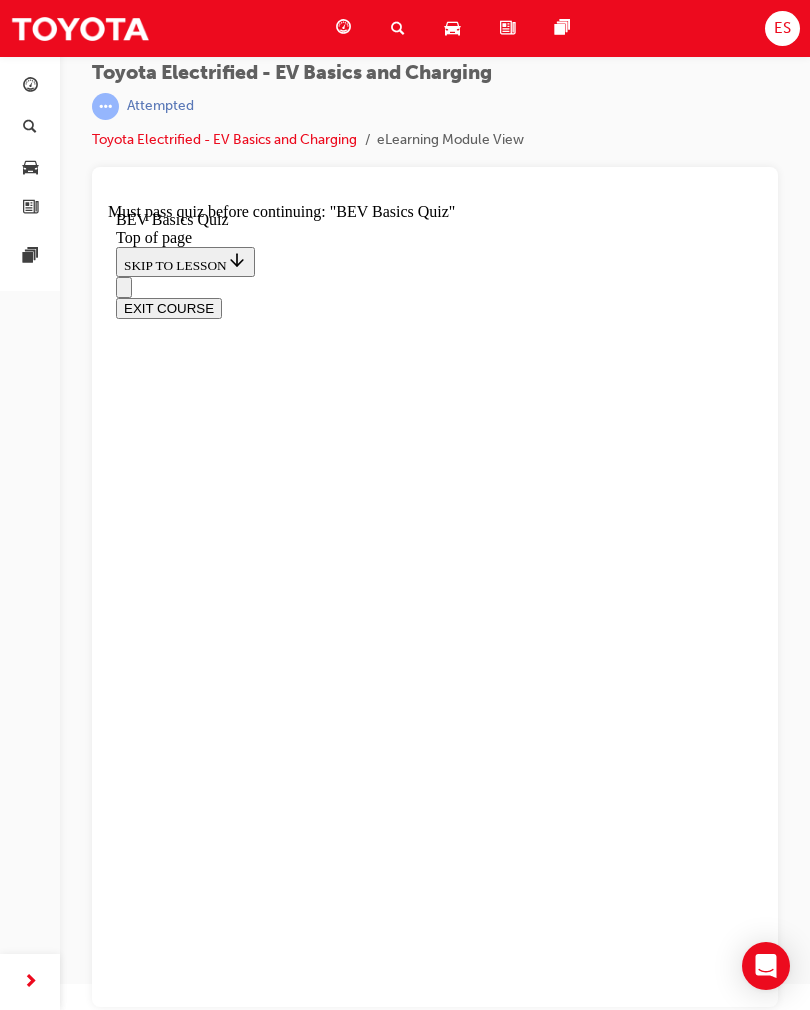 click at bounding box center [435, 12368] 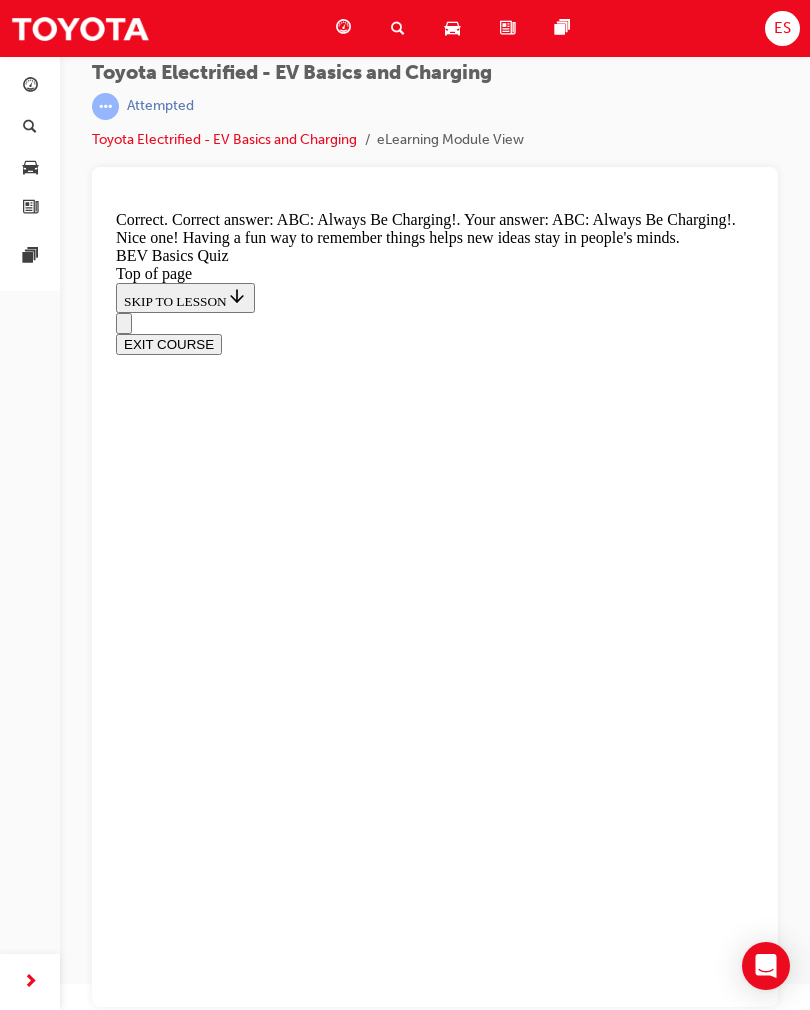scroll, scrollTop: 167, scrollLeft: 0, axis: vertical 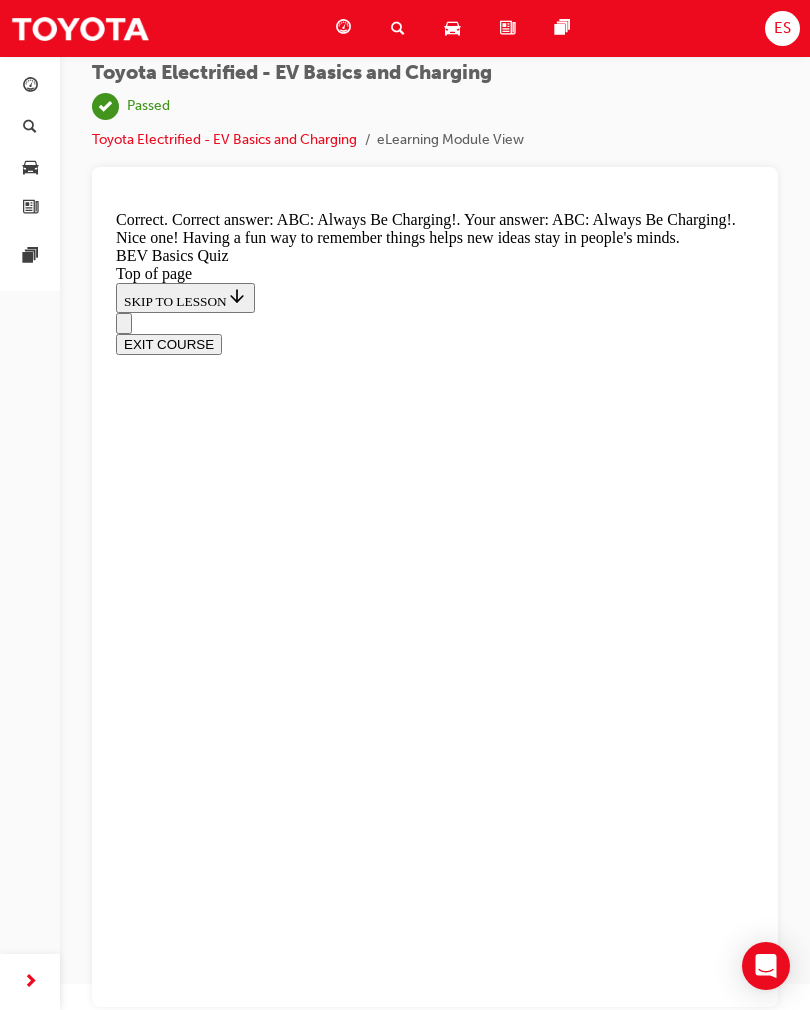 click on "NEXT" at bounding box center (142, 14333) 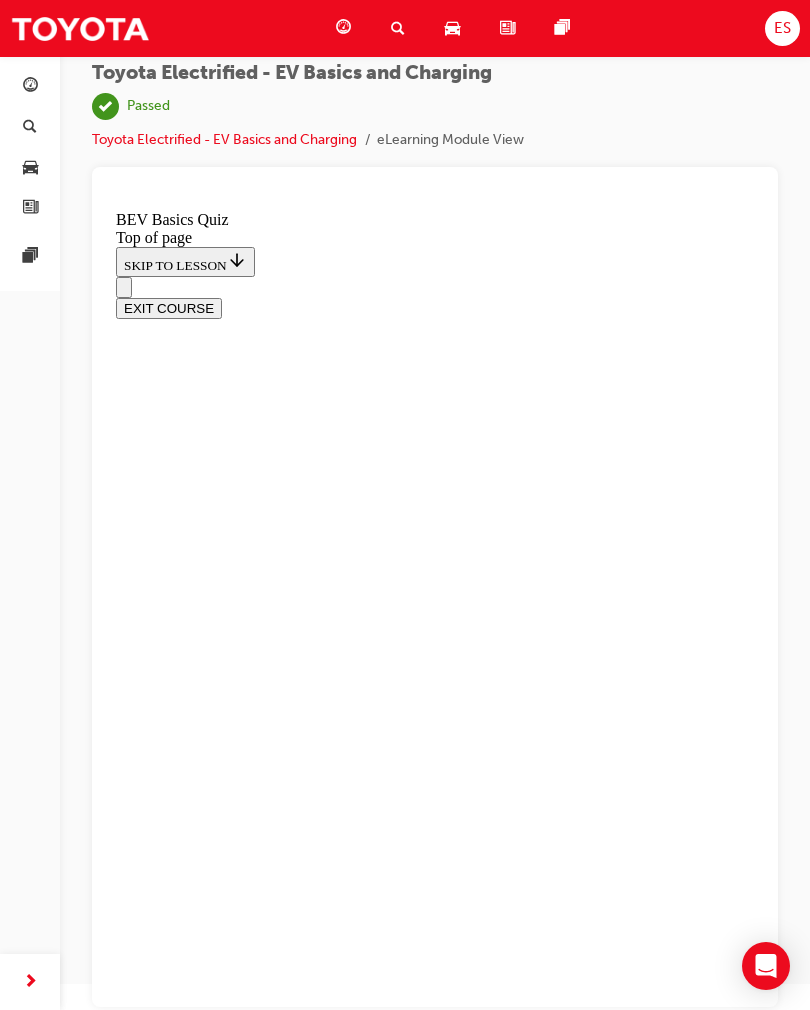scroll, scrollTop: 199, scrollLeft: 0, axis: vertical 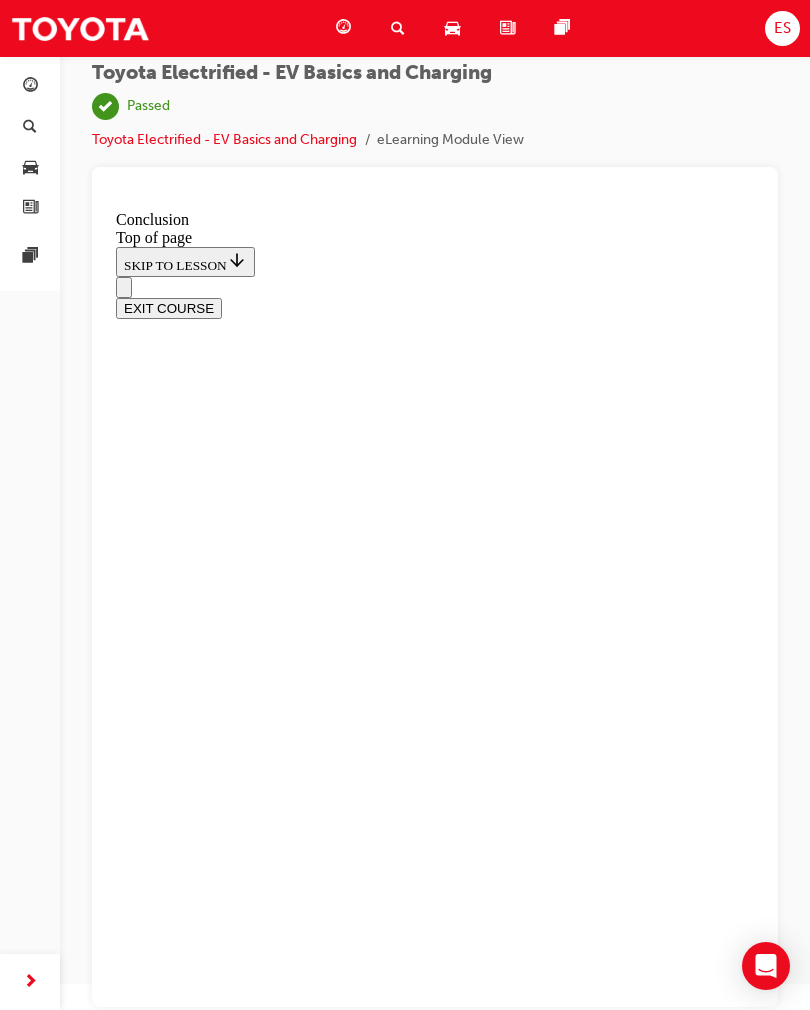 click at bounding box center (398, 28) 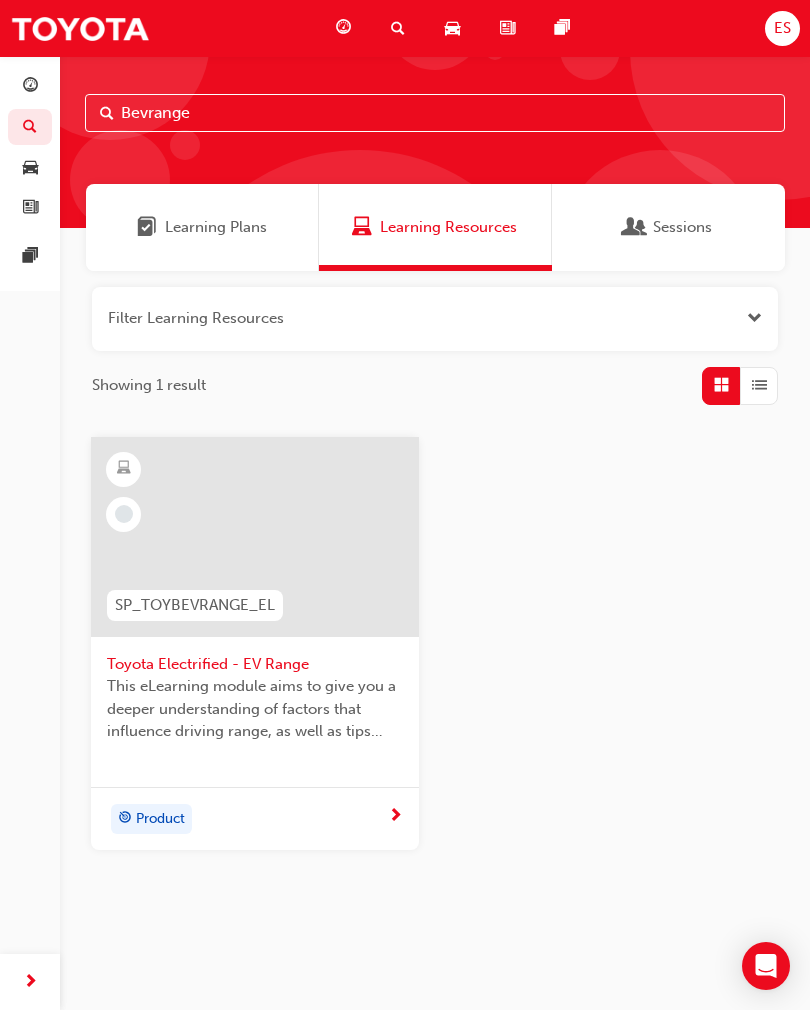 click on "Bevrange" at bounding box center [435, 113] 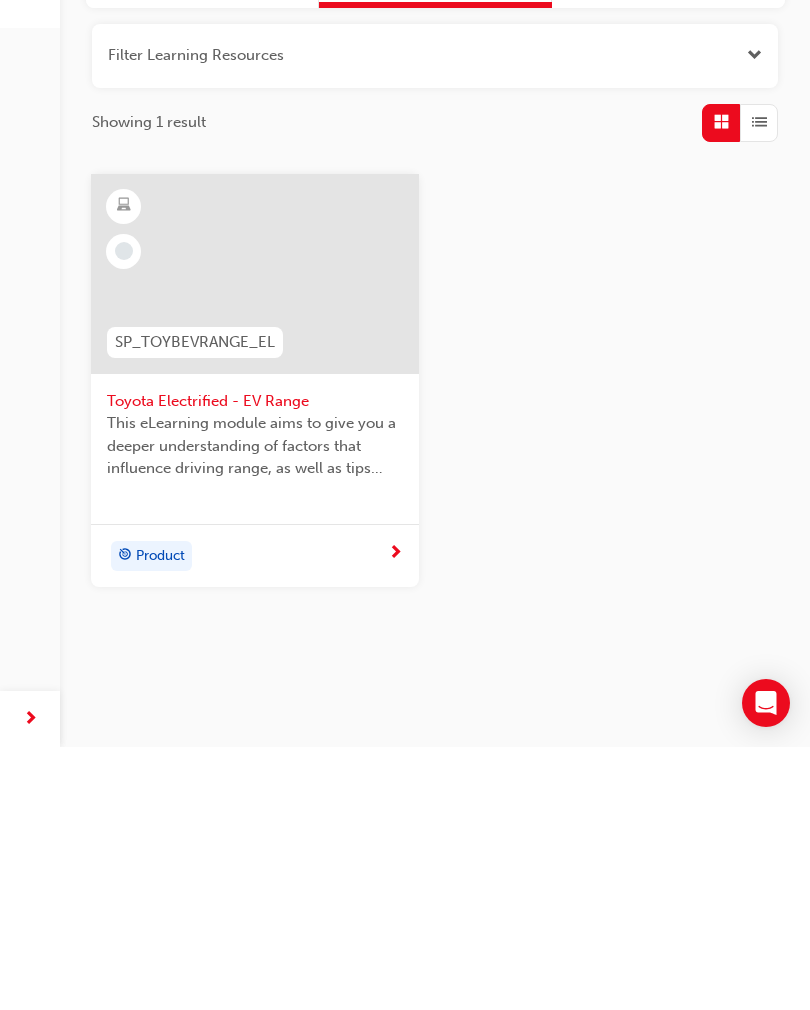 click on "Product" at bounding box center [247, 819] 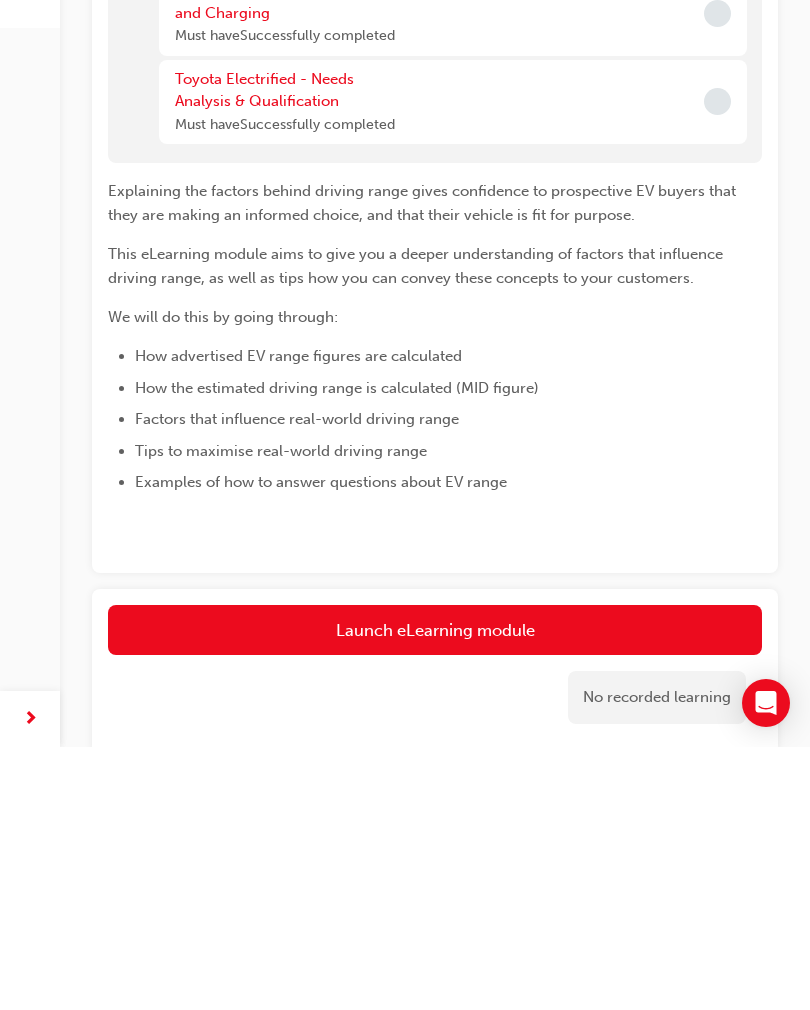 scroll, scrollTop: 57, scrollLeft: 0, axis: vertical 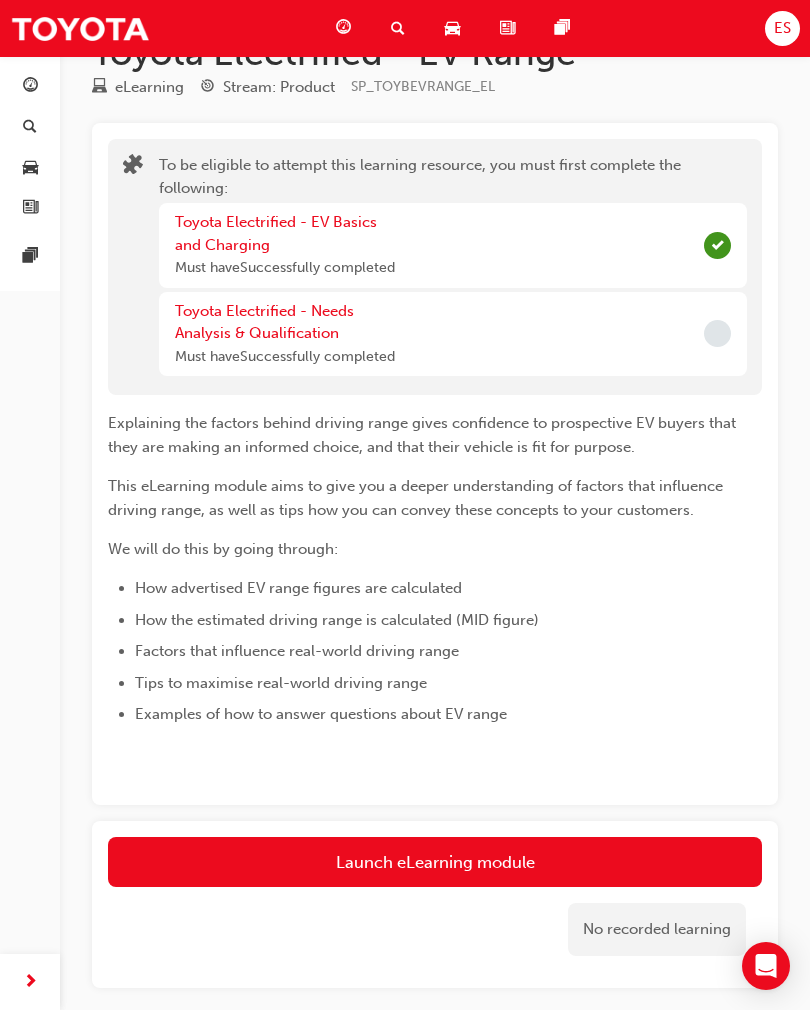 click on "Toyota Electrified - Needs Analysis & Qualification" at bounding box center (264, 322) 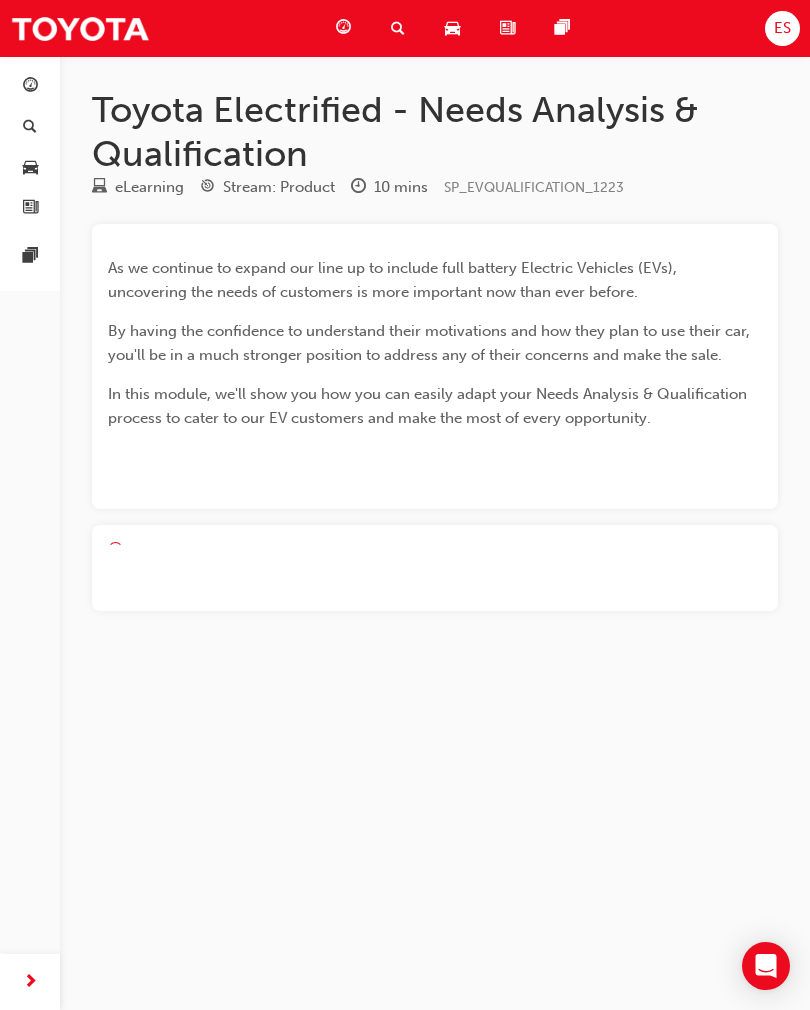 scroll, scrollTop: 0, scrollLeft: 0, axis: both 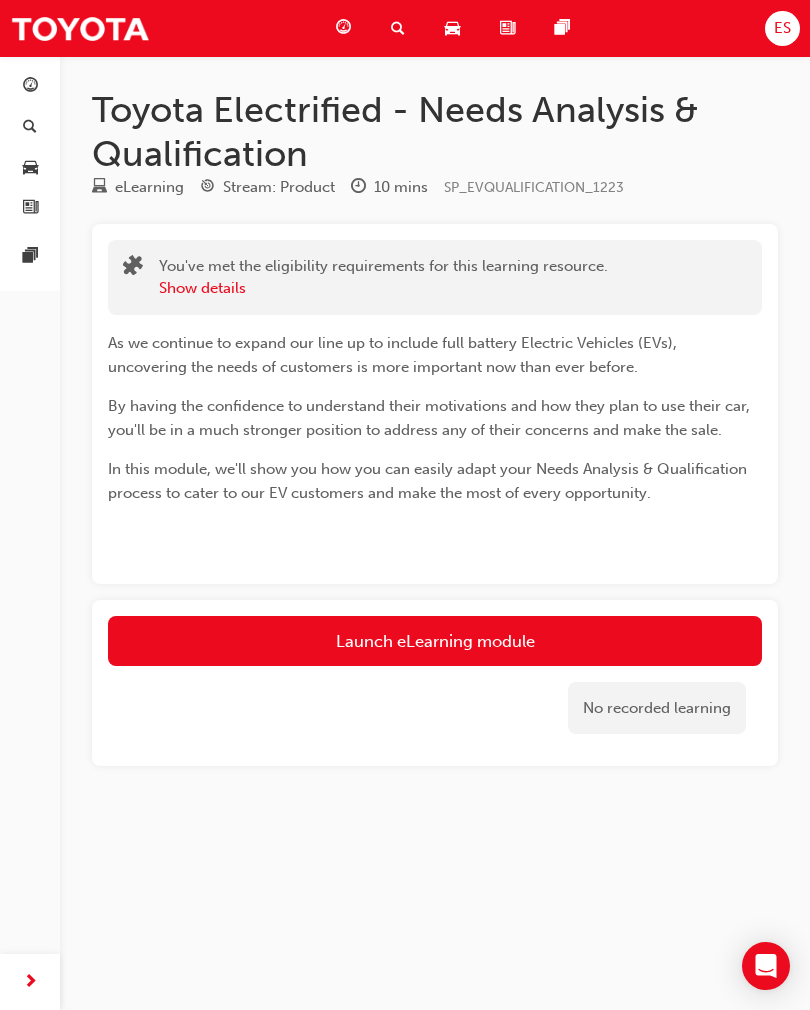 click on "Launch eLearning module" at bounding box center [435, 641] 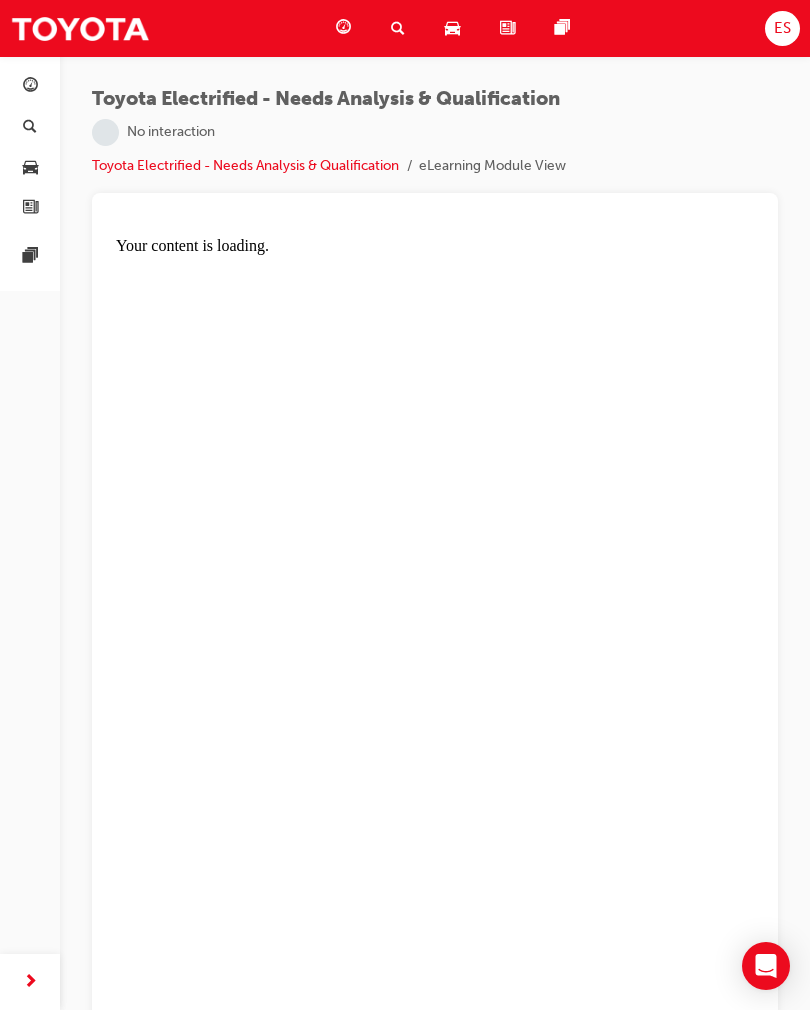 scroll, scrollTop: 26, scrollLeft: 0, axis: vertical 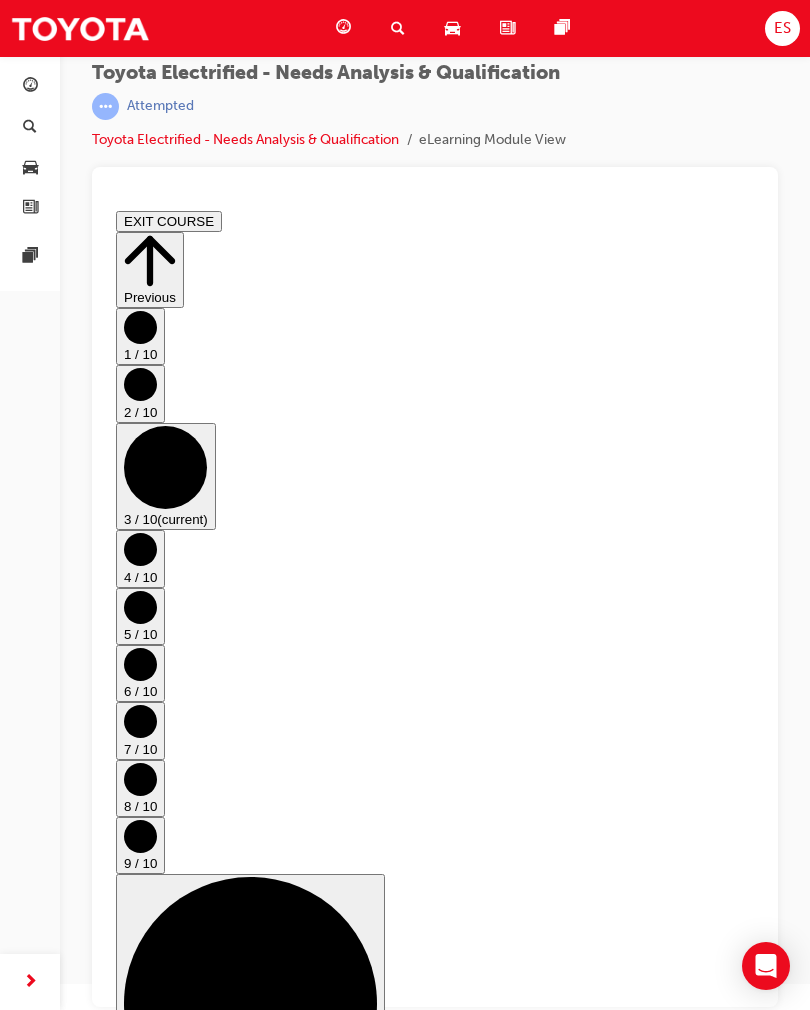 click on "Go to next step" at bounding box center (575, 1508) 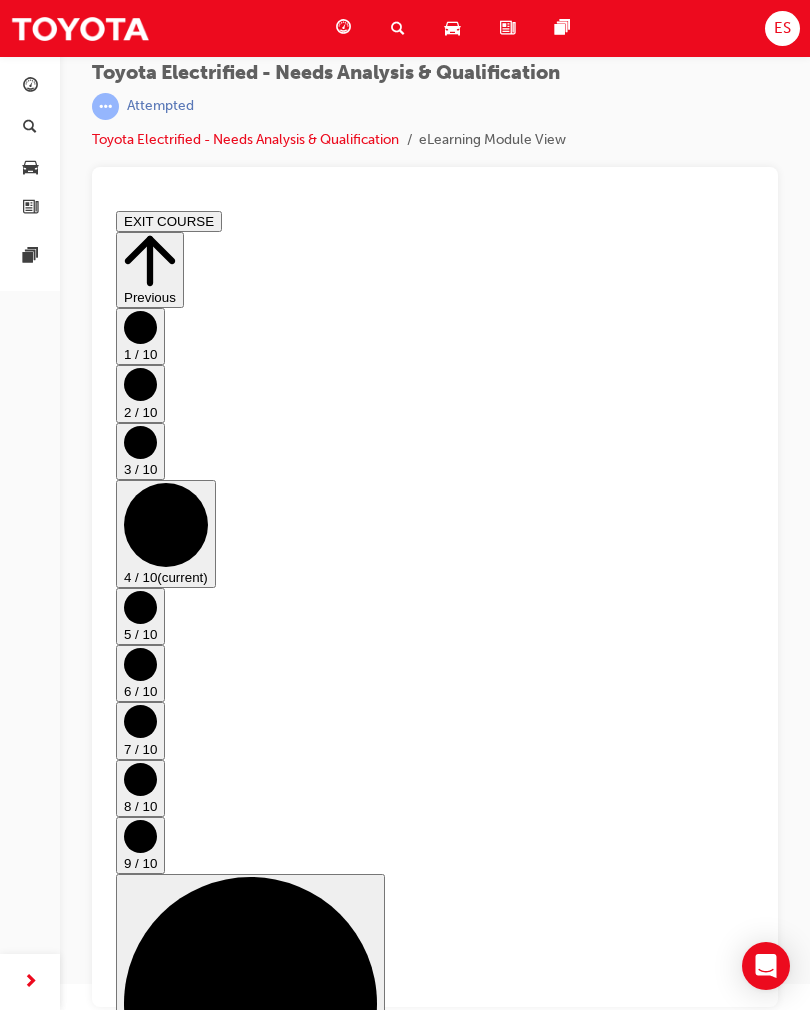 scroll, scrollTop: 0, scrollLeft: 0, axis: both 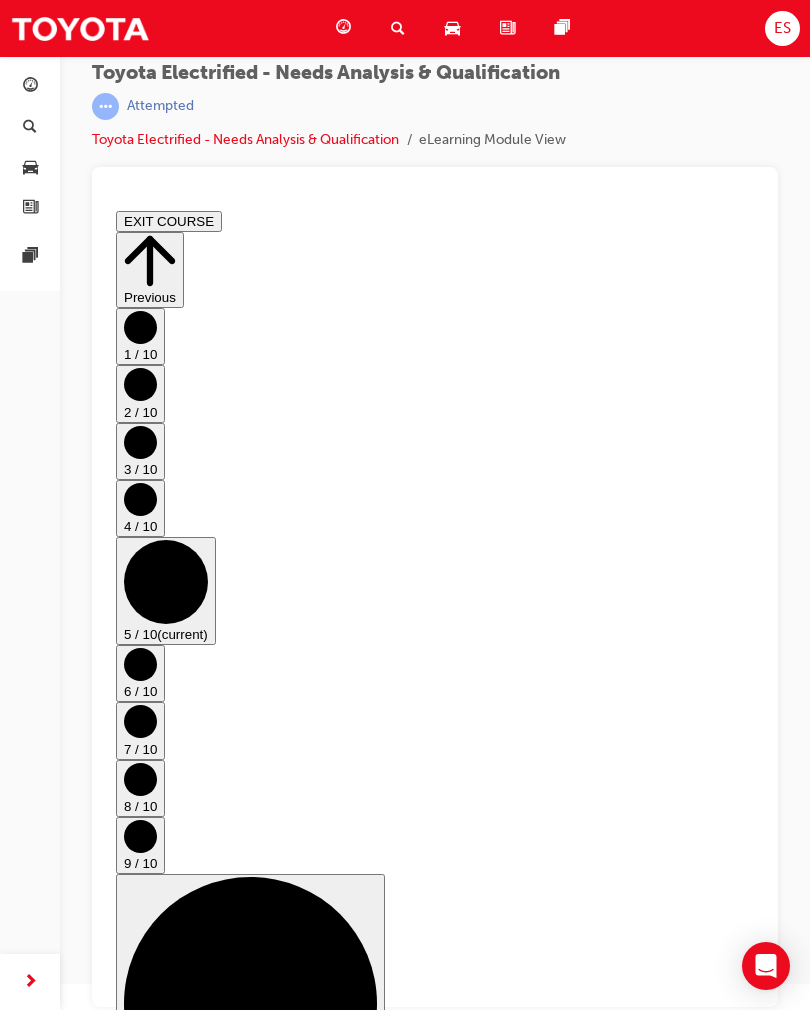click on "Scroll page down (disabled because this is the bottom of the page)" at bounding box center [319, 1359] 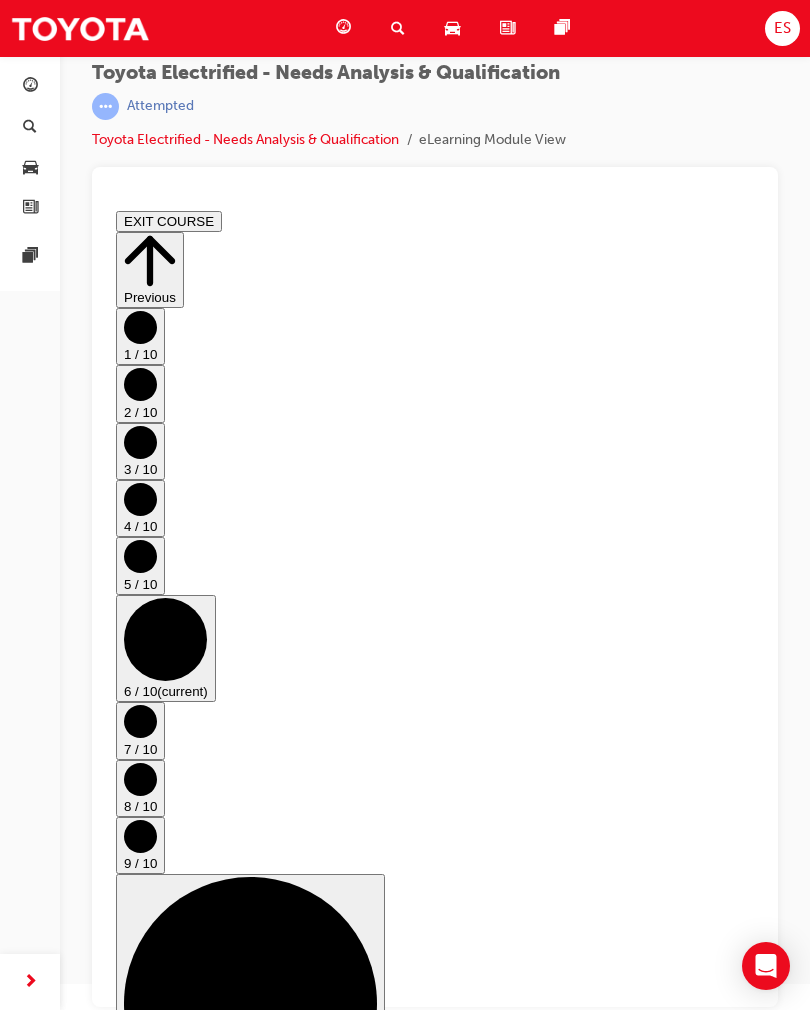 scroll, scrollTop: 0, scrollLeft: 0, axis: both 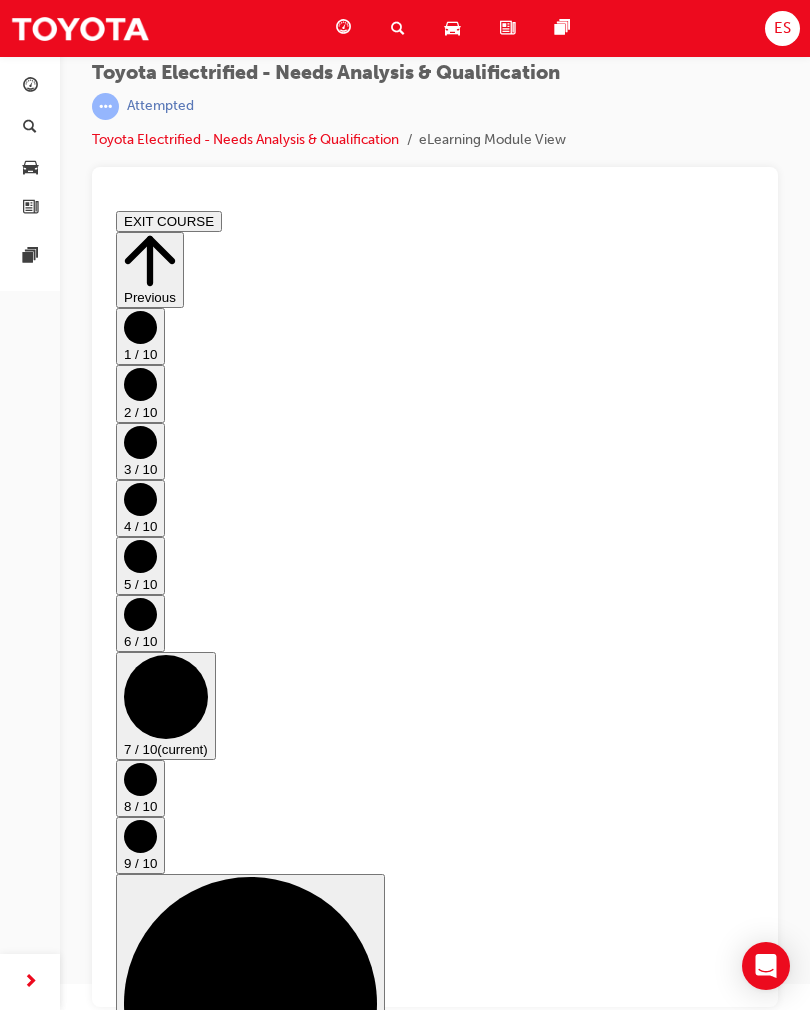 click on "Go to next step" at bounding box center [575, 1508] 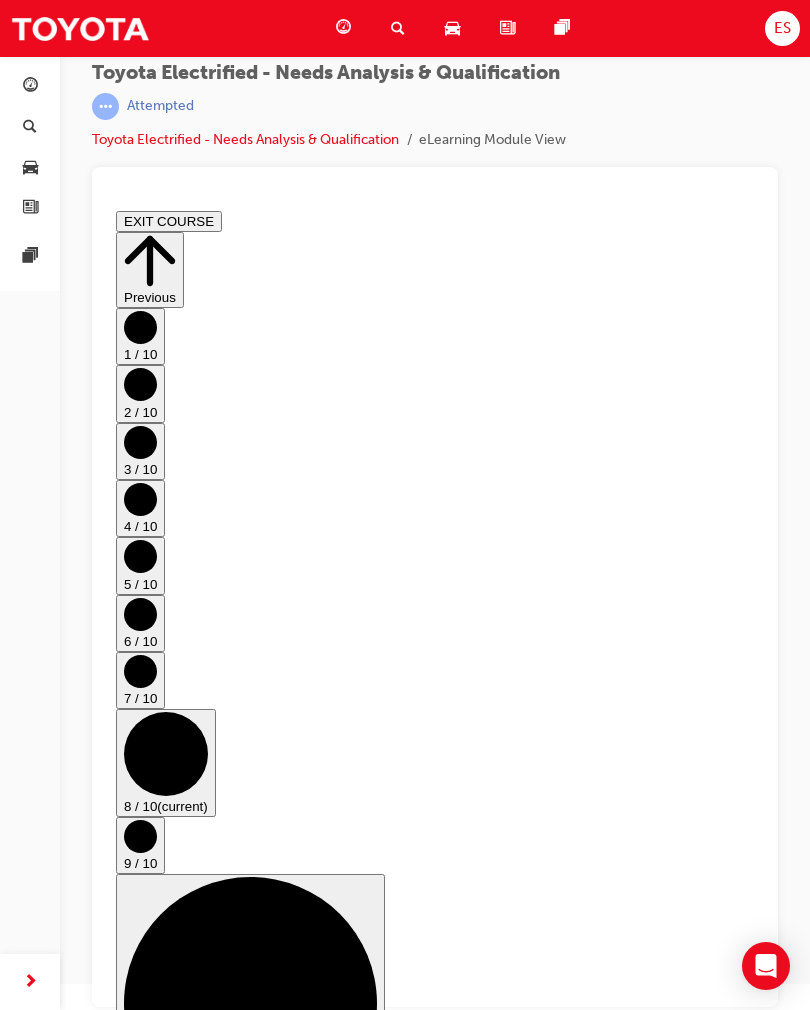 click on "Scroll page down (disabled because this is the bottom of the page)" at bounding box center (319, 1359) 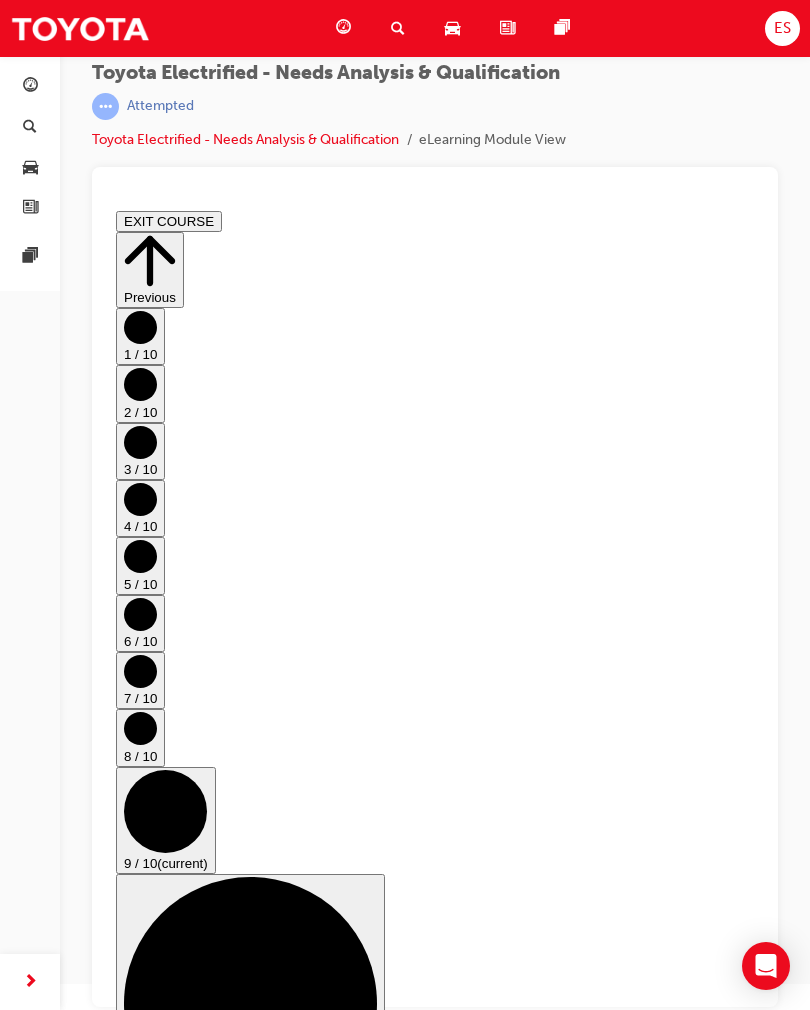 click 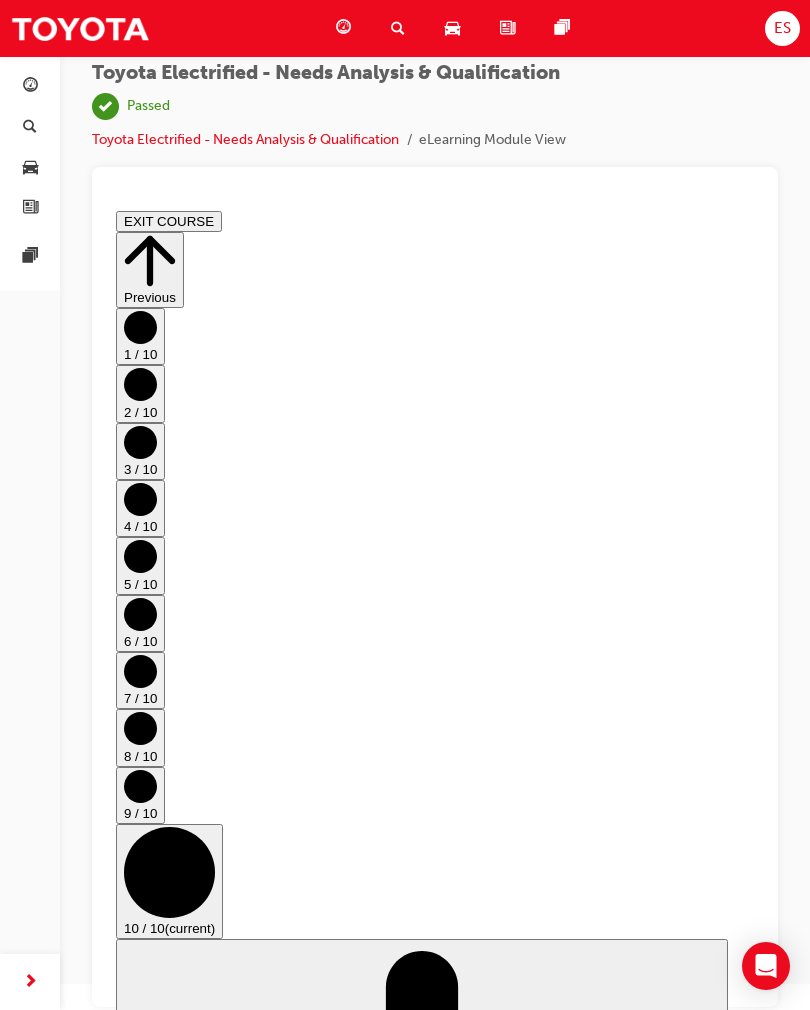 scroll, scrollTop: 848, scrollLeft: 0, axis: vertical 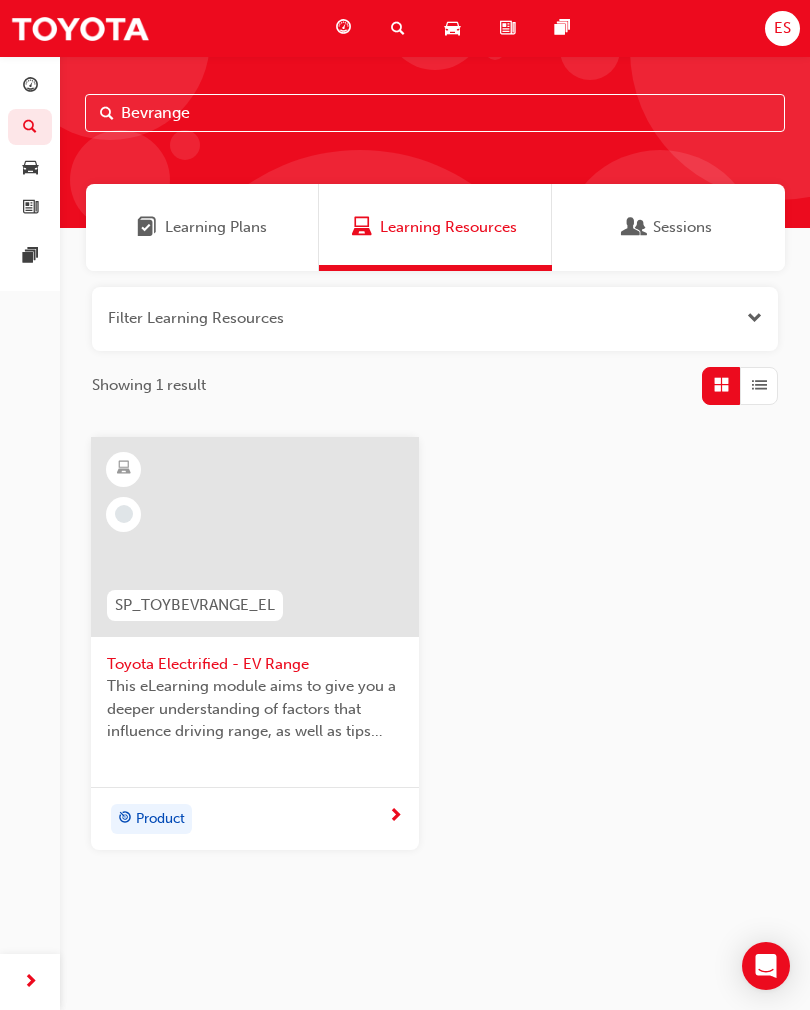 click on "Product" at bounding box center (247, 819) 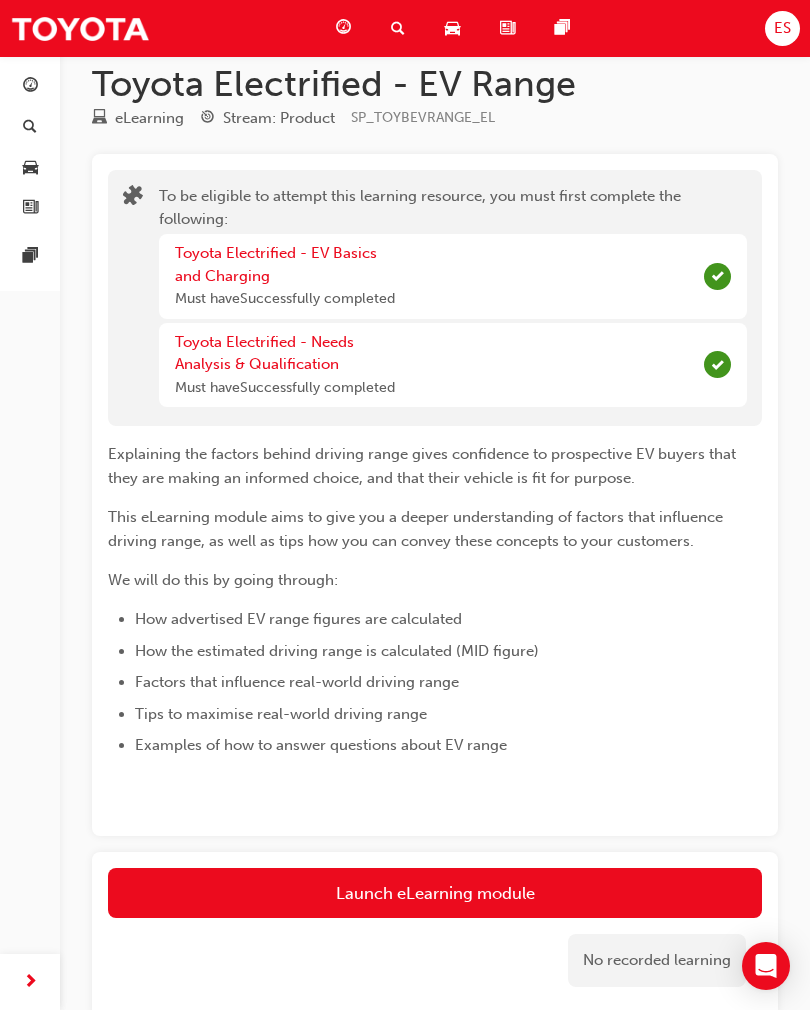 click on "Launch eLearning module" at bounding box center (435, 893) 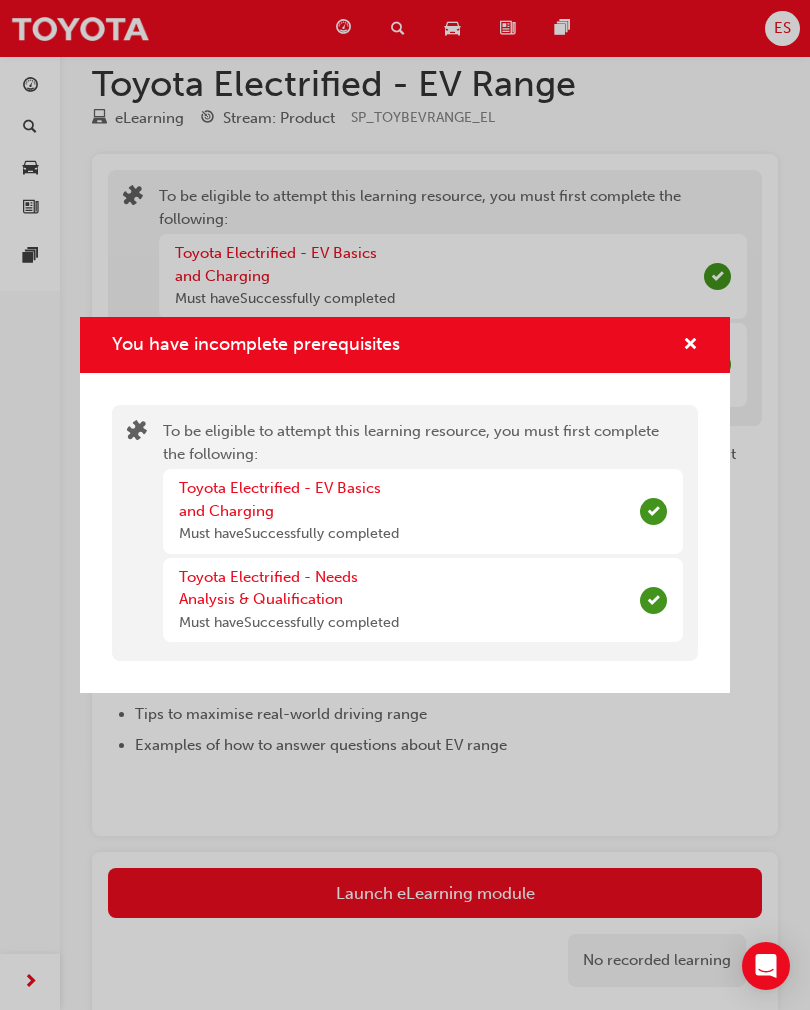 click at bounding box center (690, 346) 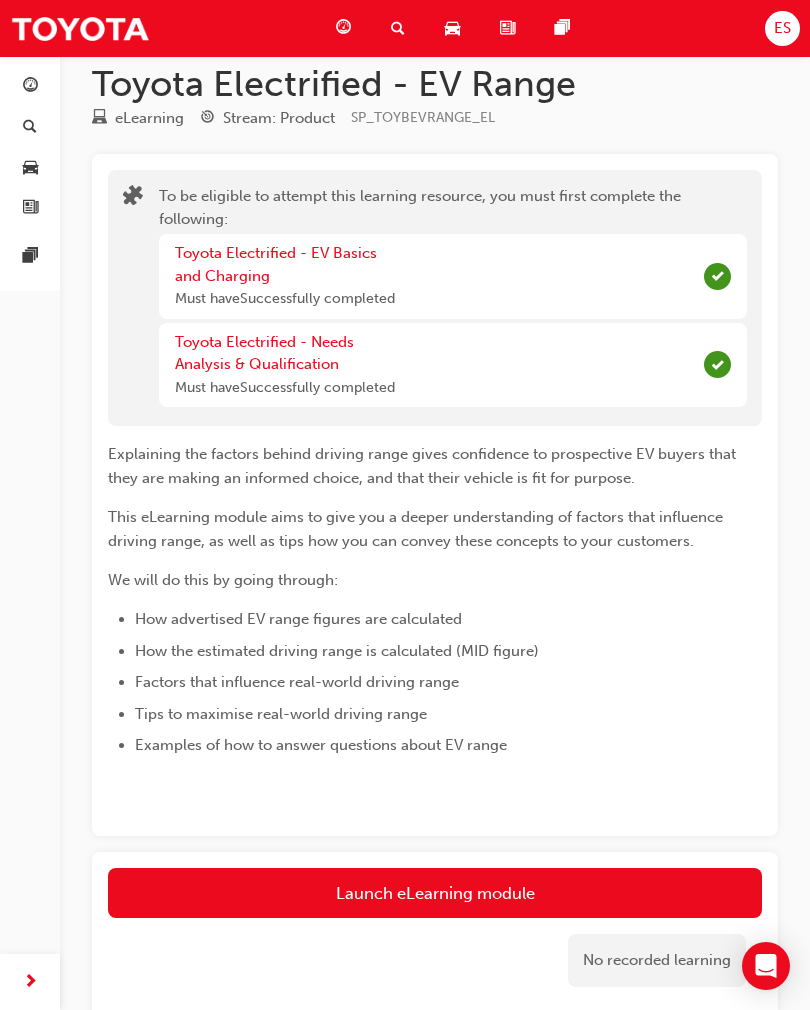 scroll, scrollTop: 0, scrollLeft: 0, axis: both 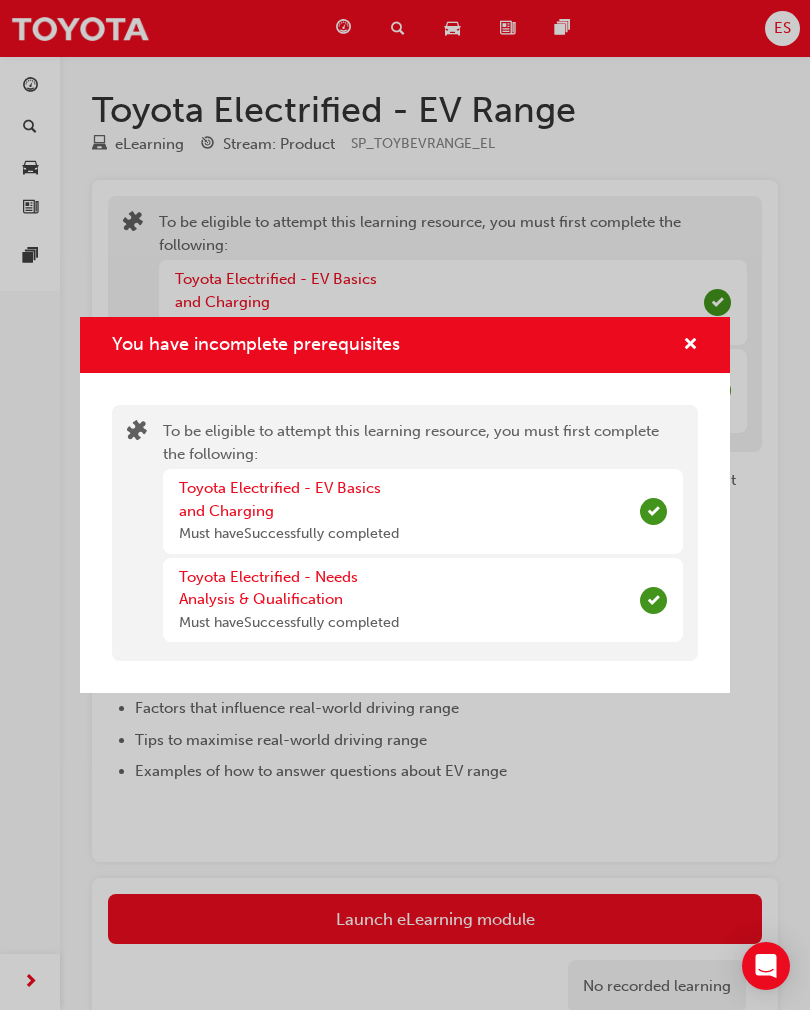 click on "You have incomplete prerequisites To be eligible to attempt this learning resource, you must first complete the following: [BRAND] Electrified - EV Basics and Charging Must have Successfully completed [BRAND] Electrified - Needs Analysis & Qualification Must have Successfully completed" at bounding box center [405, 505] 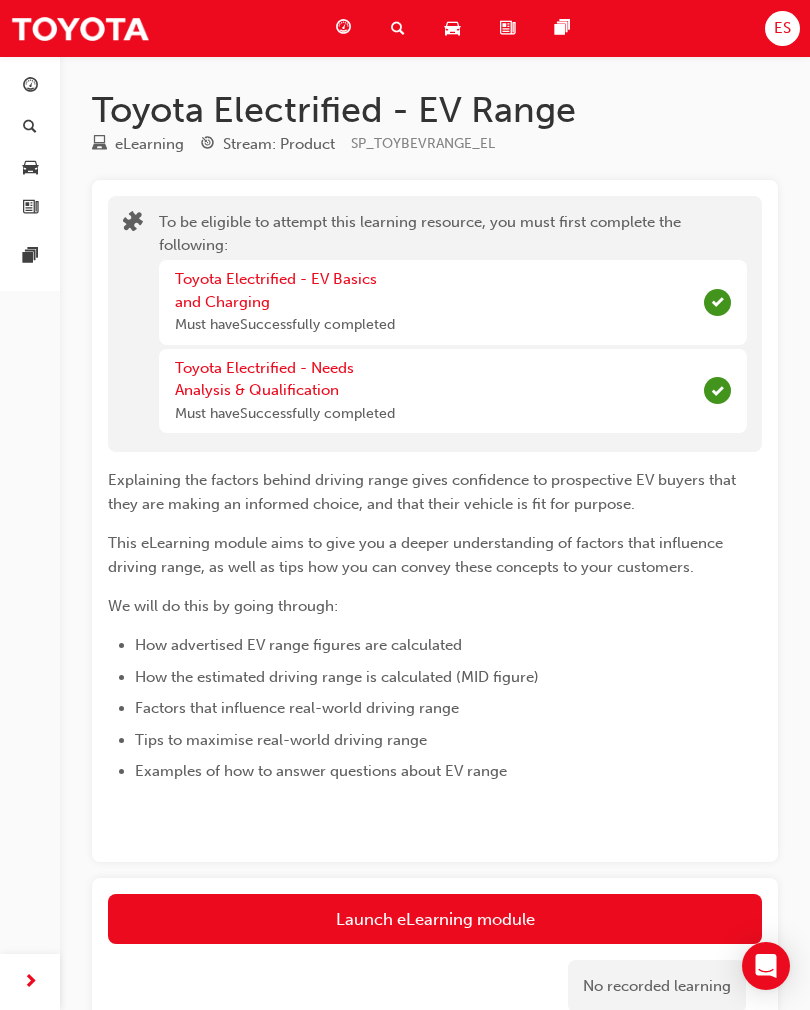 click on "Launch eLearning module" at bounding box center [435, 919] 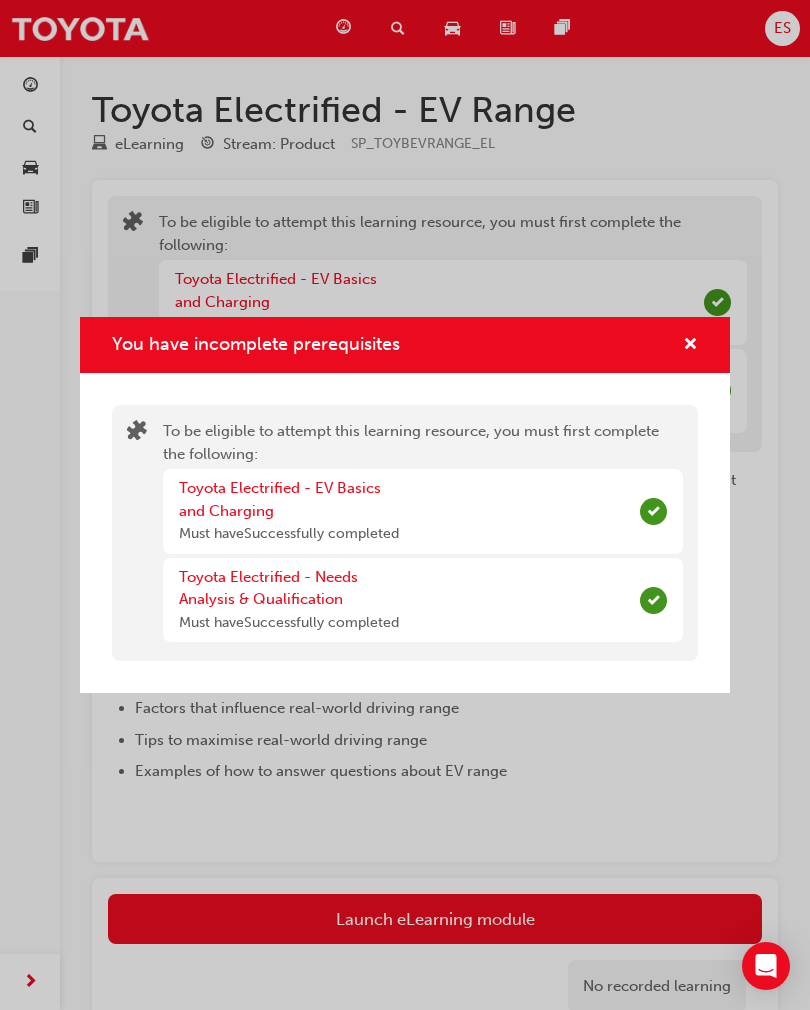 click at bounding box center (690, 345) 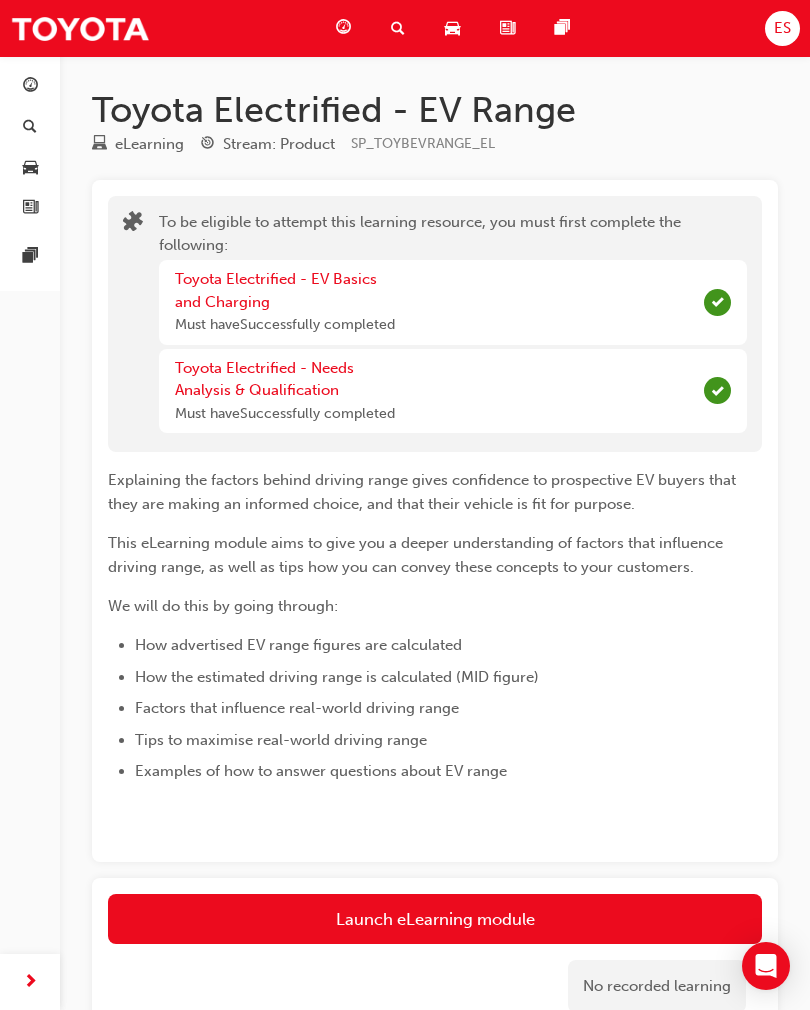 click on "Launch eLearning module" at bounding box center (435, 919) 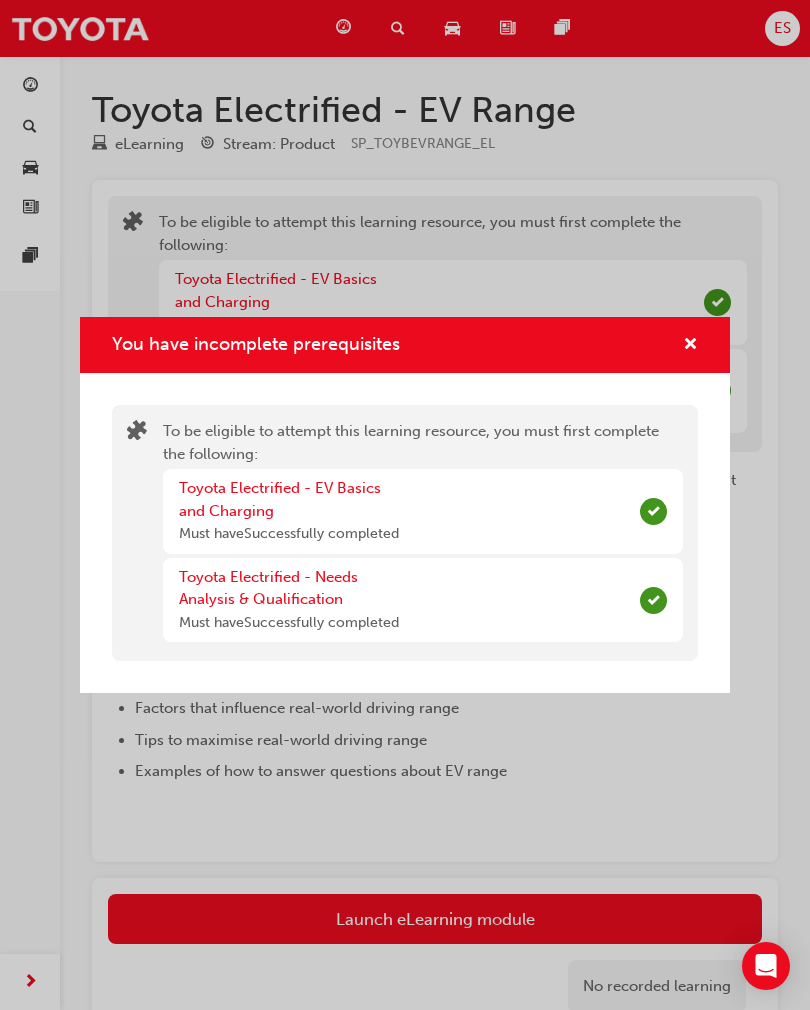 click at bounding box center [682, 345] 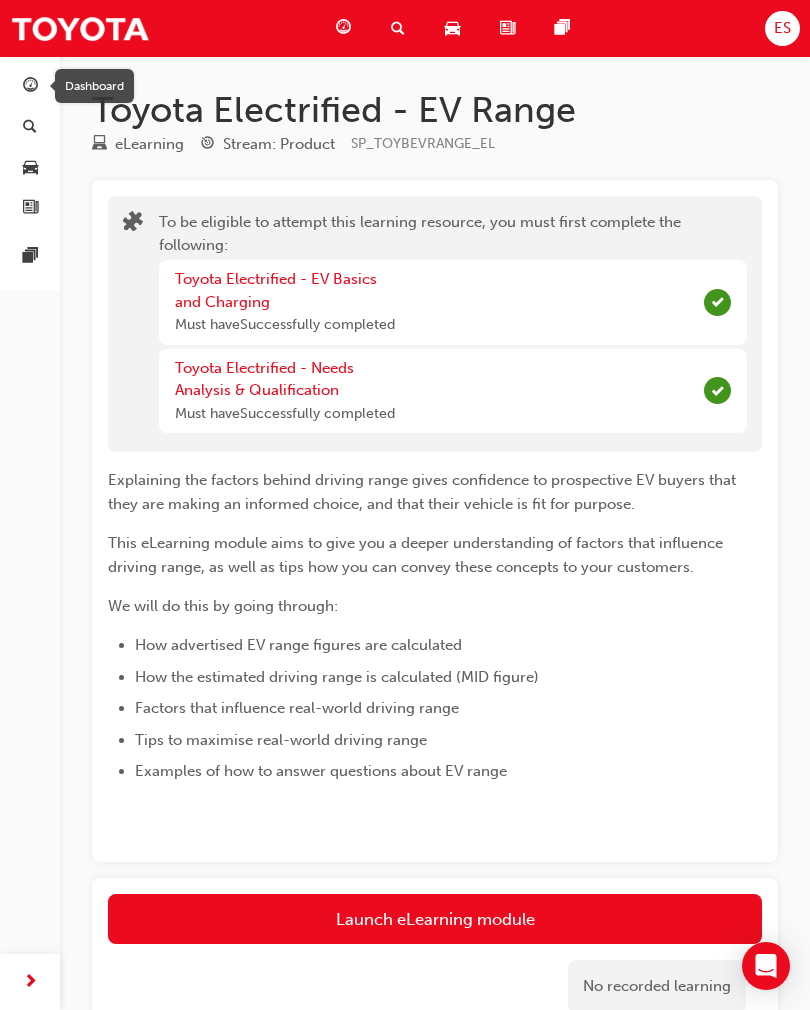 click at bounding box center [30, 87] 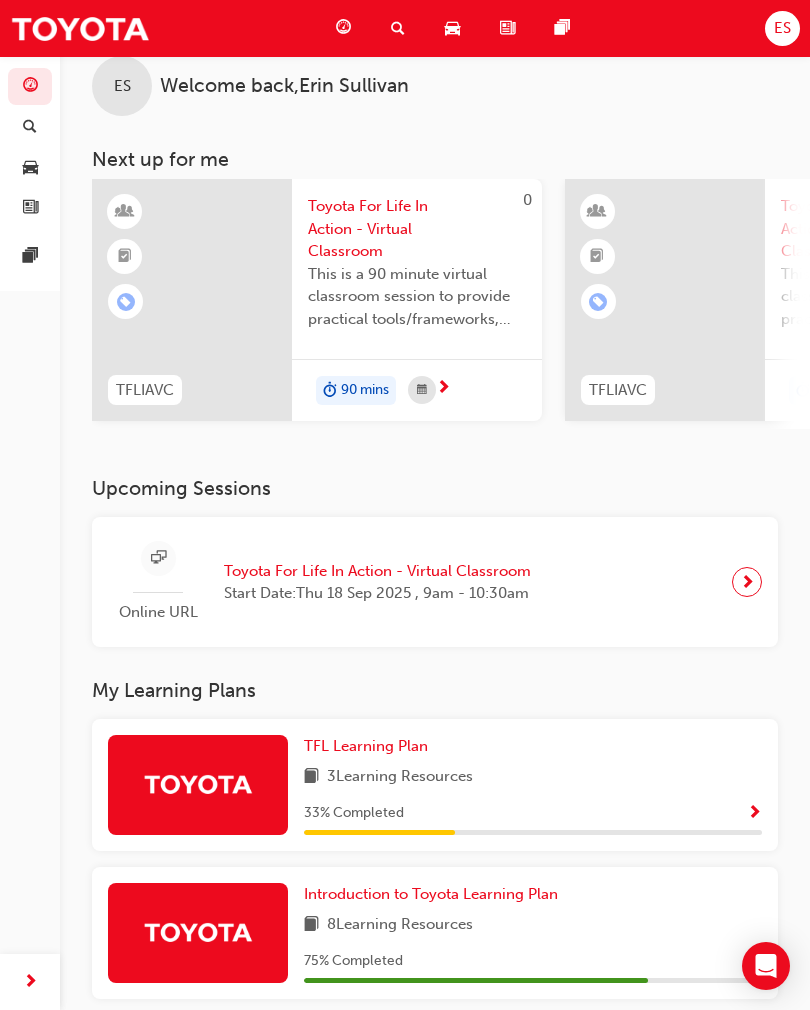 scroll, scrollTop: 0, scrollLeft: 0, axis: both 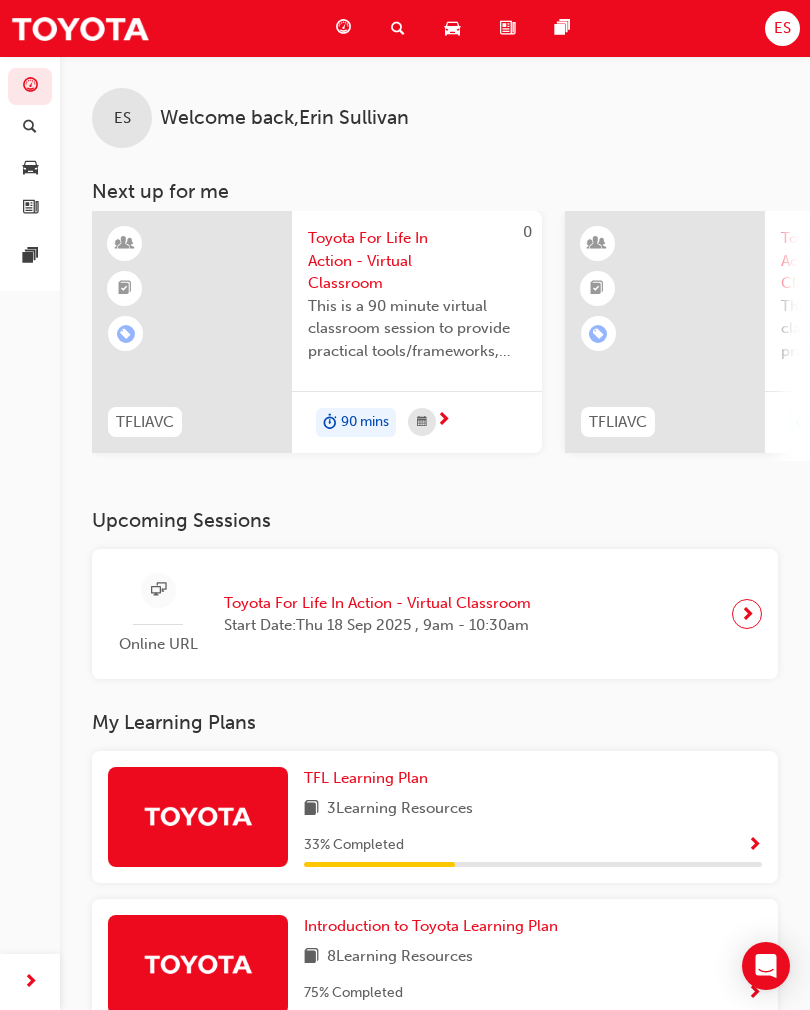 click at bounding box center (398, 28) 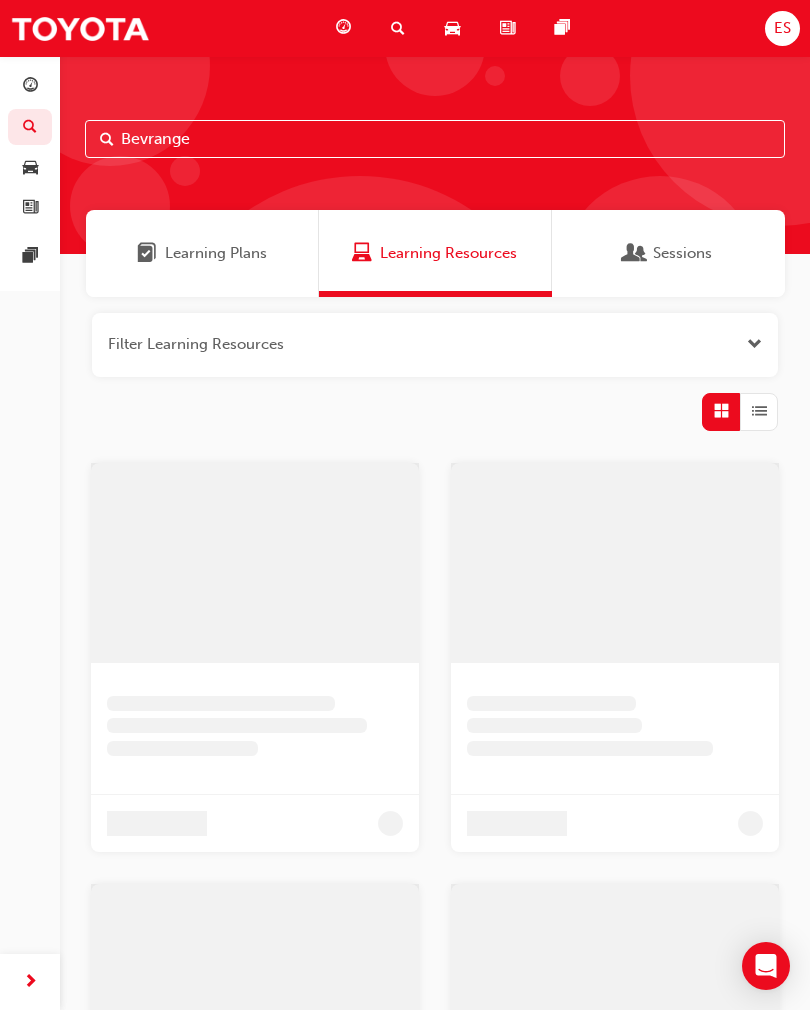 click on "Bevrange" at bounding box center [435, 139] 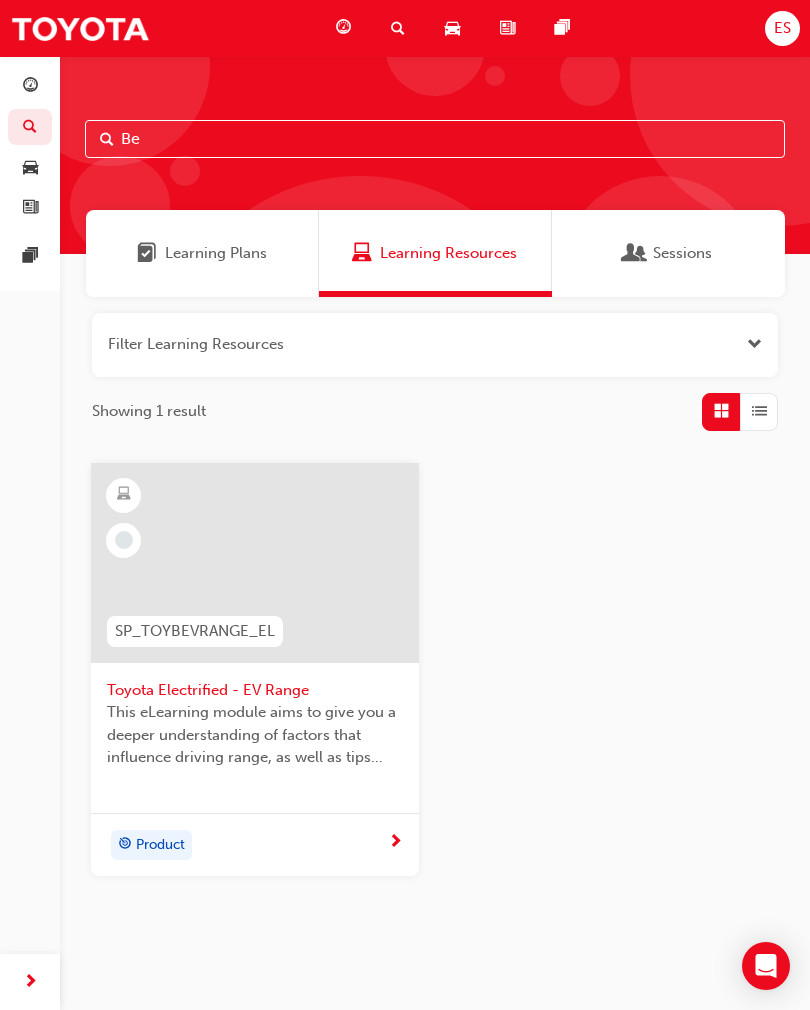 type on "B" 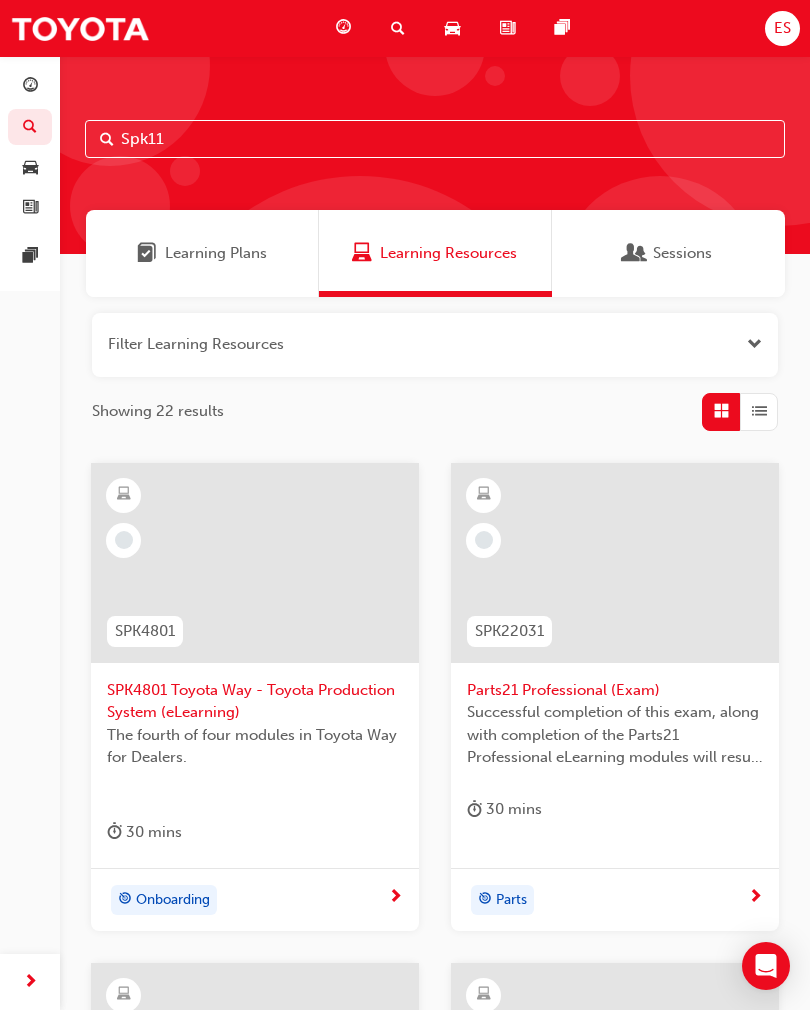 type on "Spk111" 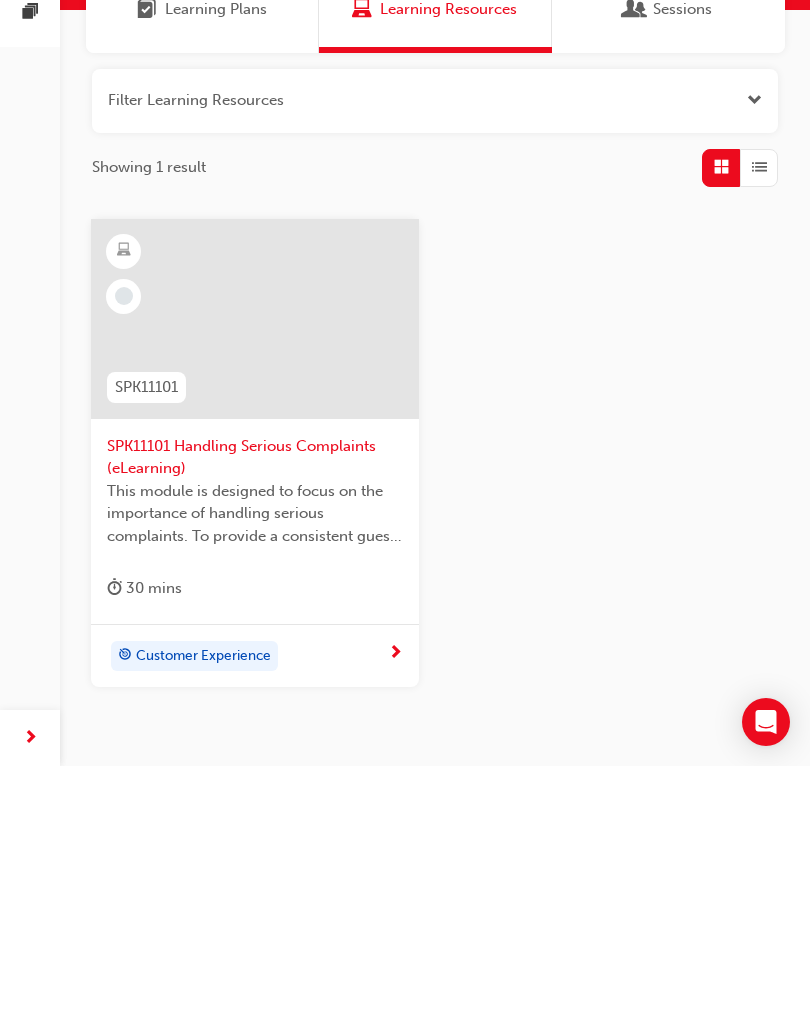 click on "SPK11101 Handling Serious Complaints (eLearning)" at bounding box center [255, 701] 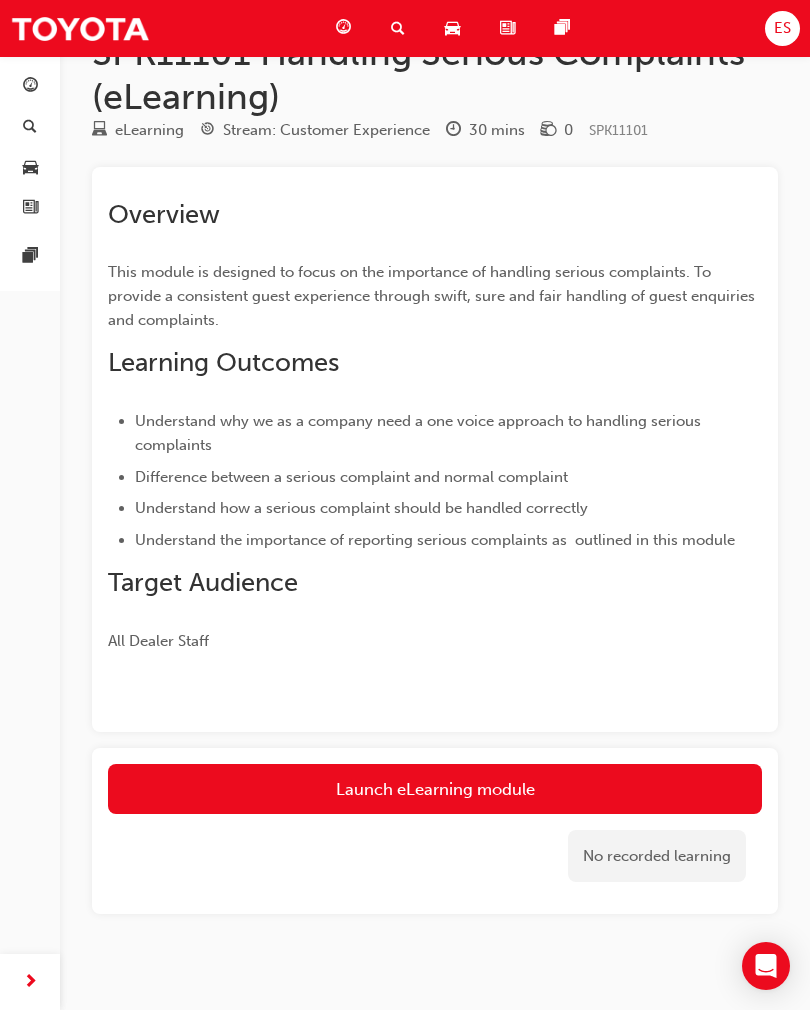 scroll, scrollTop: 0, scrollLeft: 0, axis: both 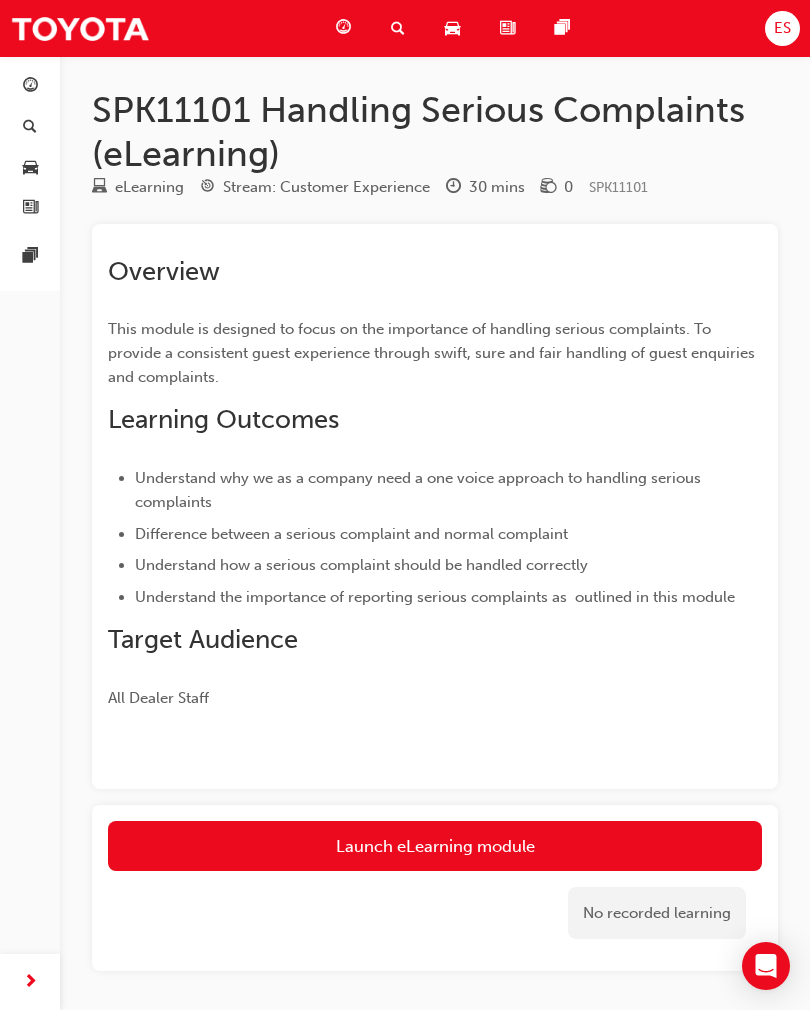 click on "Launch eLearning module" at bounding box center [435, 846] 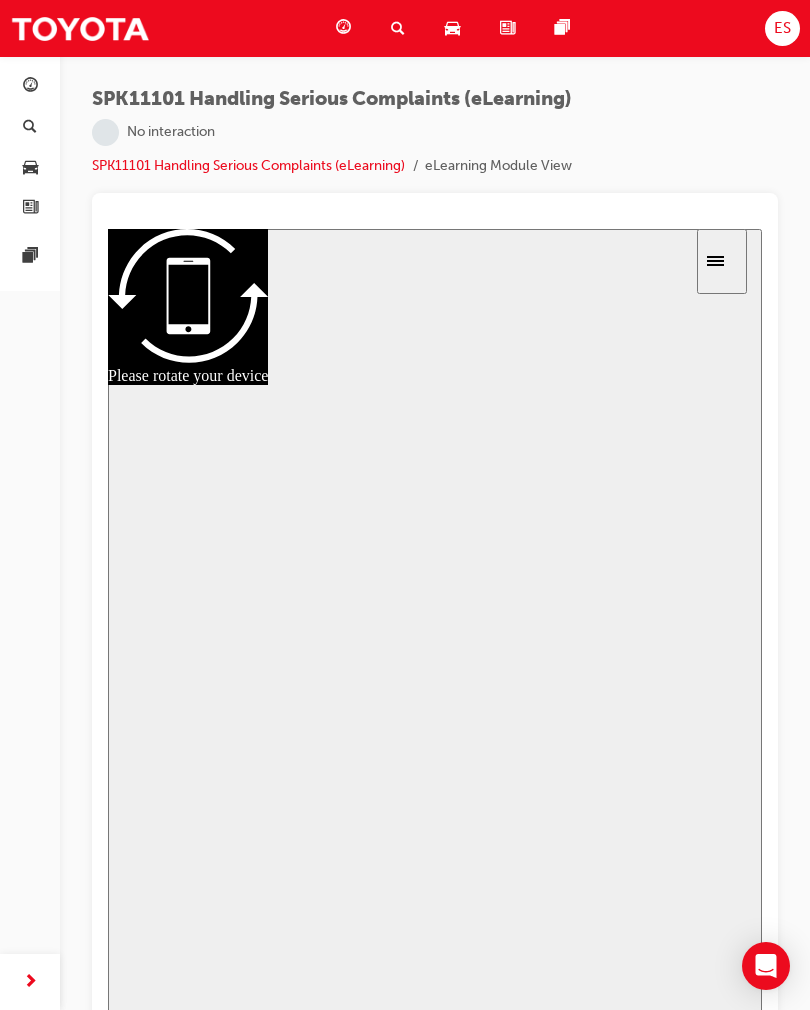 scroll, scrollTop: 0, scrollLeft: 0, axis: both 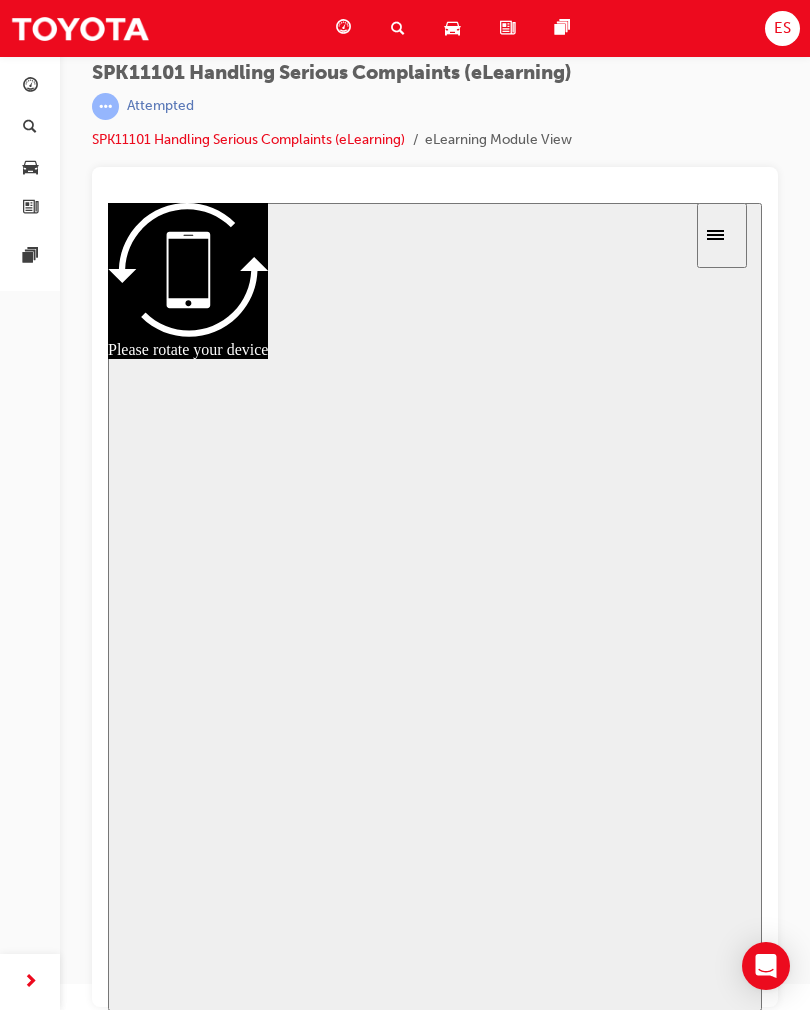 click at bounding box center [435, 607] 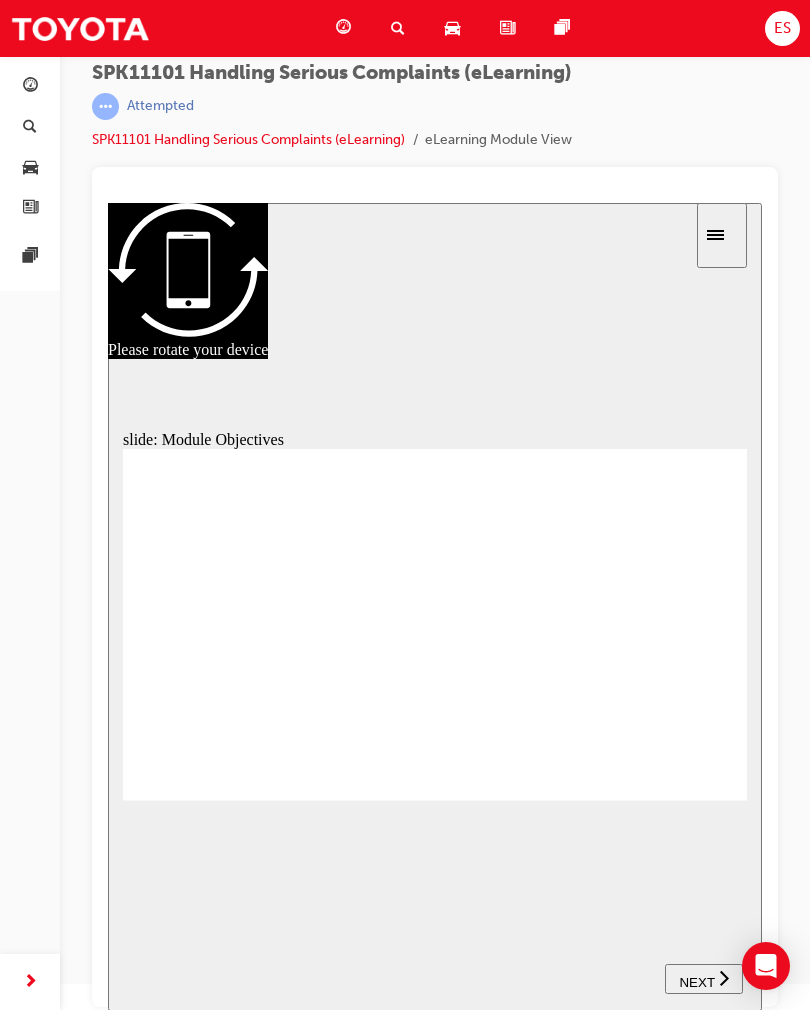 click 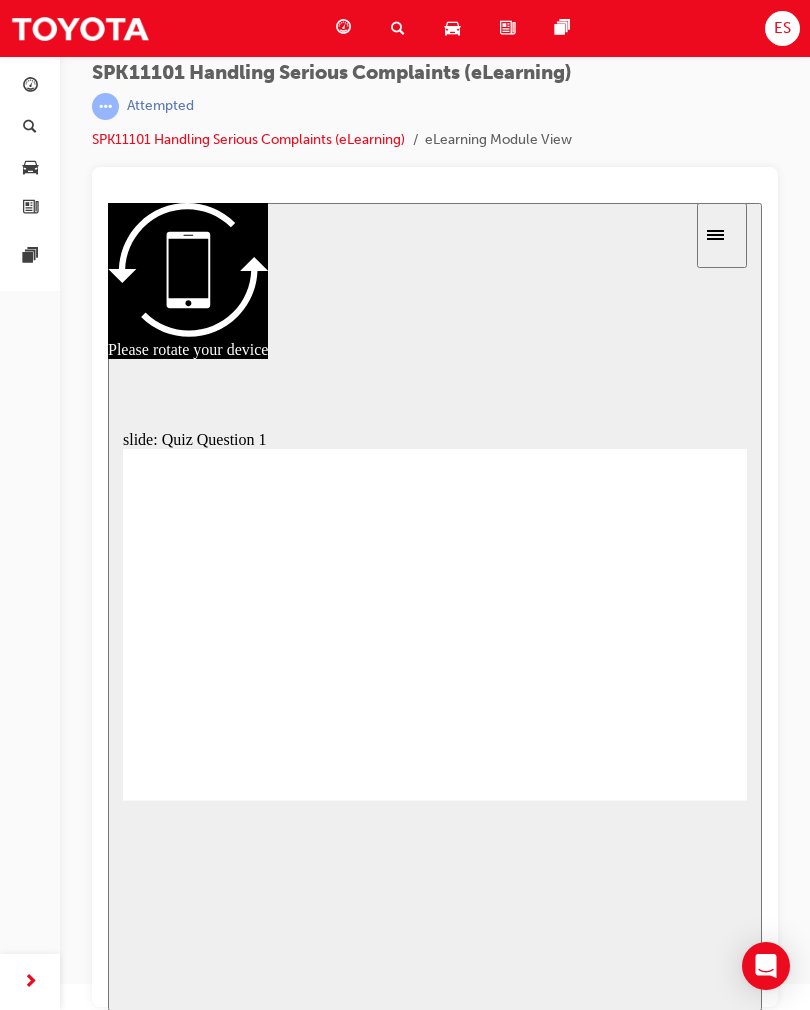 radio on "true" 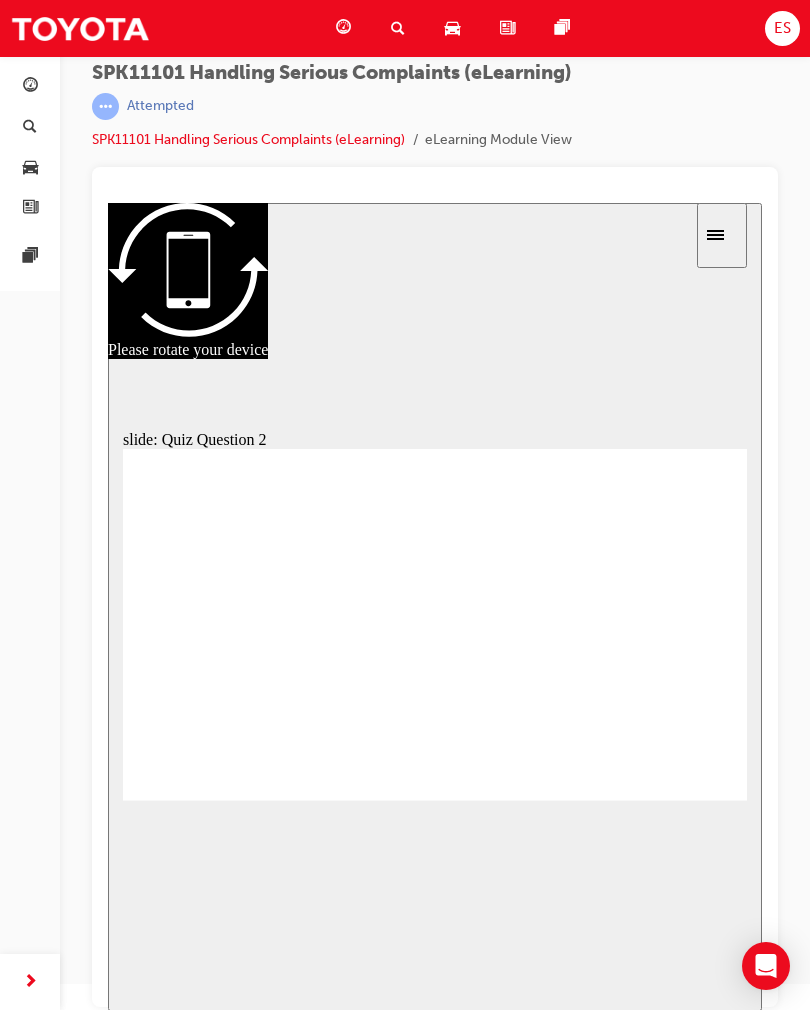 radio on "false" 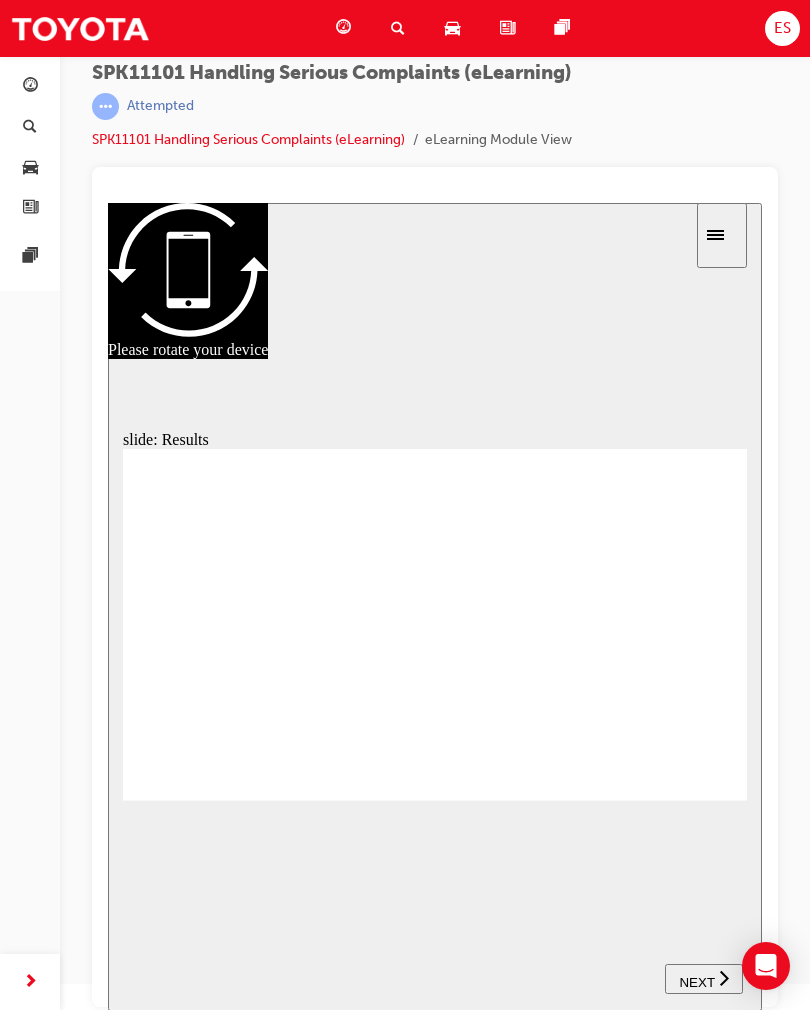 click on "NEXT" at bounding box center [696, 982] 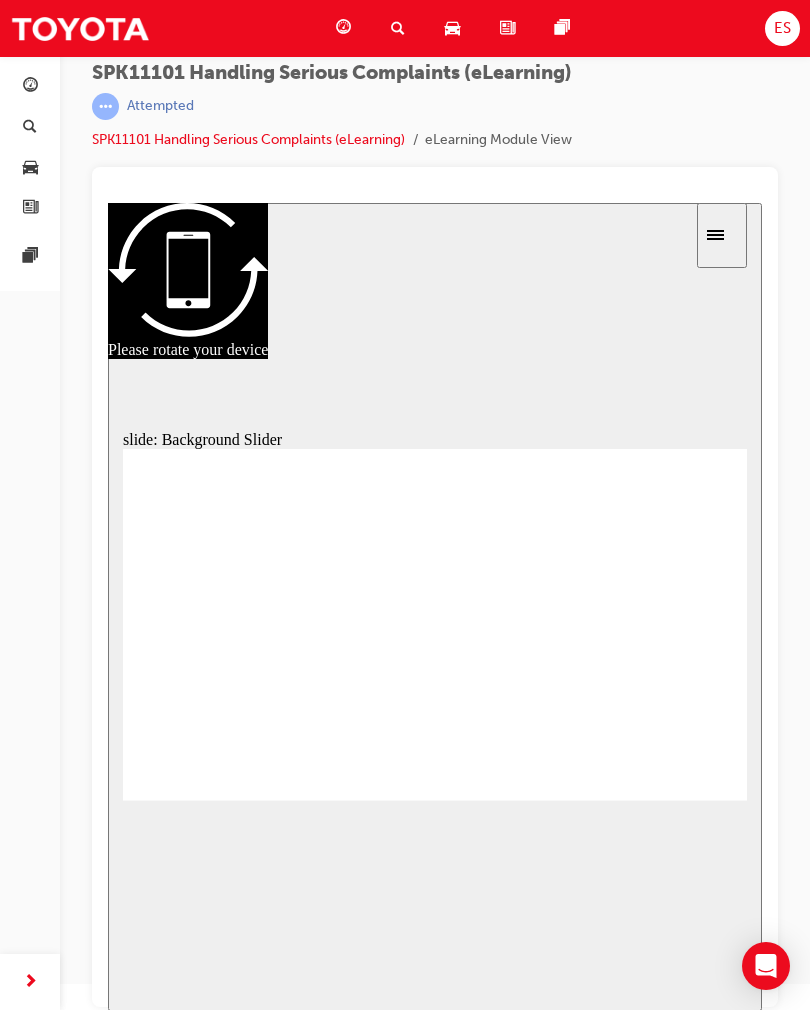type on "7" 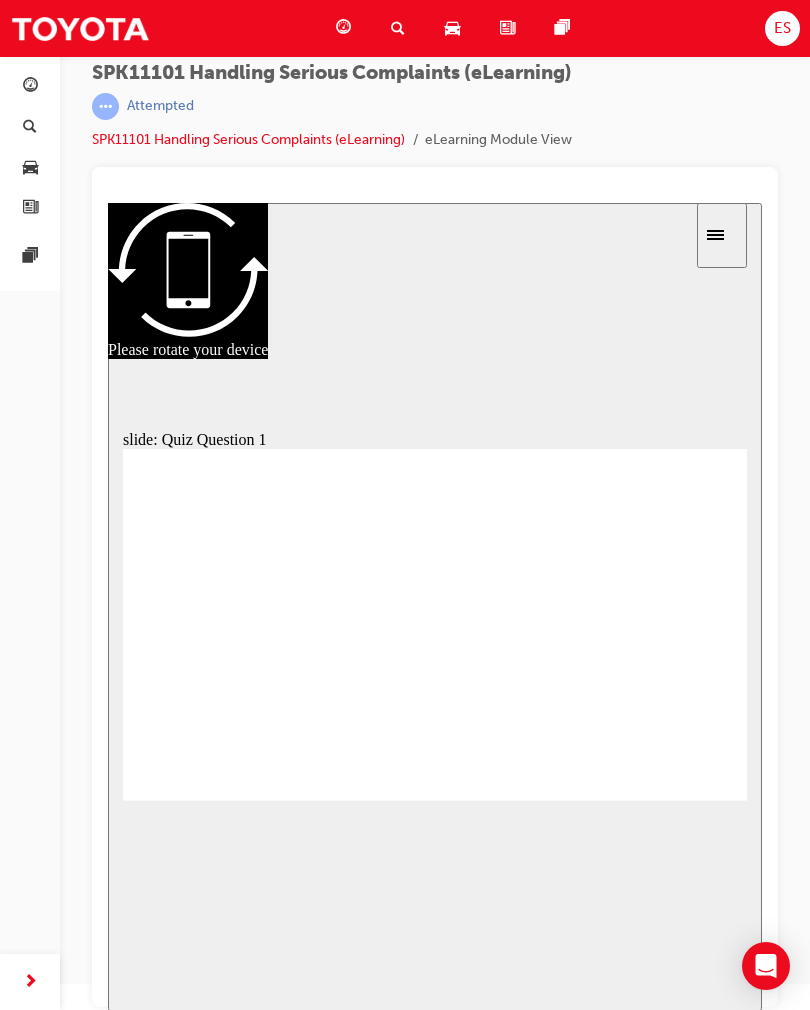 radio on "true" 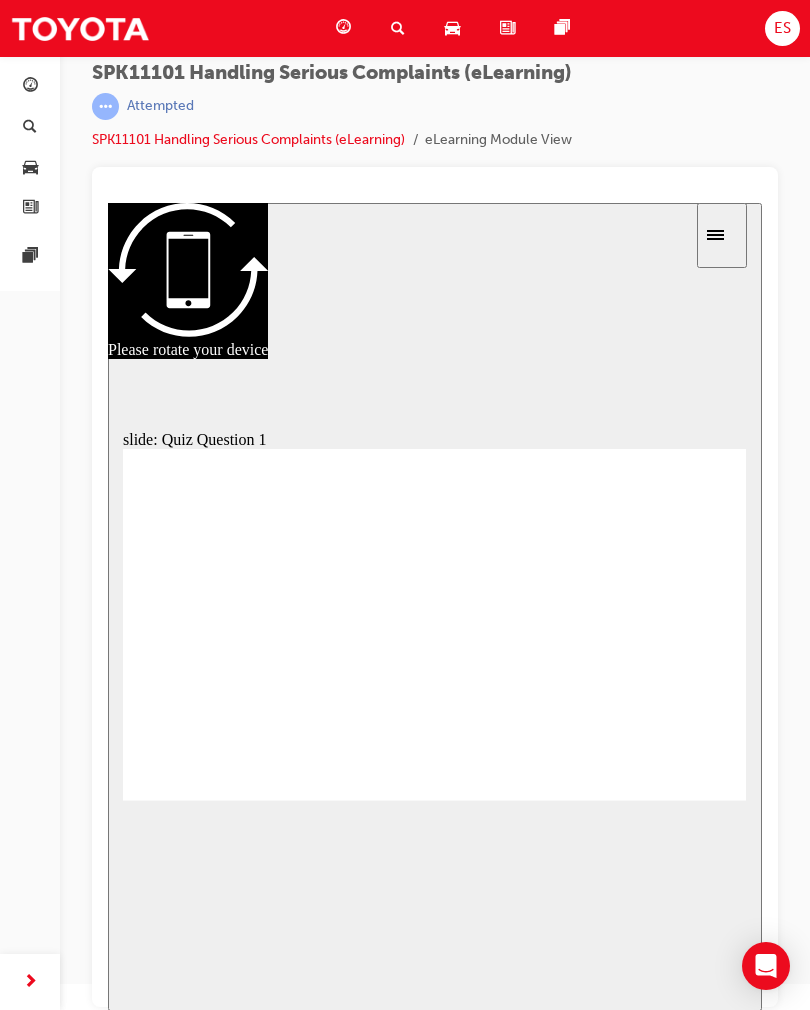 scroll, scrollTop: 0, scrollLeft: 0, axis: both 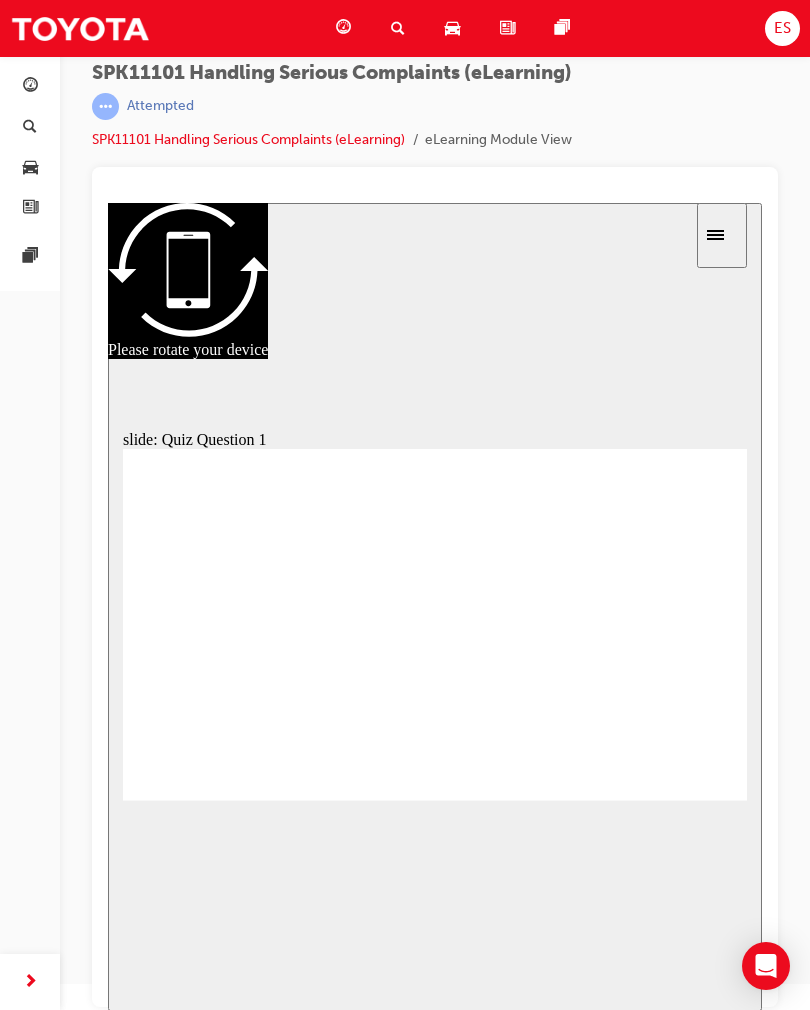 radio on "true" 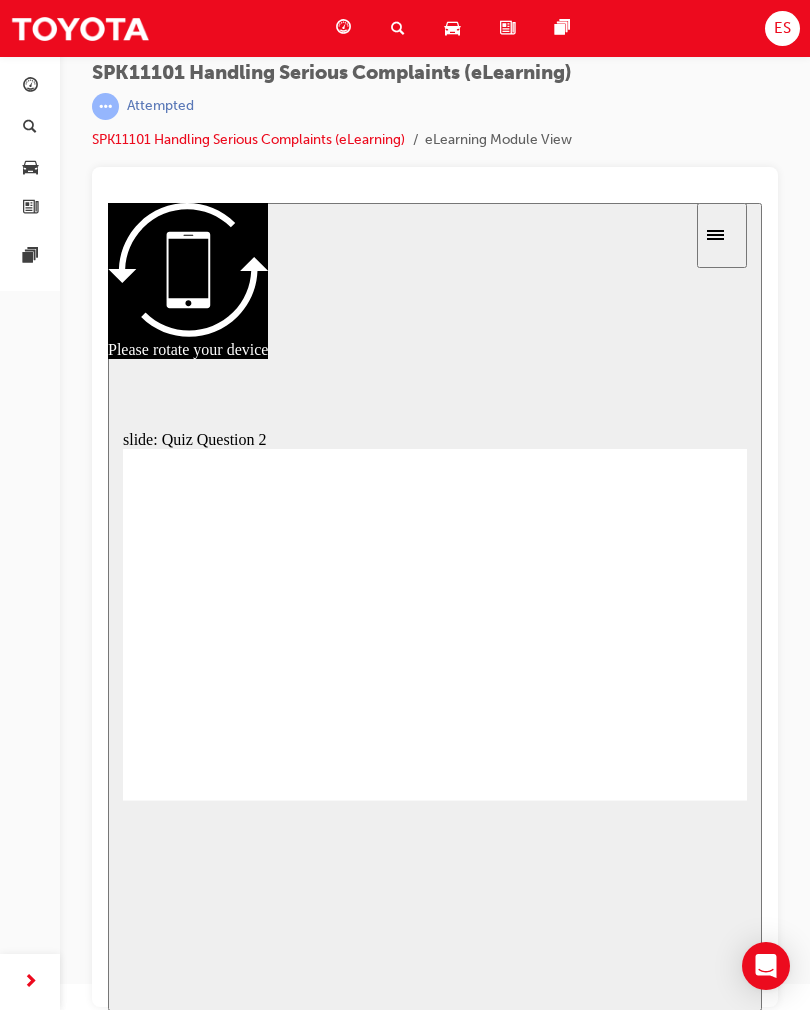 radio on "true" 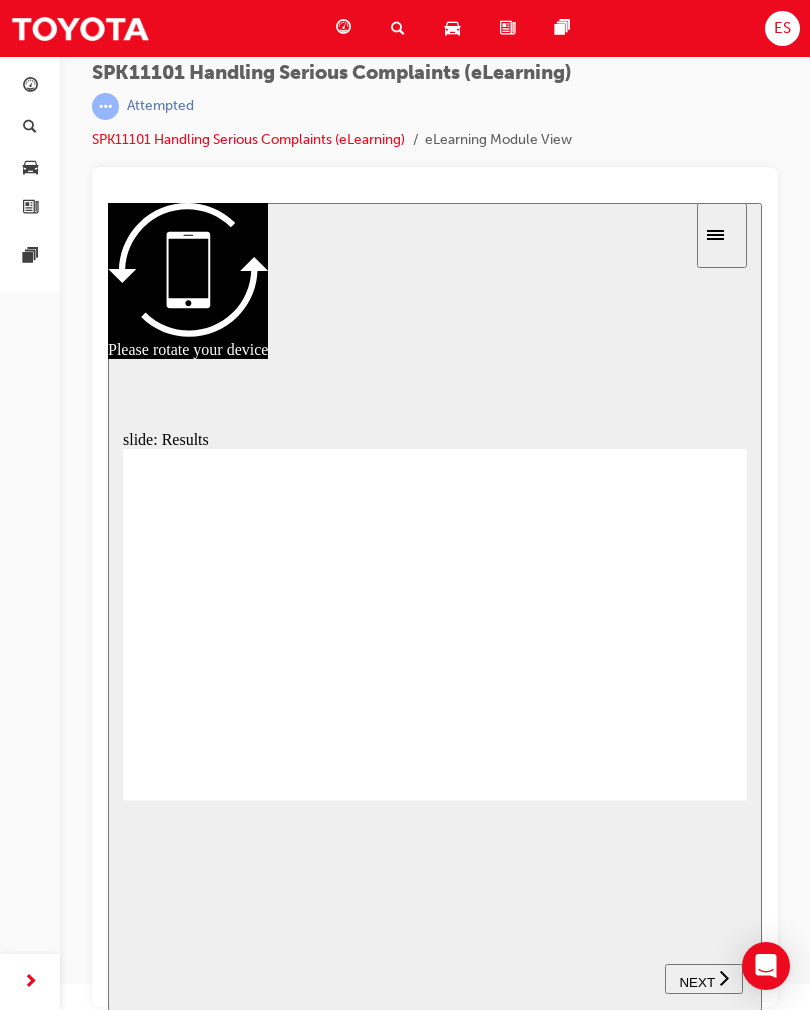 click on "NEXT" at bounding box center [704, 979] 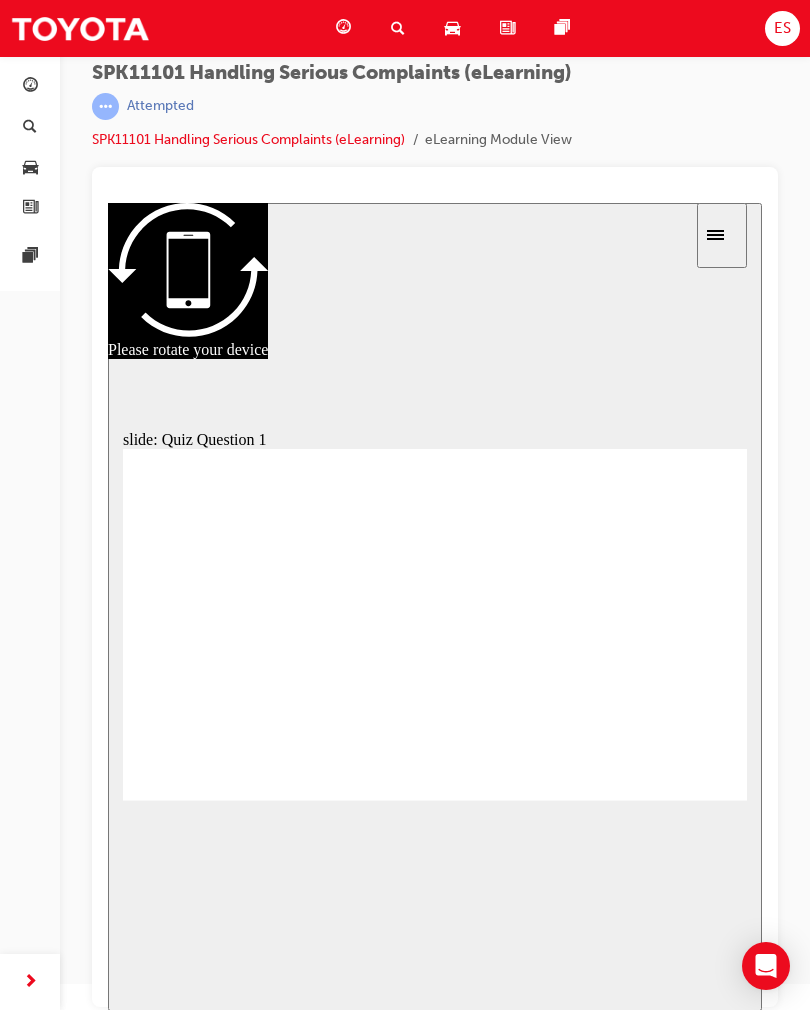 radio on "false" 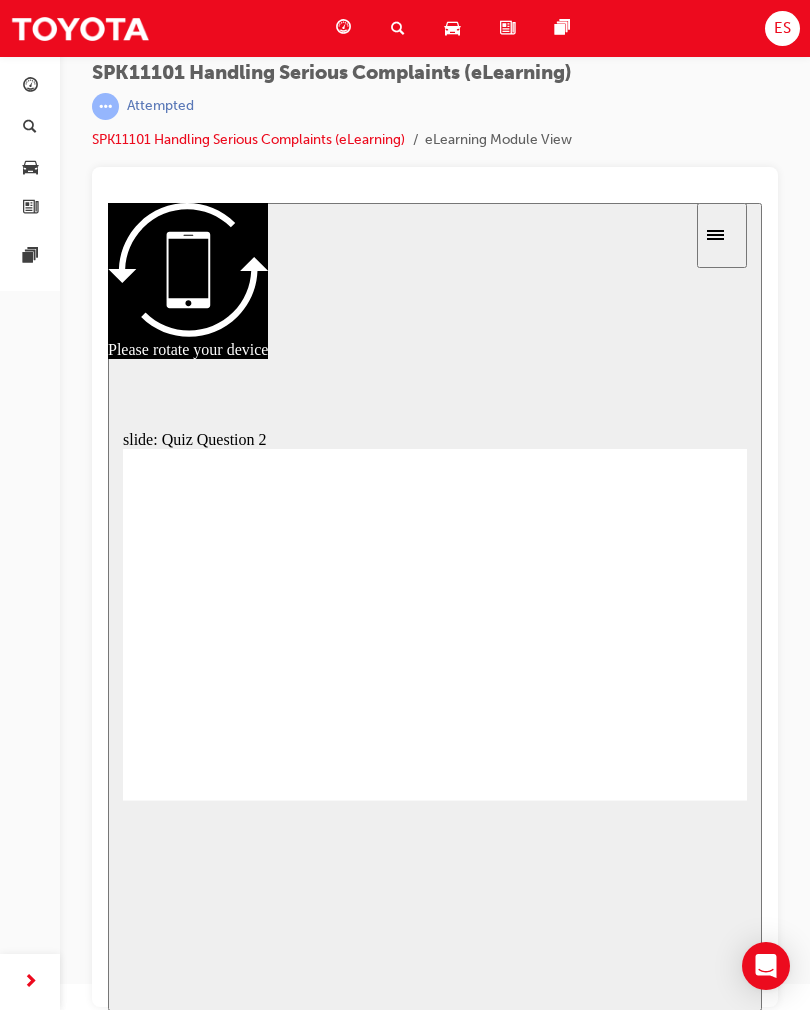 radio on "true" 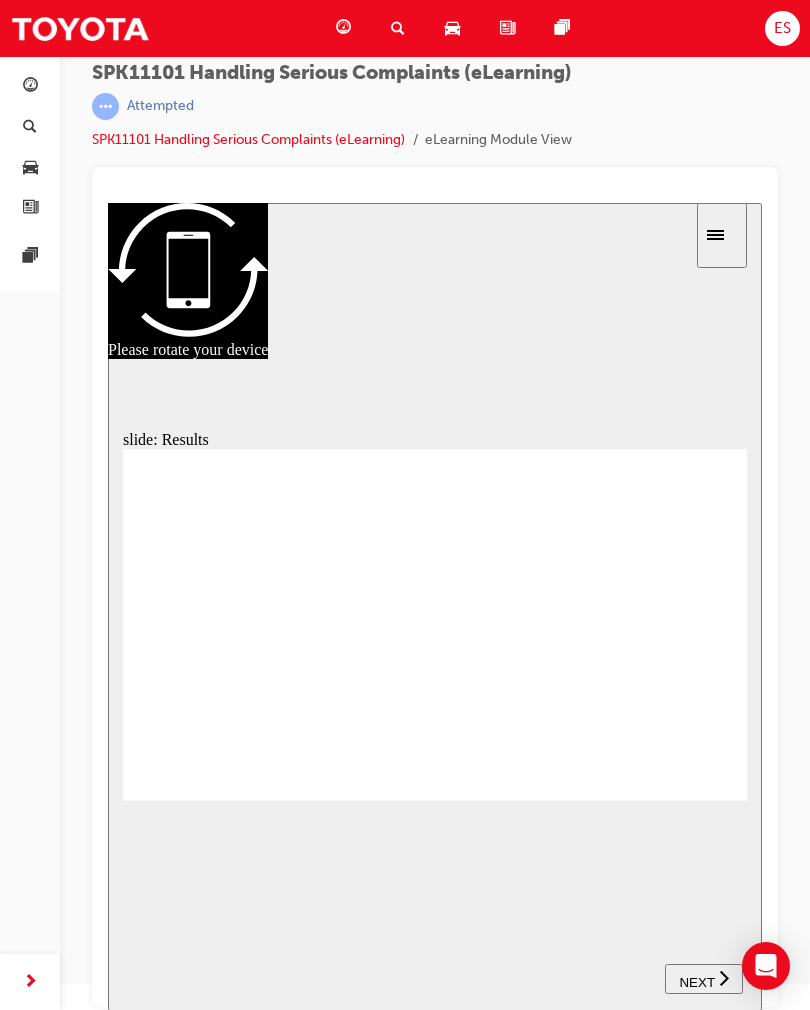 click on "NEXT" at bounding box center [696, 982] 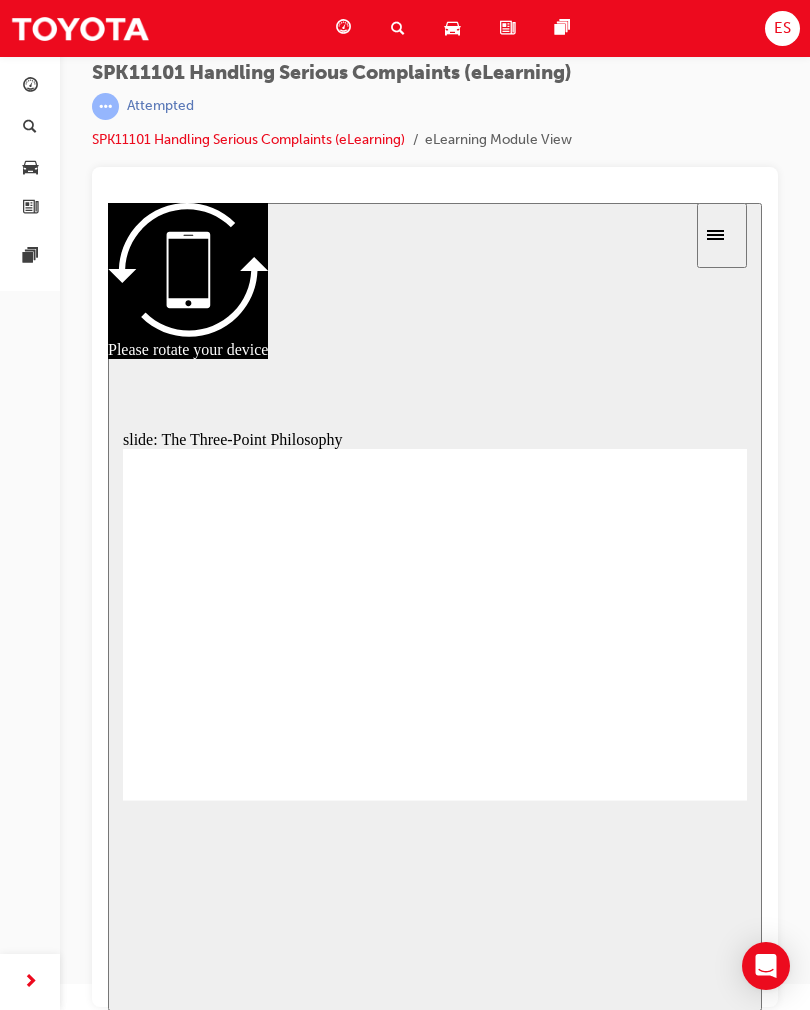 scroll, scrollTop: 0, scrollLeft: 0, axis: both 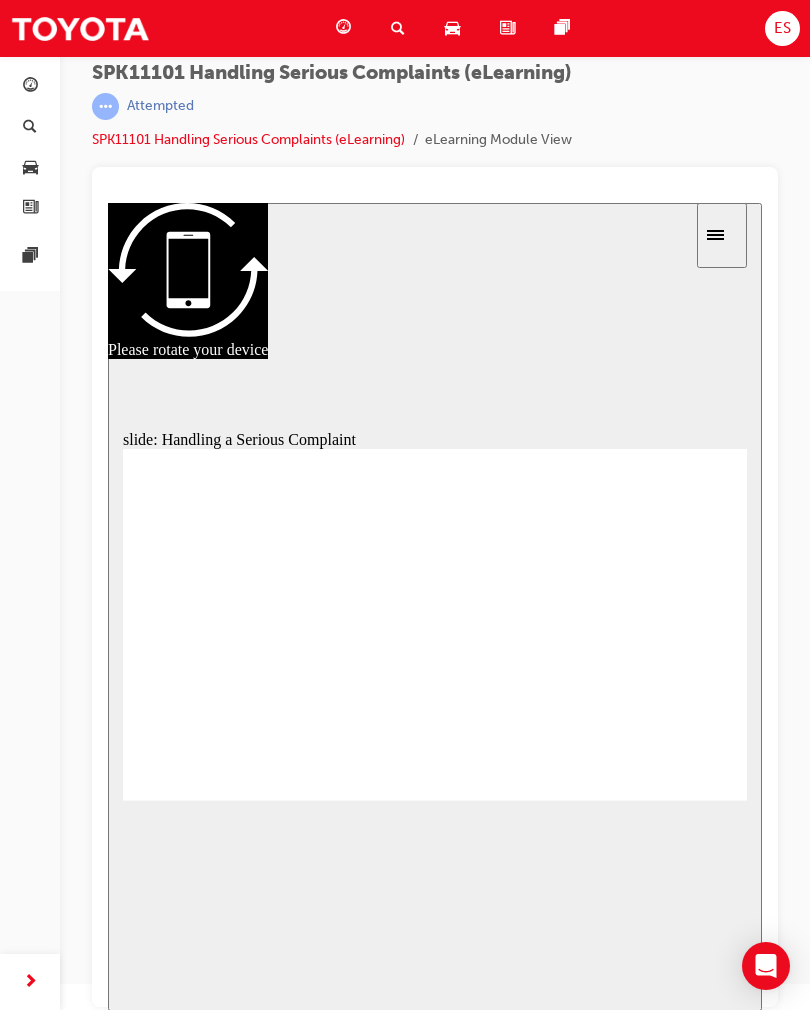 type on "7" 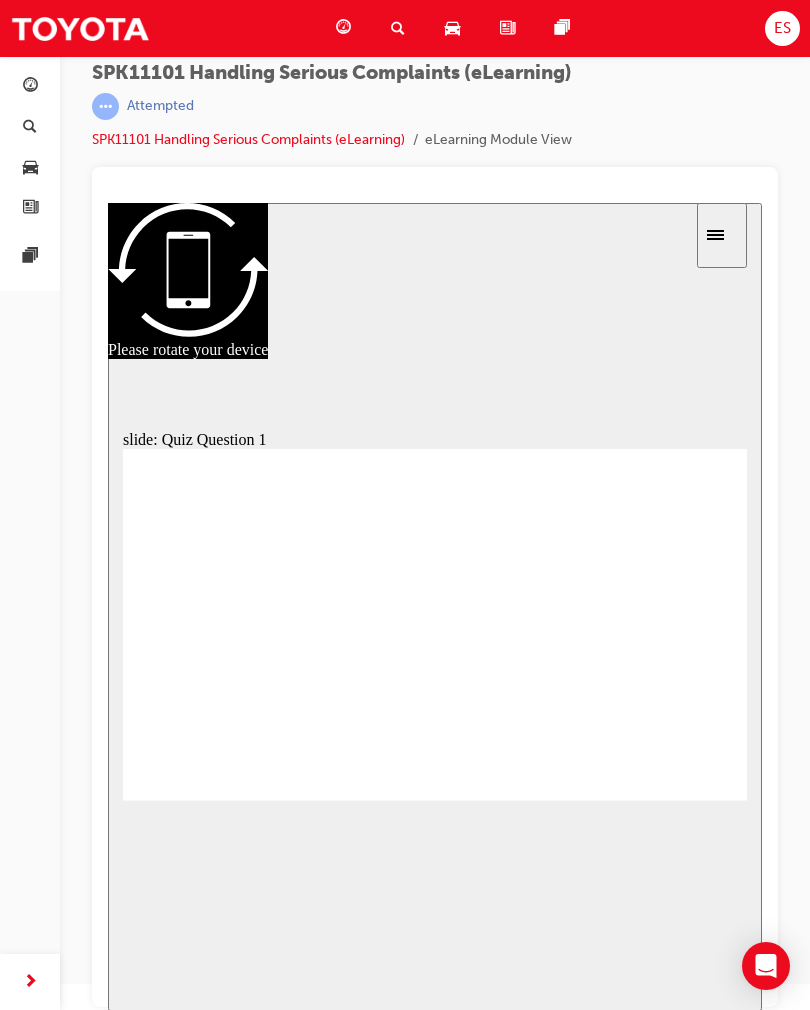 radio on "true" 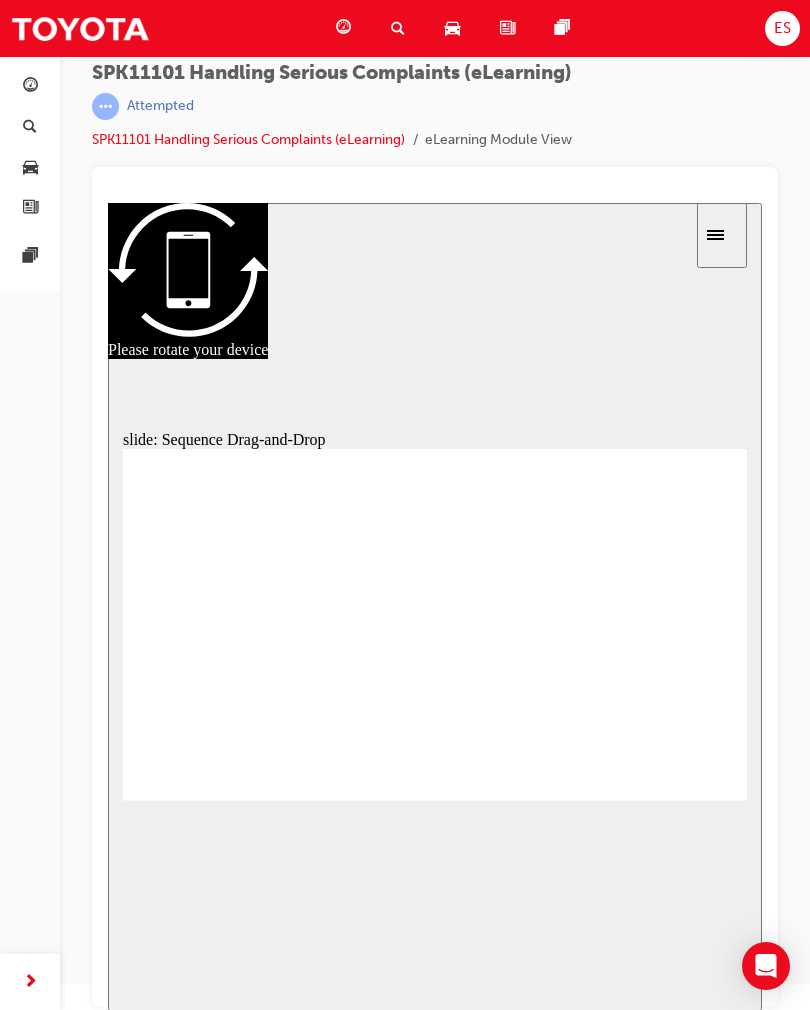 scroll, scrollTop: 0, scrollLeft: 0, axis: both 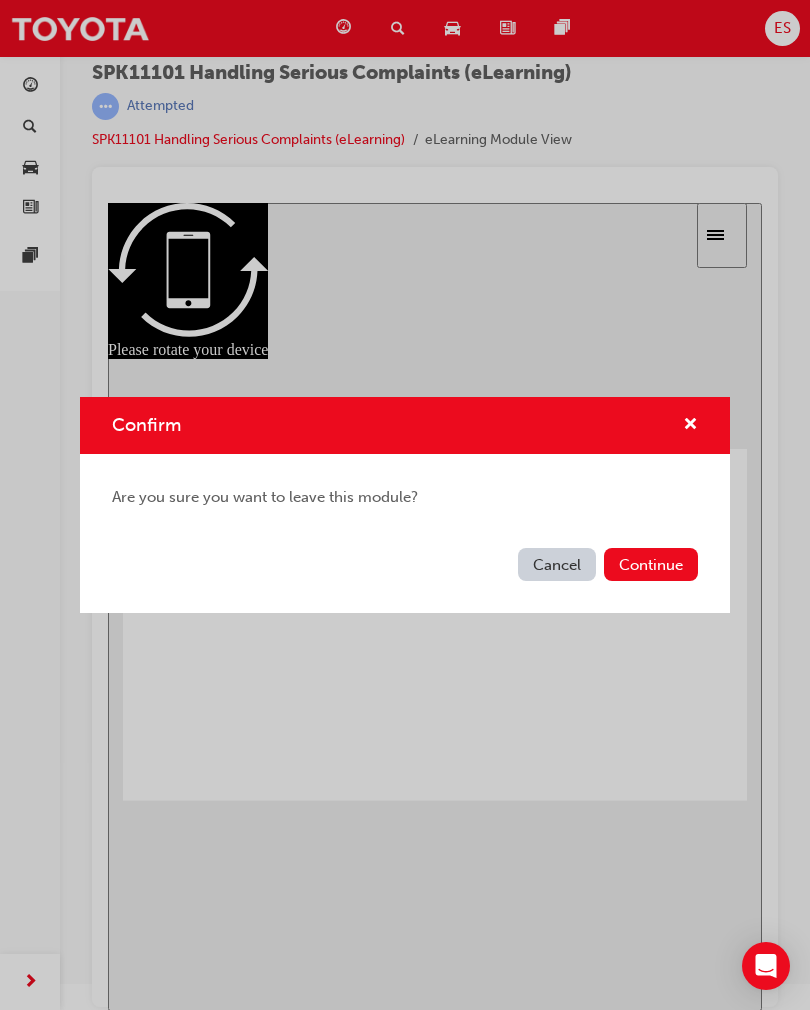 click on "Cancel" at bounding box center (557, 564) 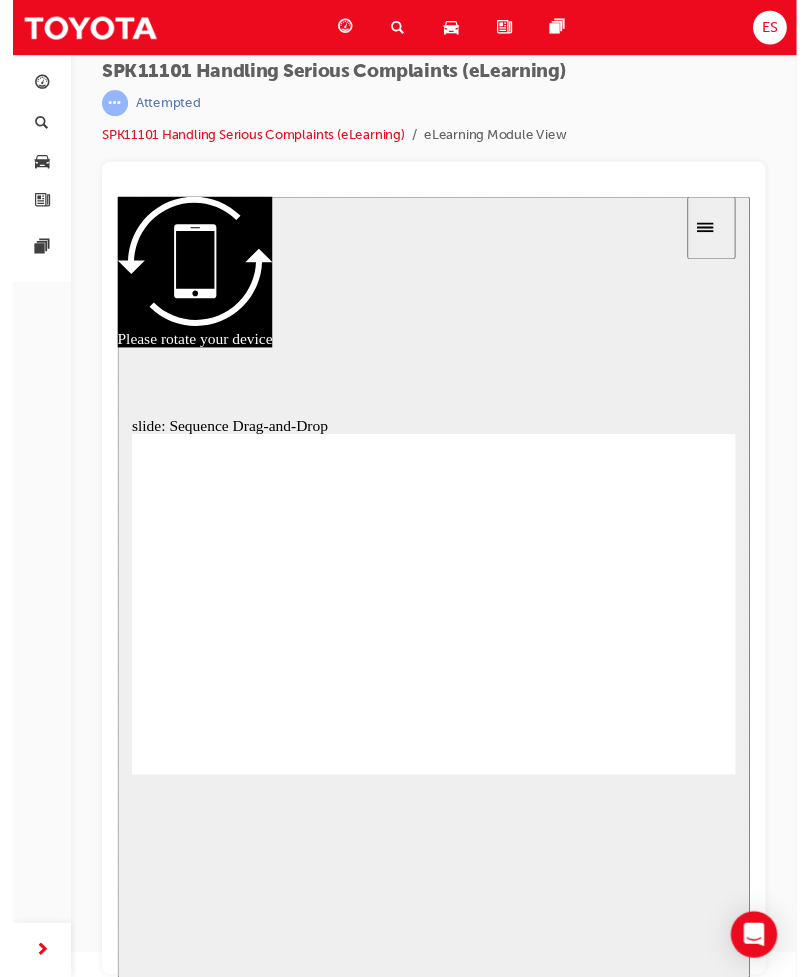 scroll, scrollTop: 0, scrollLeft: 0, axis: both 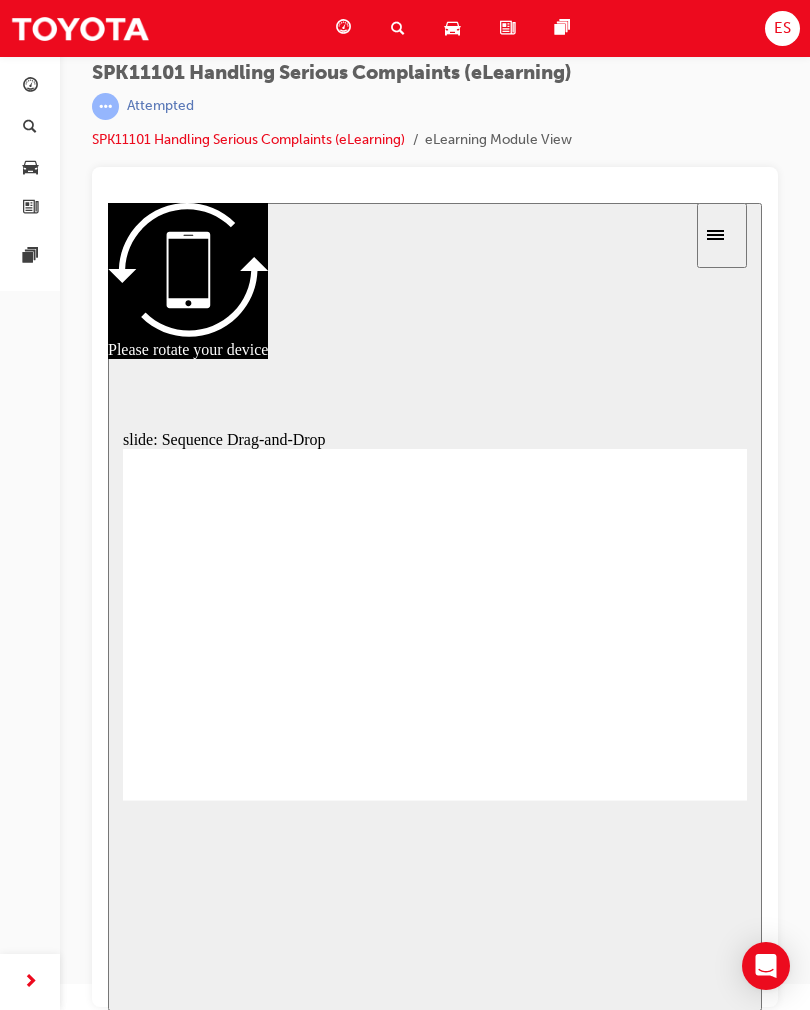 click on "SPK11101 Handling Serious Complaints (eLearning) | Attempted SPK11101 Handling Serious Complaints (eLearning) eLearning Module View" at bounding box center (435, 114) 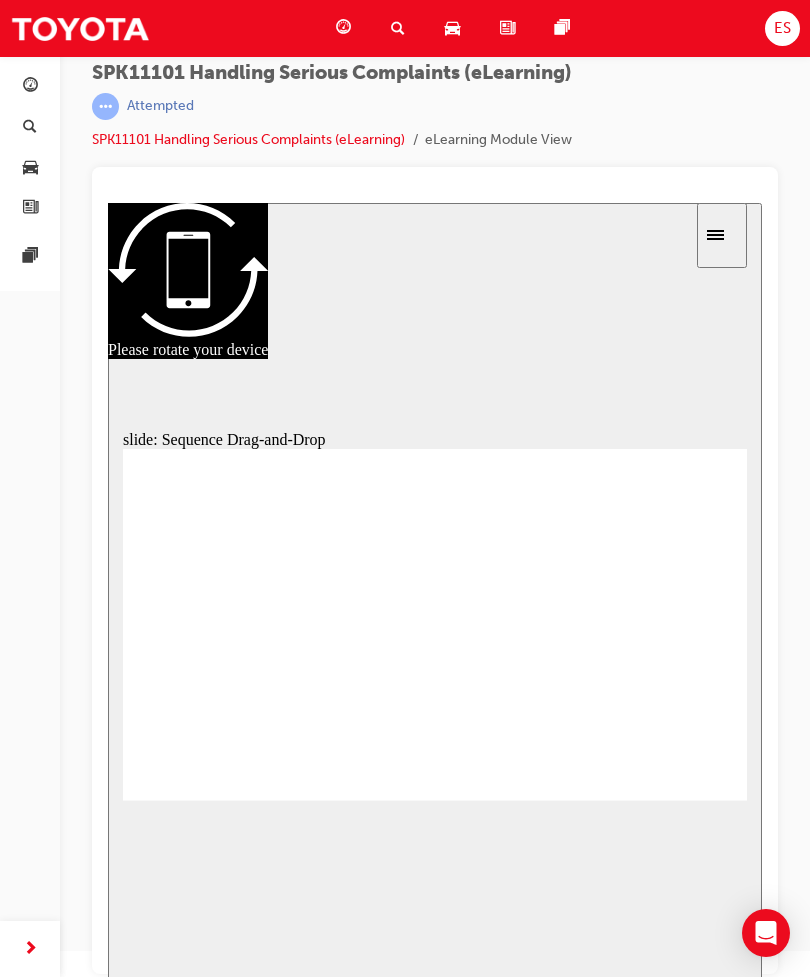 scroll, scrollTop: 0, scrollLeft: 0, axis: both 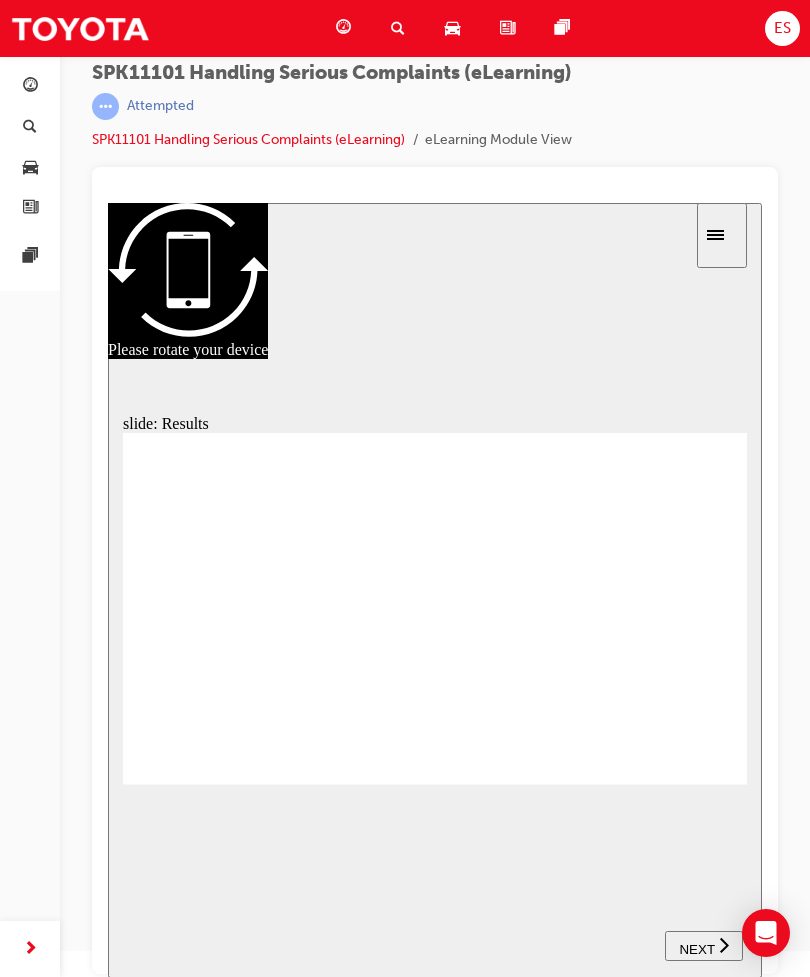 click on "NEXT" at bounding box center (696, 949) 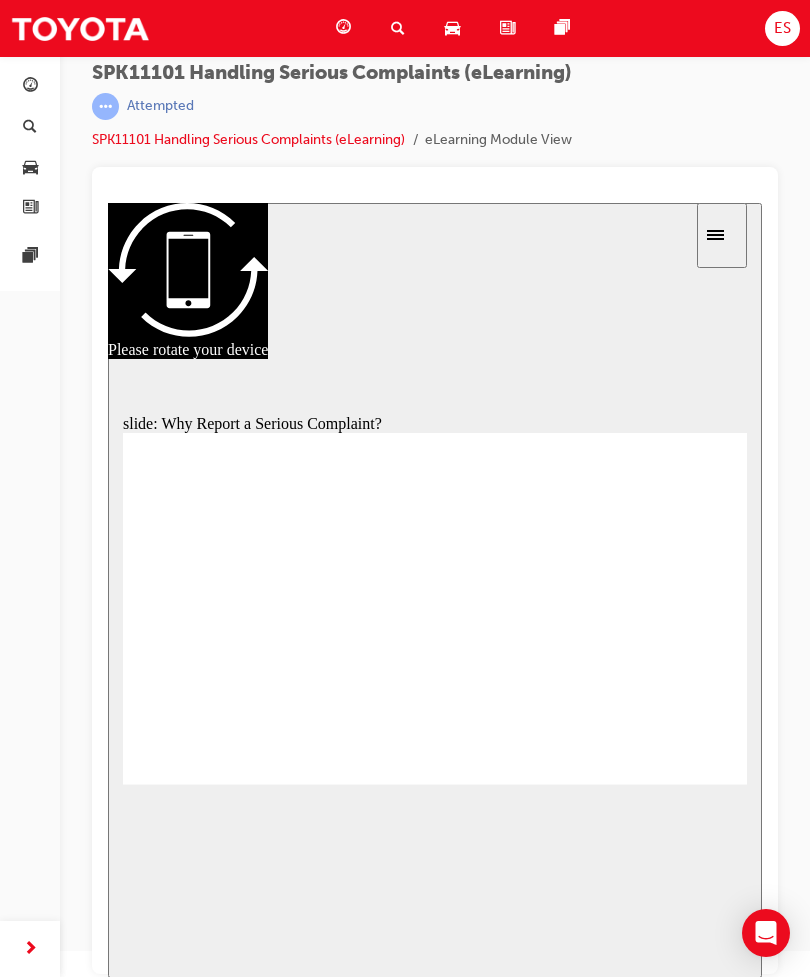 scroll, scrollTop: 0, scrollLeft: 0, axis: both 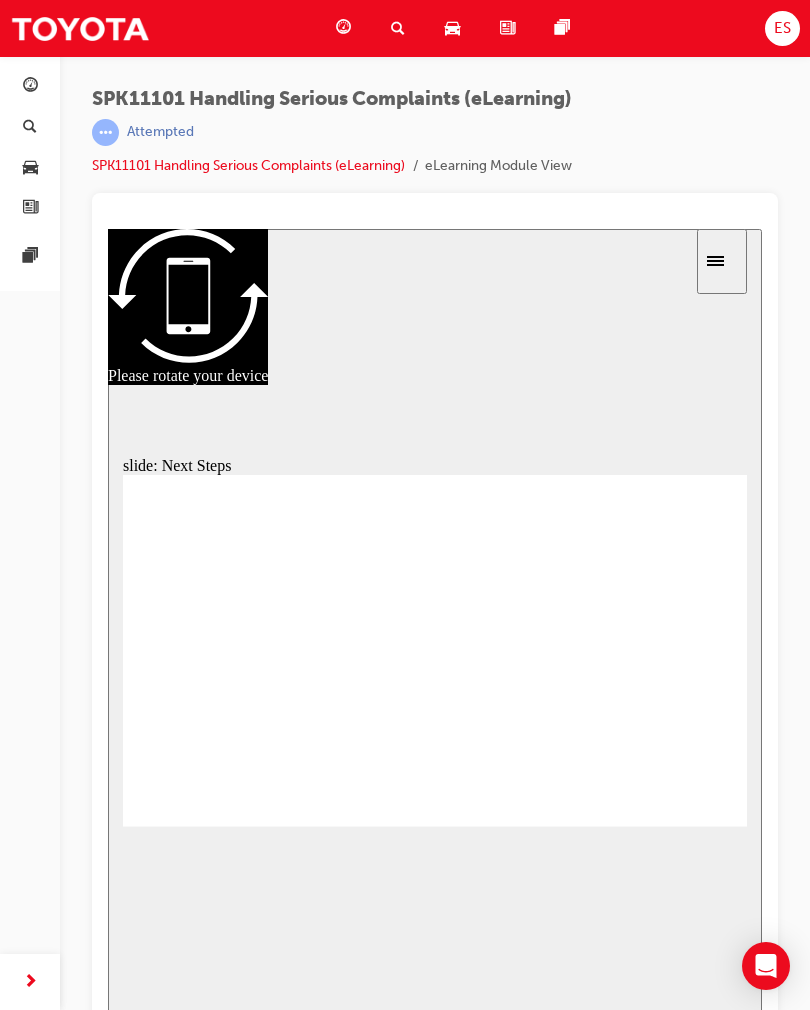 type on "4" 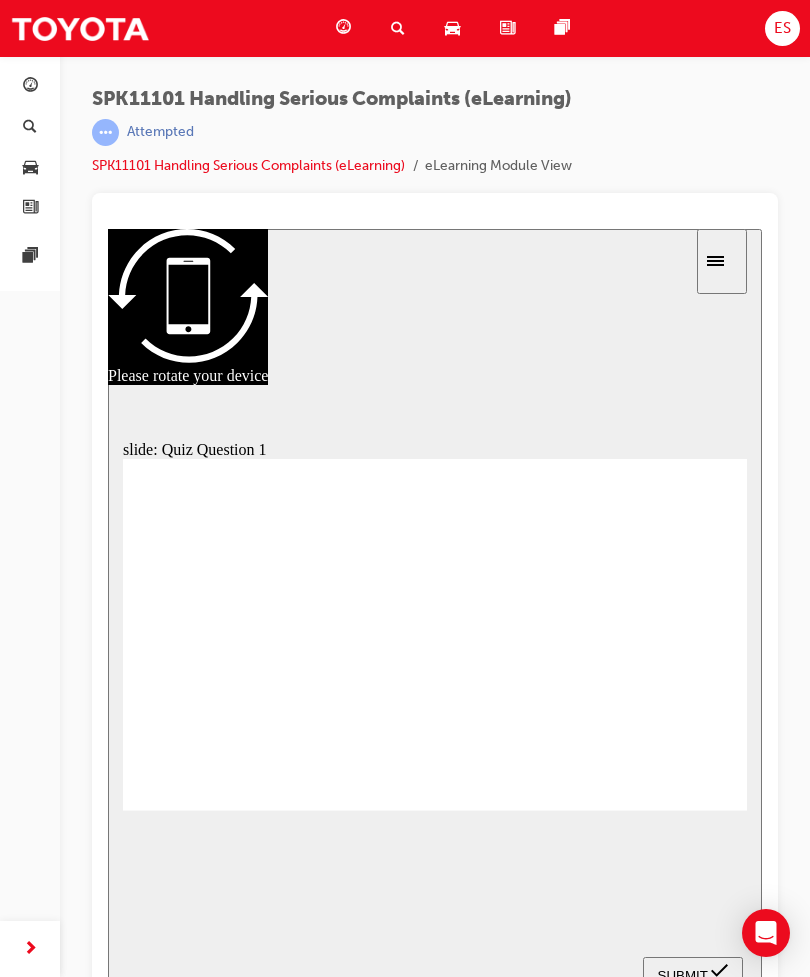 radio on "true" 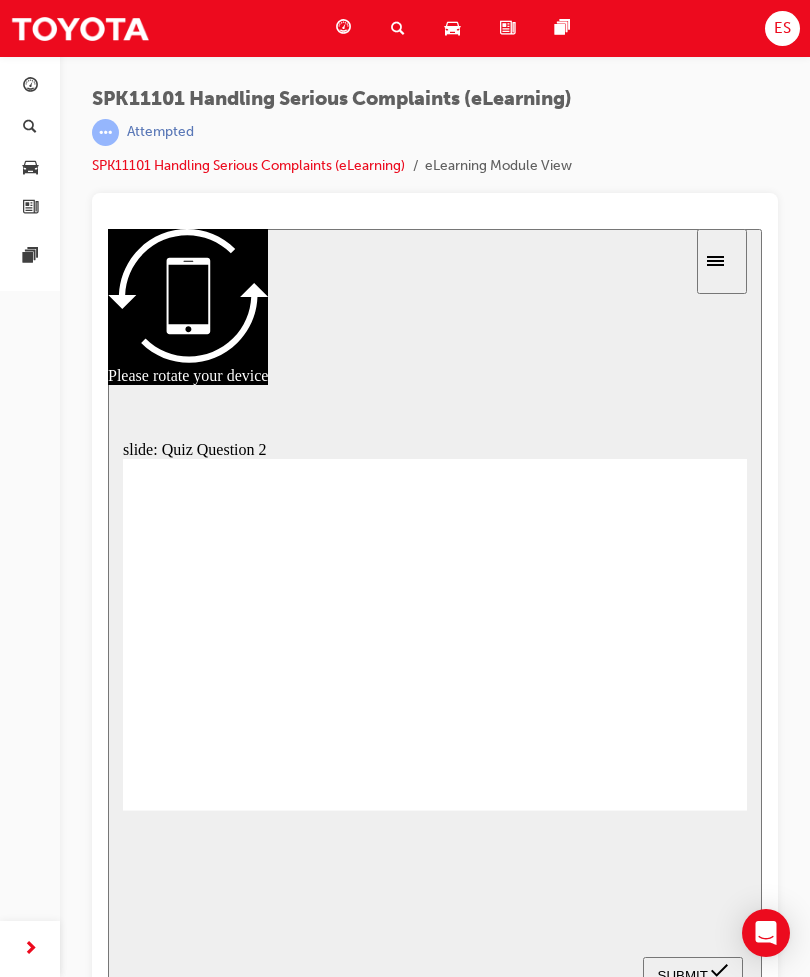 radio on "true" 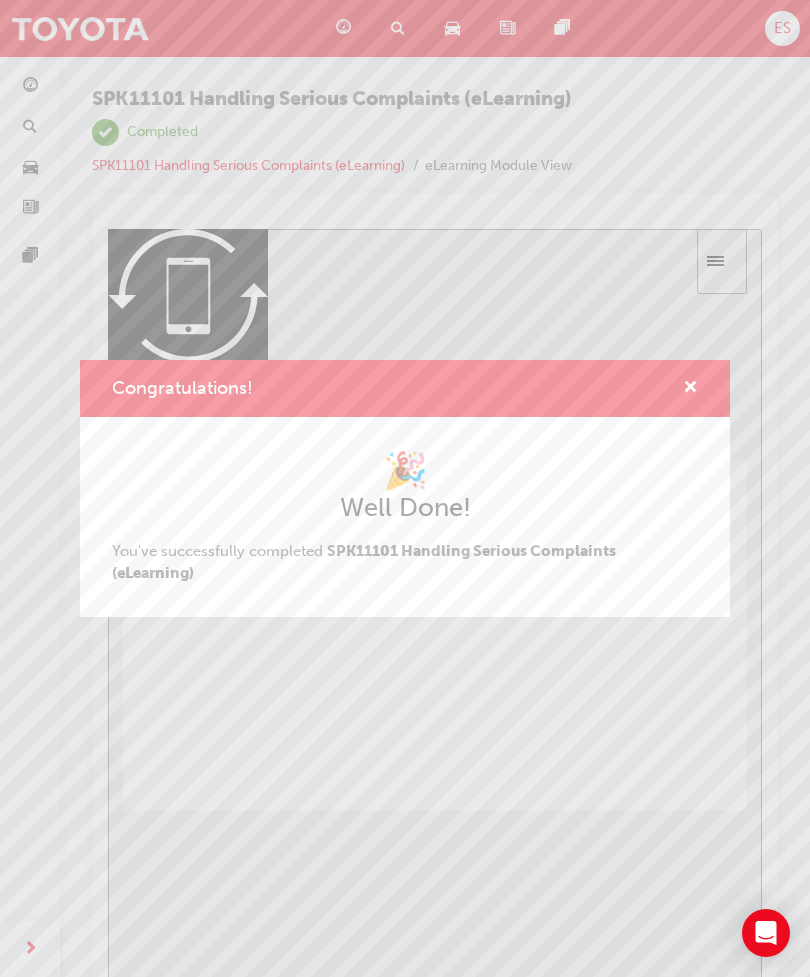 click at bounding box center [690, 389] 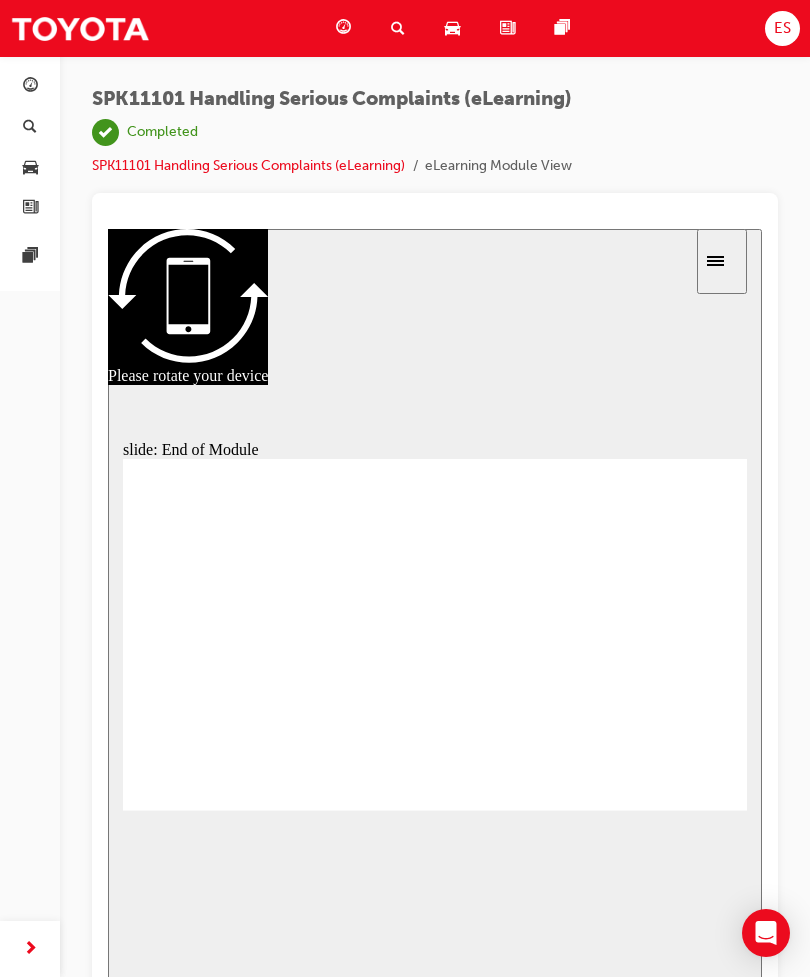click at bounding box center [30, 87] 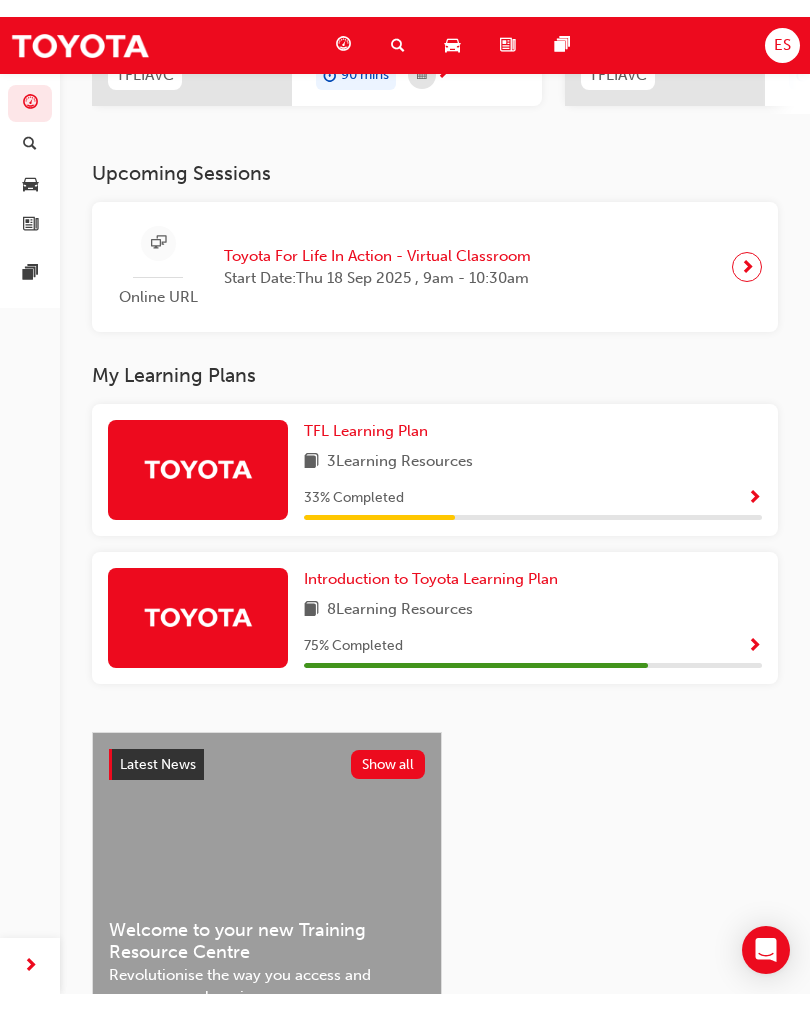 scroll, scrollTop: 0, scrollLeft: 0, axis: both 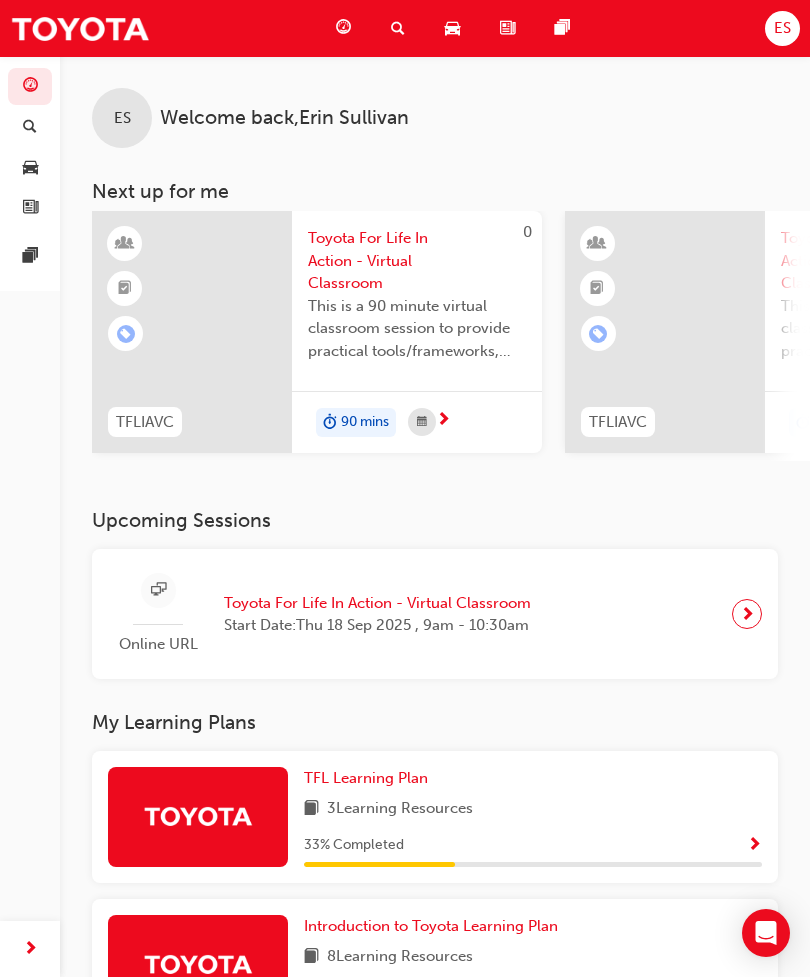 click at bounding box center (398, 28) 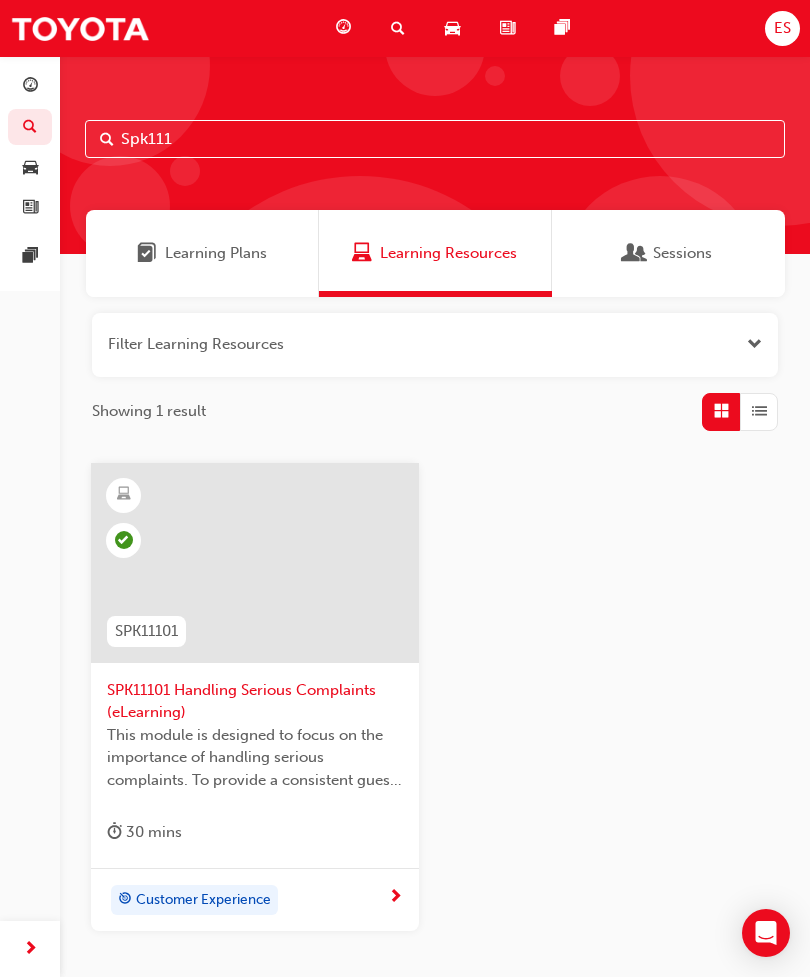 click on "Spk111" at bounding box center (435, 139) 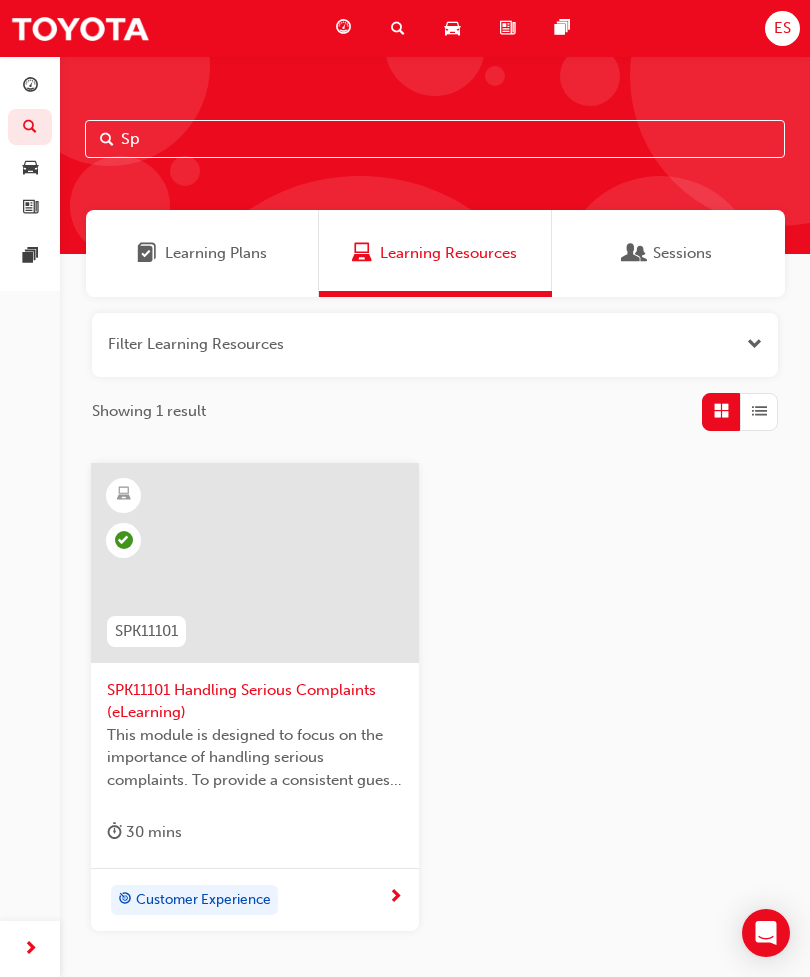 type on "S" 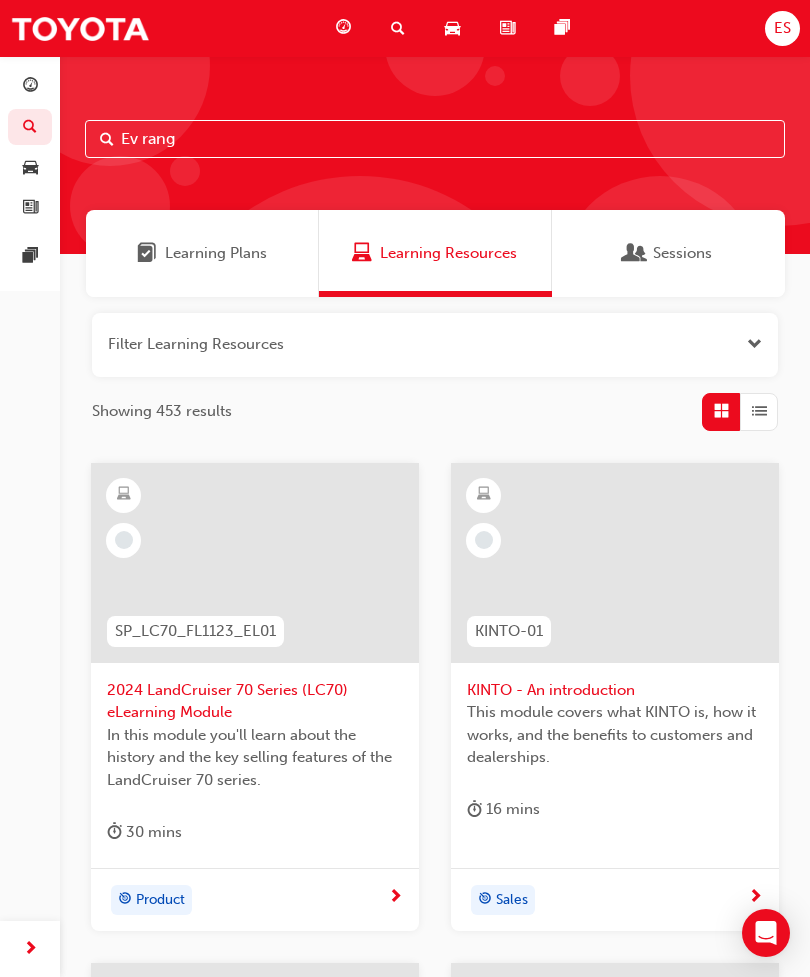 type on "Ev range" 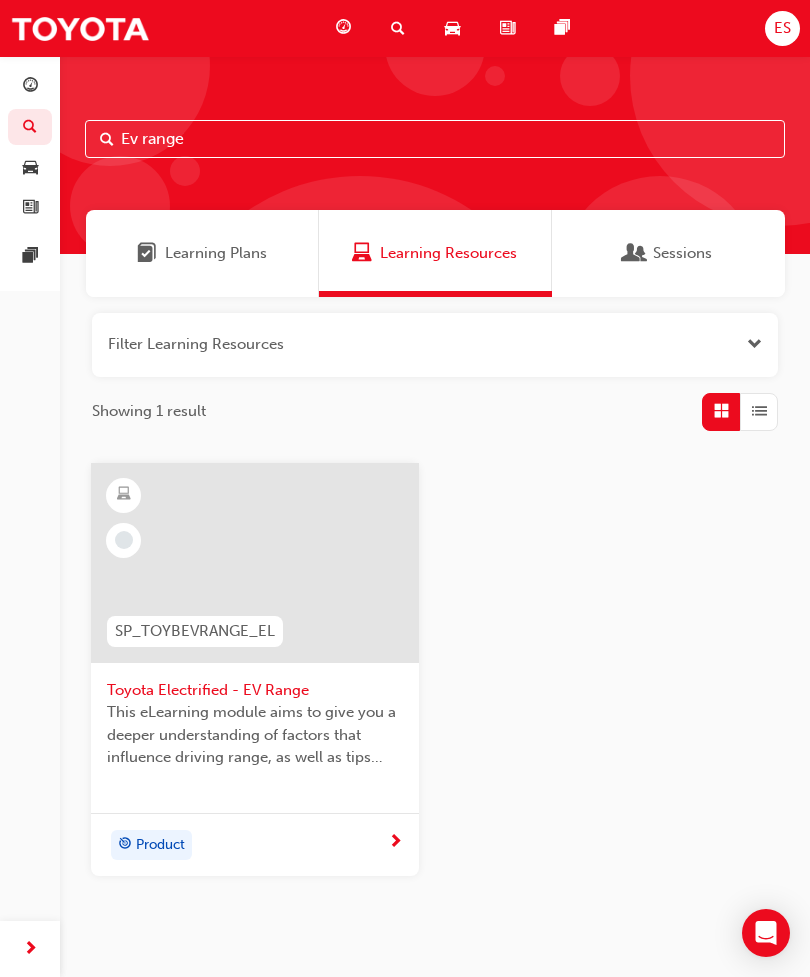 click on "Product" at bounding box center [247, 845] 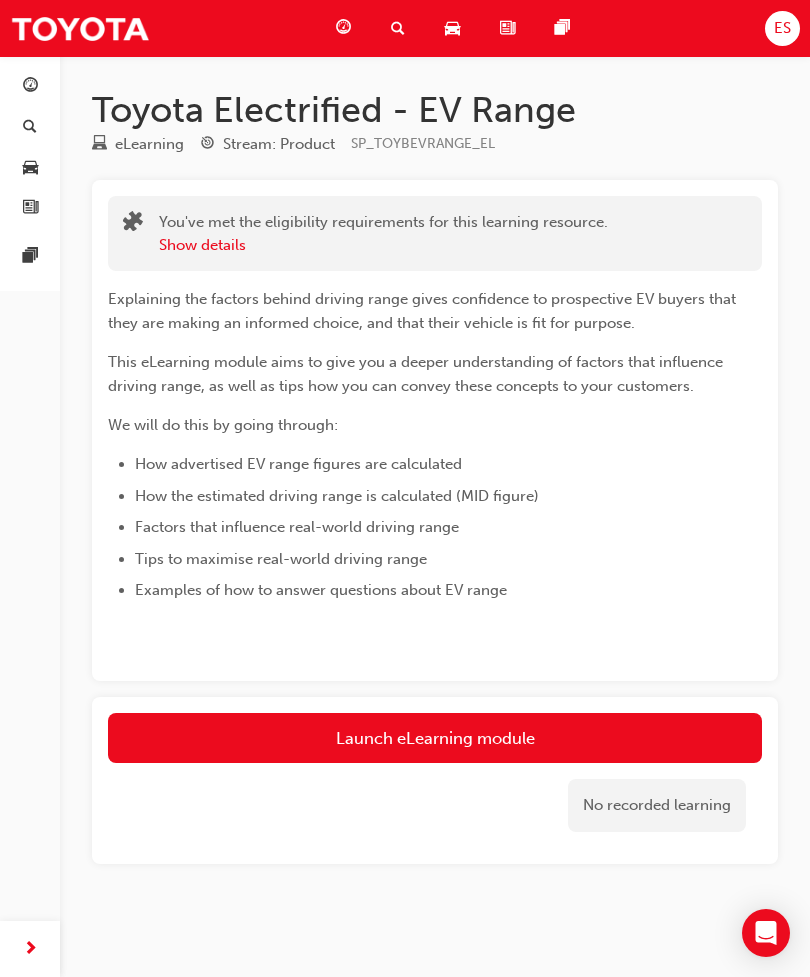 click on "Launch eLearning module" at bounding box center [435, 738] 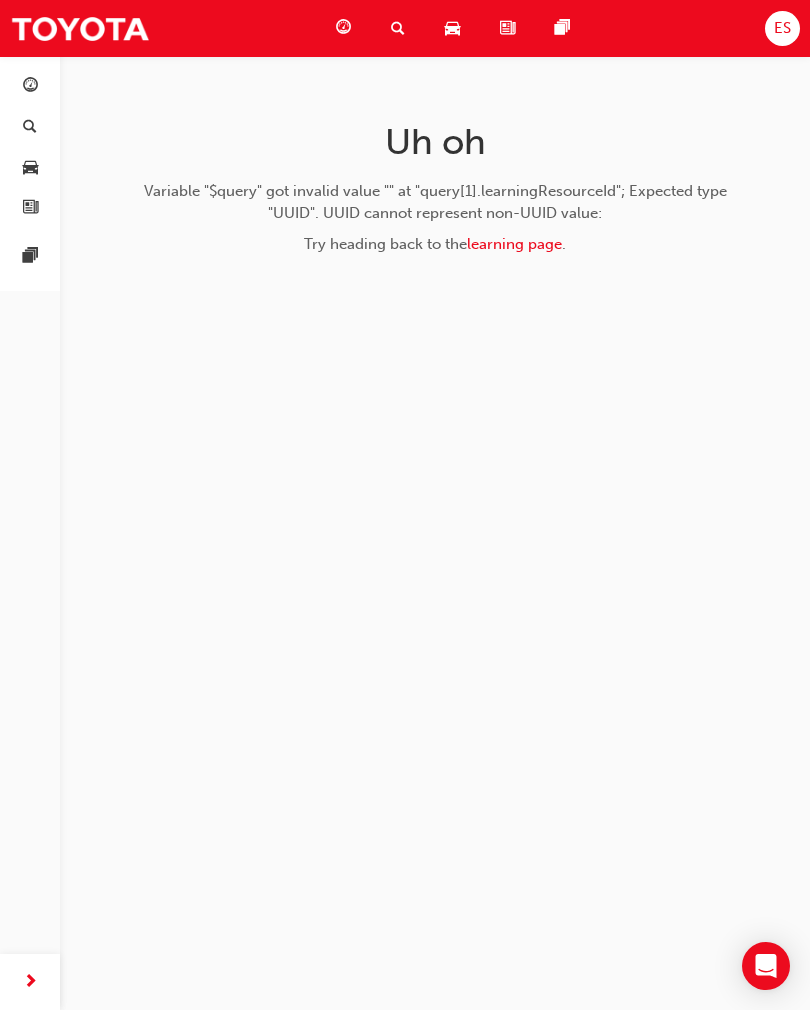 click at bounding box center (30, 86) 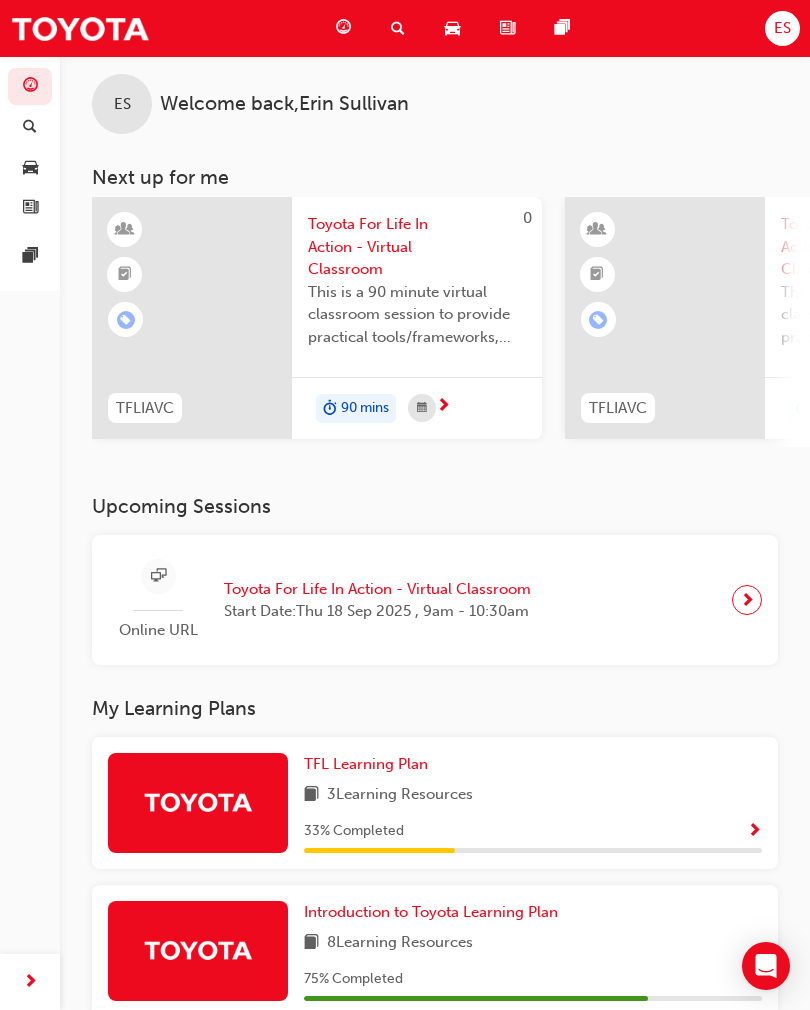 scroll, scrollTop: 0, scrollLeft: 0, axis: both 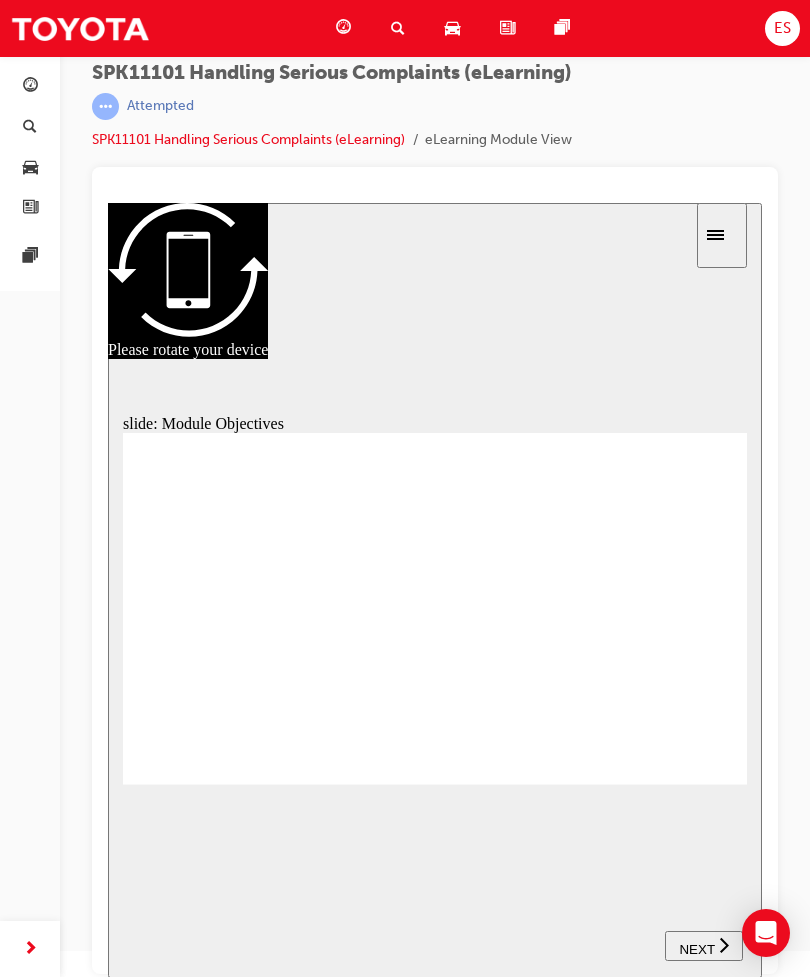 click on "NEXT" at bounding box center [696, 949] 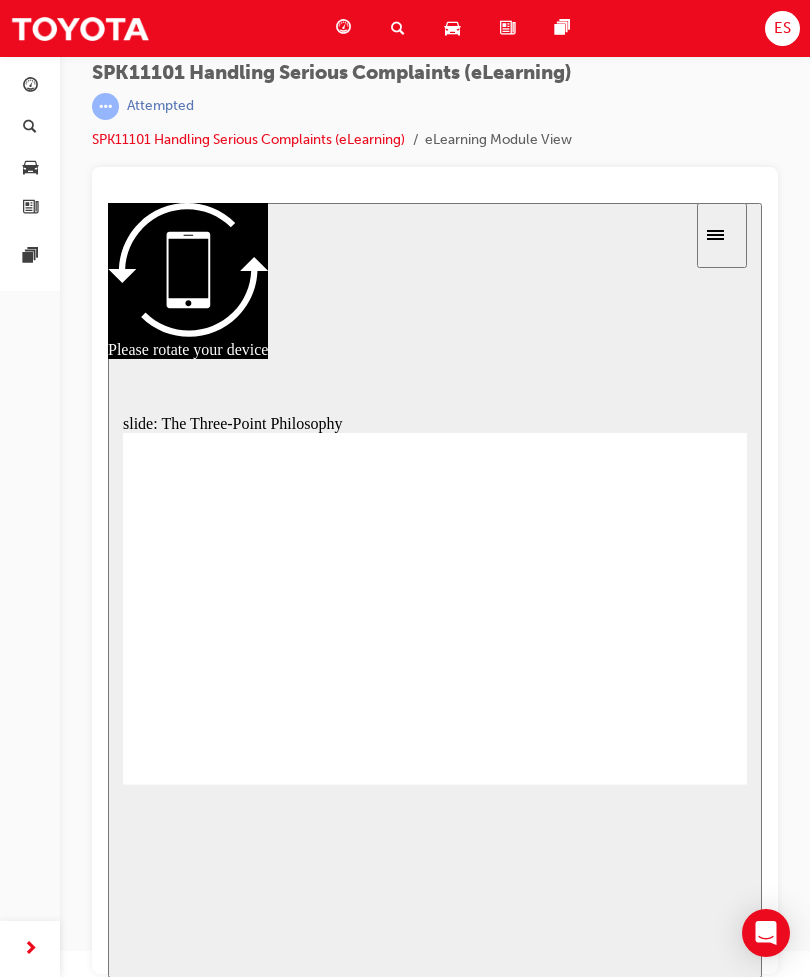 scroll, scrollTop: 0, scrollLeft: 0, axis: both 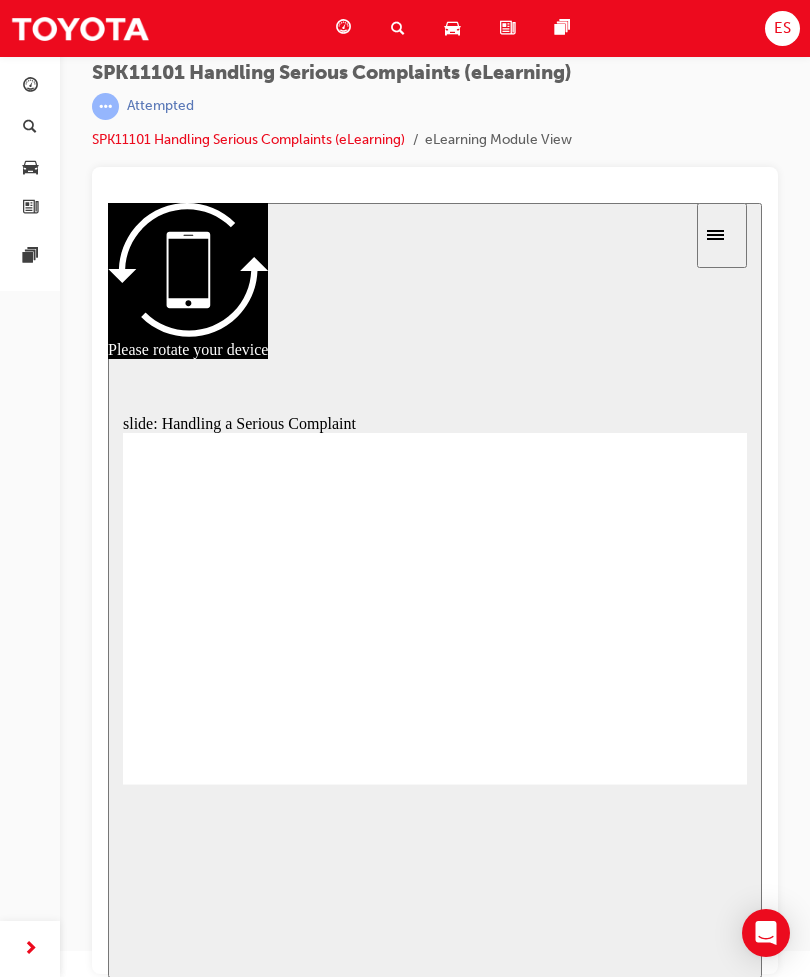 type on "4" 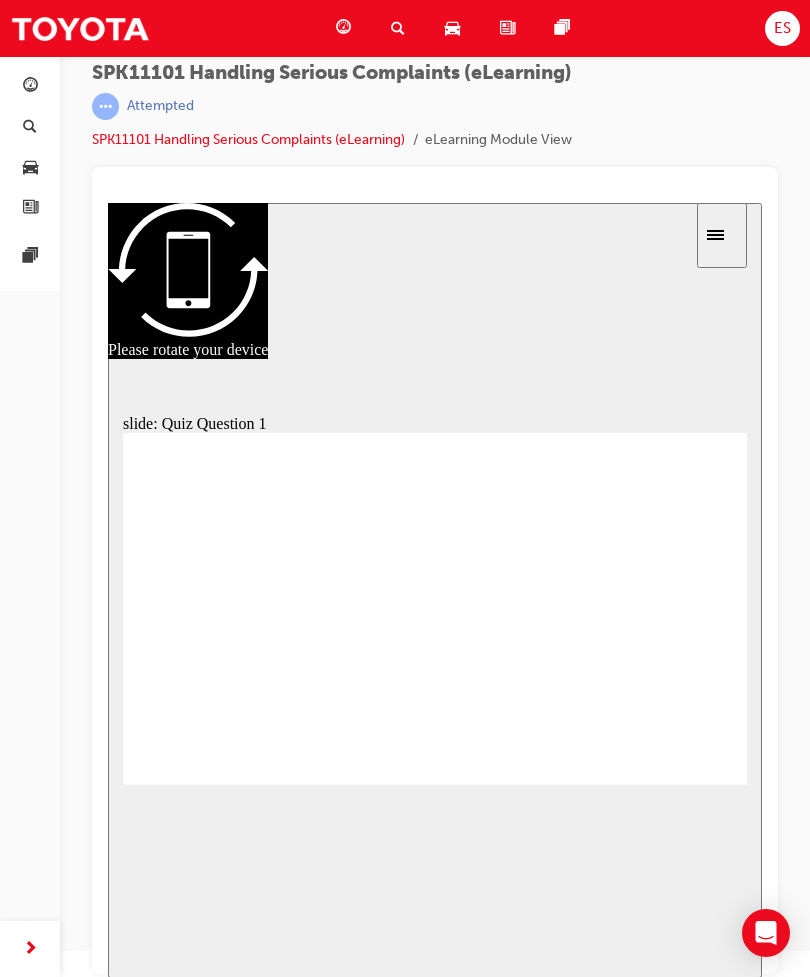 radio on "true" 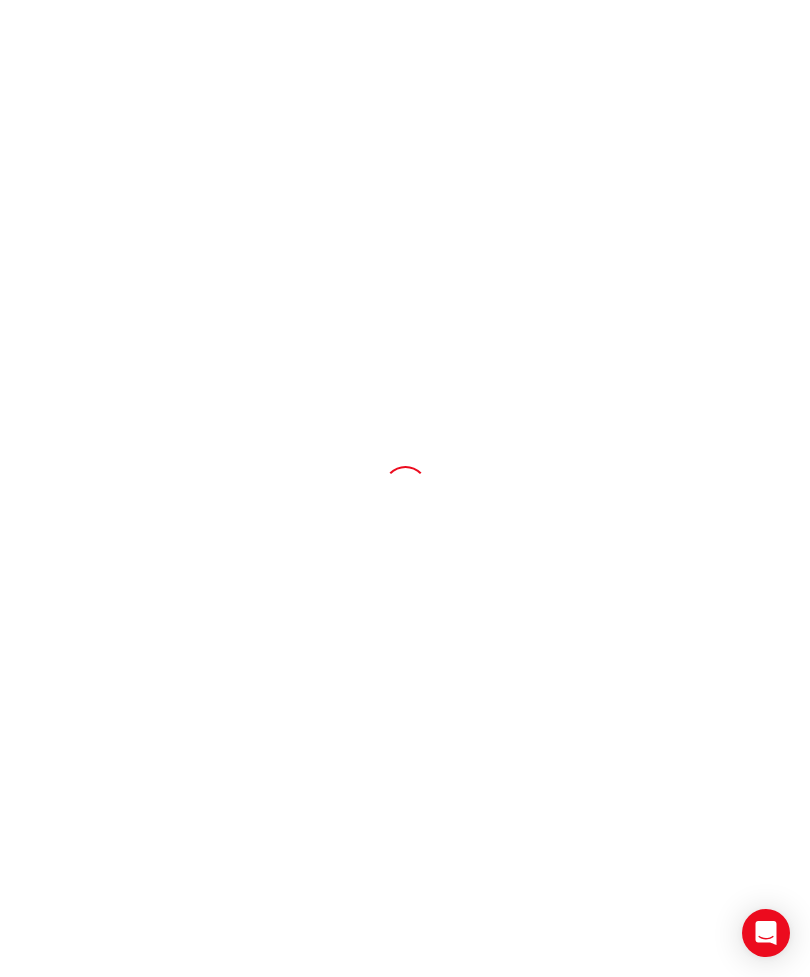 scroll, scrollTop: 0, scrollLeft: 0, axis: both 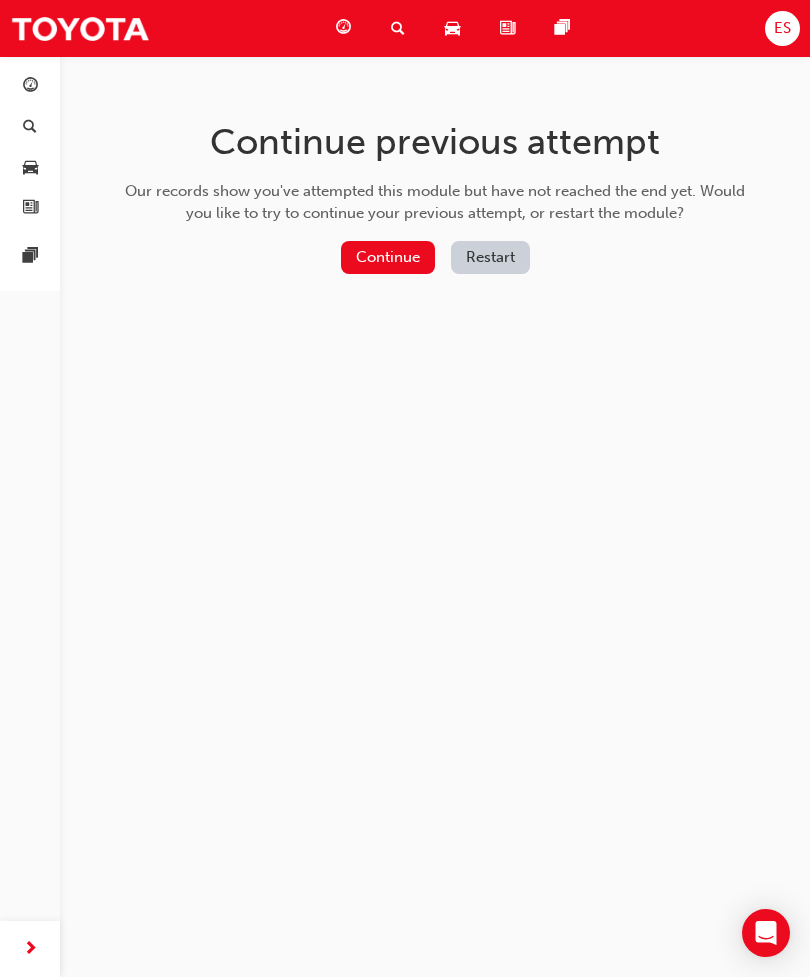 click on "Continue" at bounding box center [388, 257] 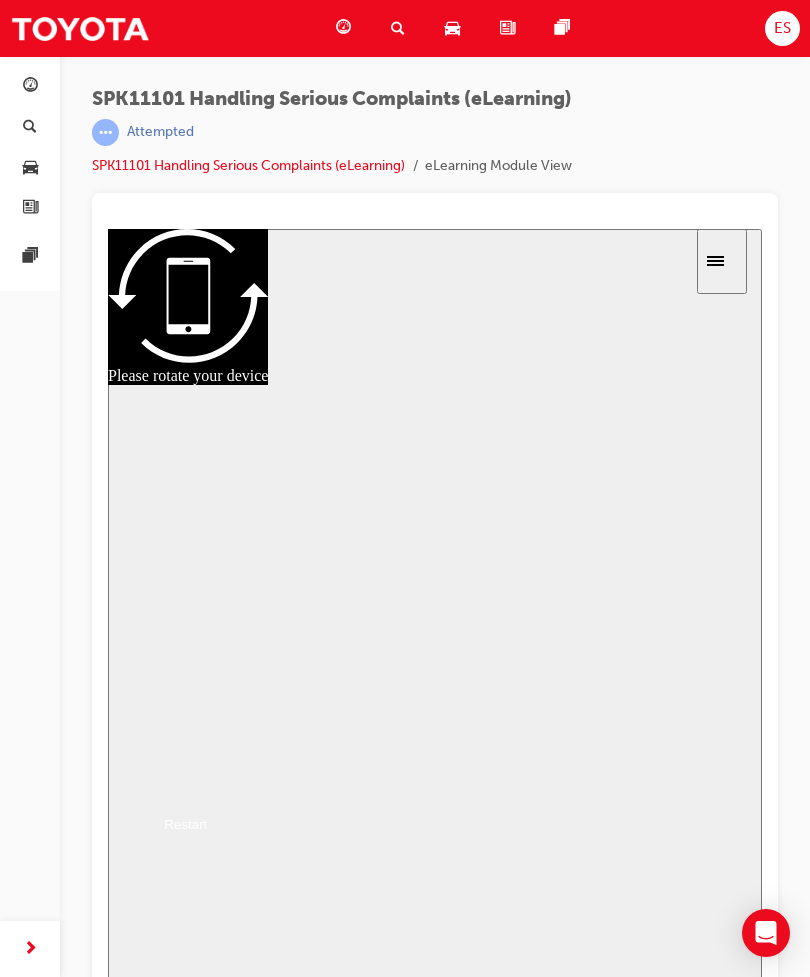 scroll, scrollTop: 0, scrollLeft: 0, axis: both 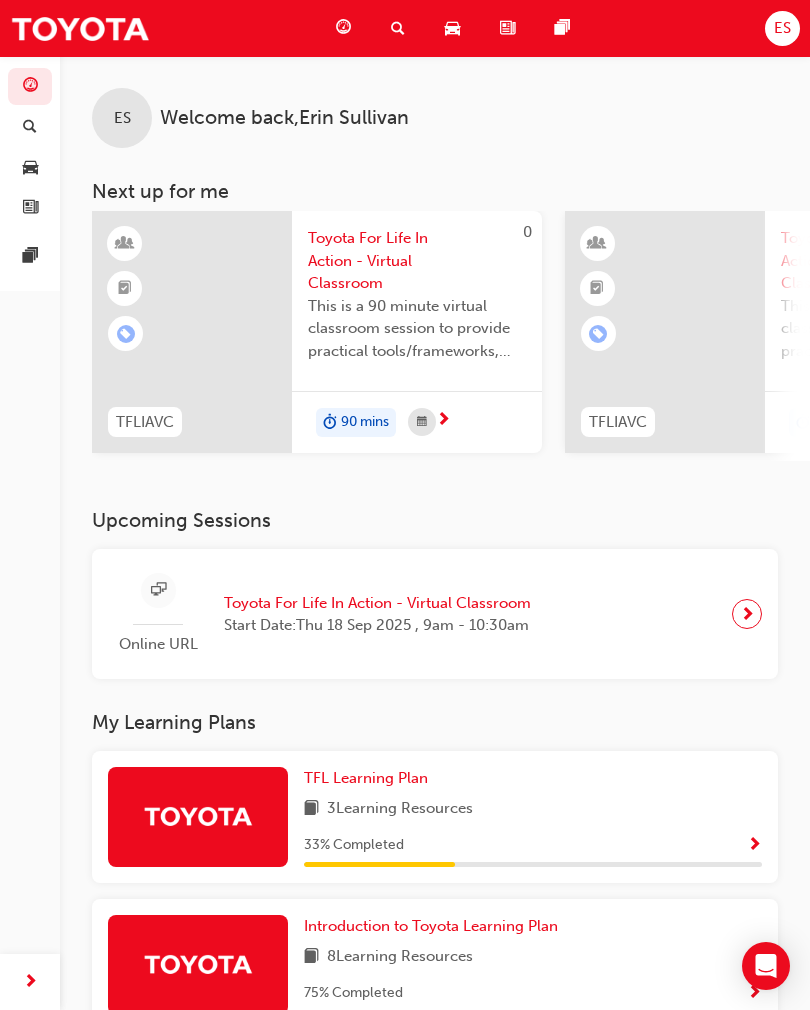 click at bounding box center (398, 28) 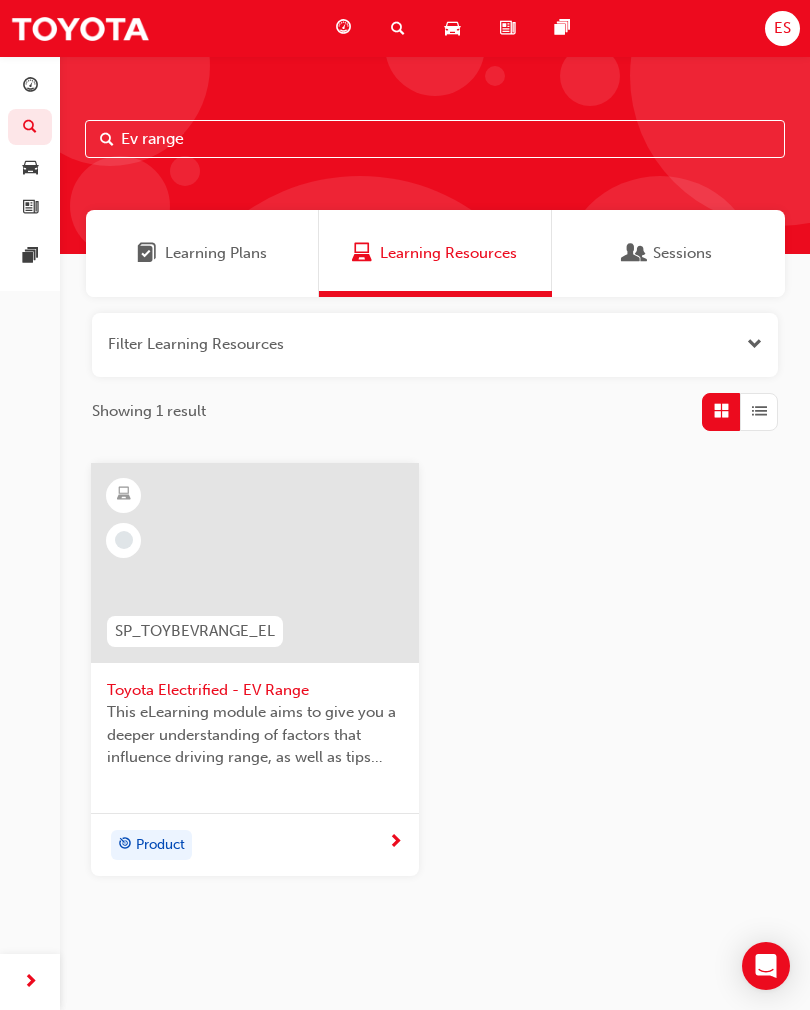 click on "Product" at bounding box center (247, 845) 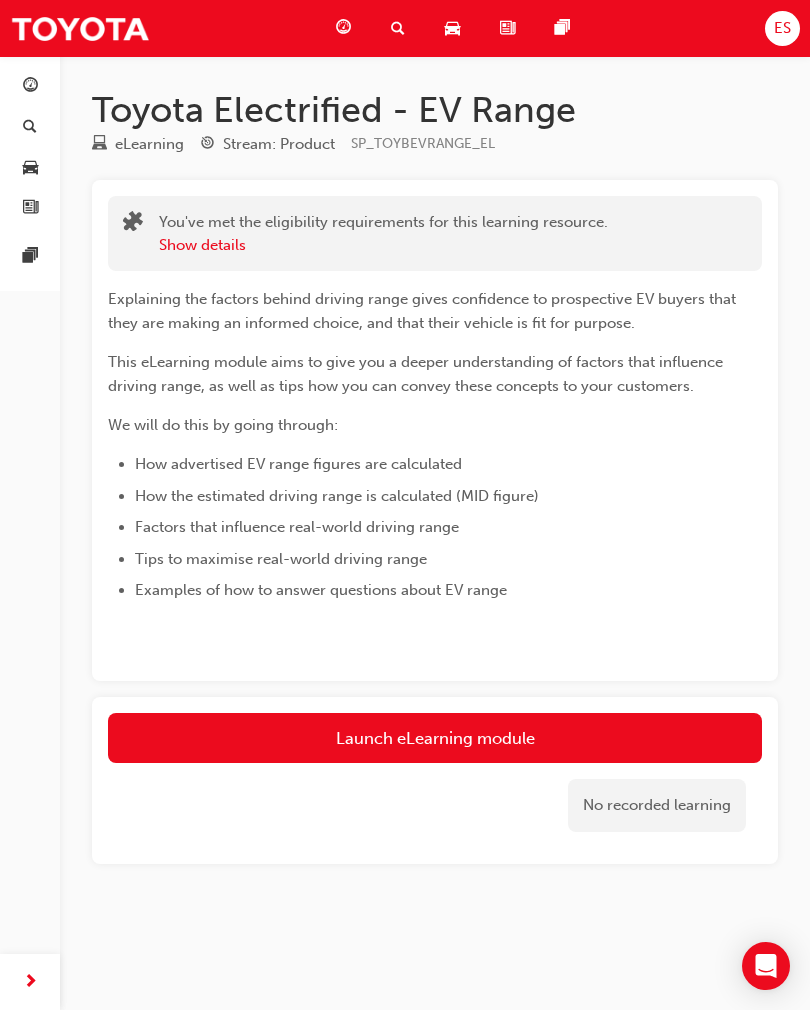 click on "Launch eLearning module" at bounding box center [435, 738] 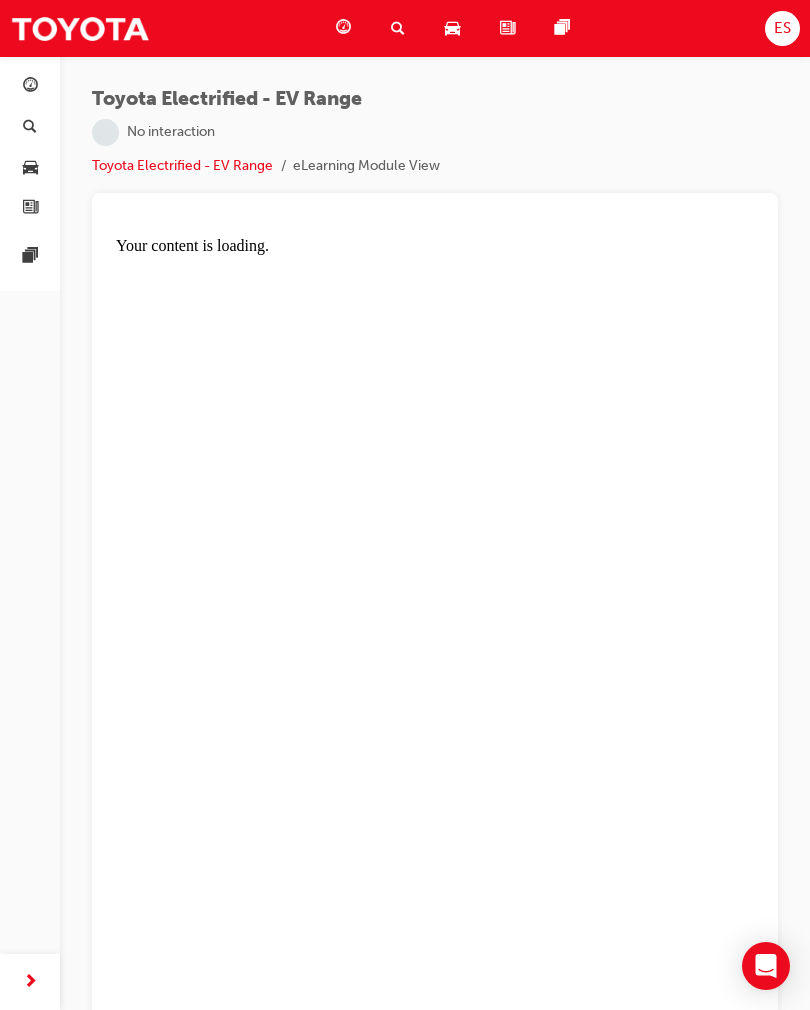 scroll, scrollTop: 0, scrollLeft: 0, axis: both 